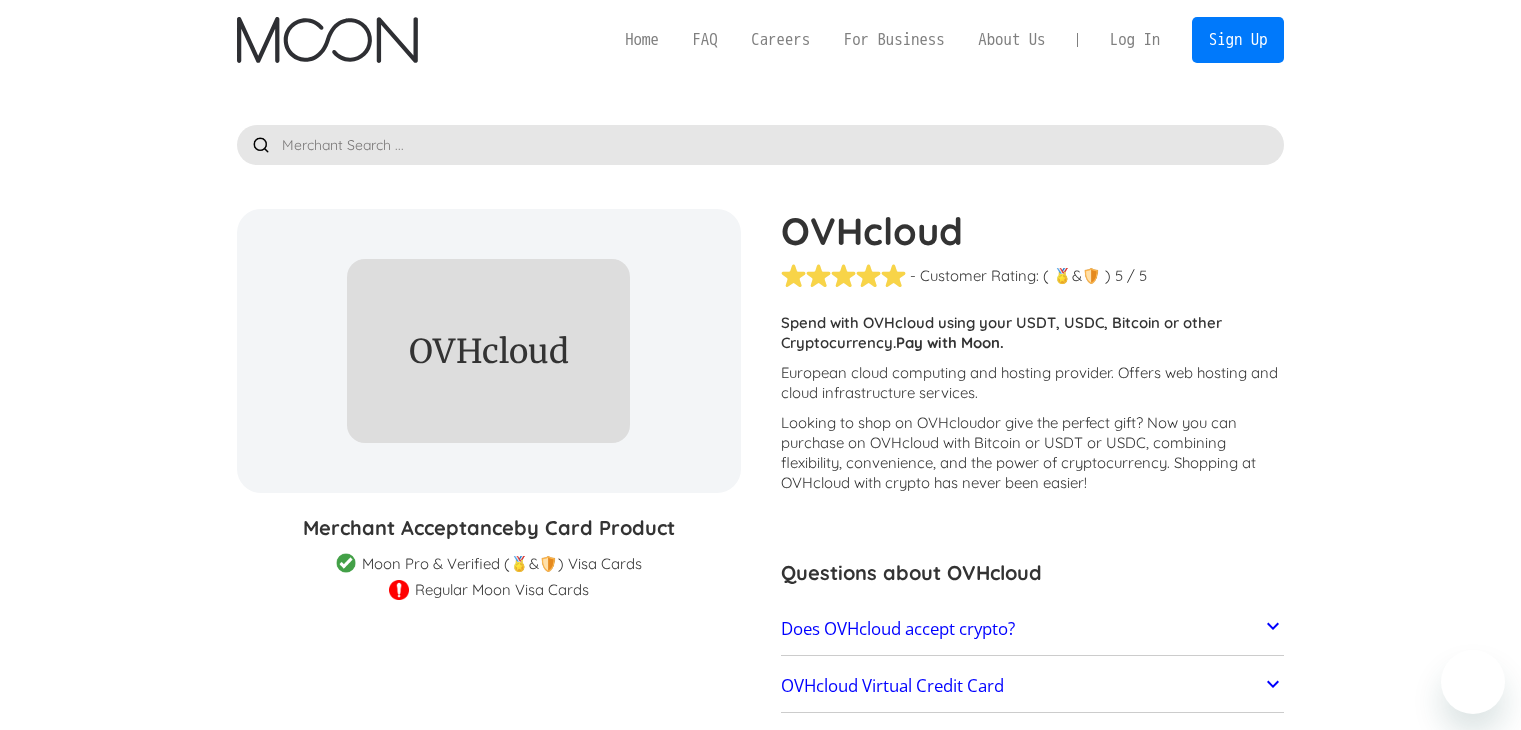 scroll, scrollTop: 0, scrollLeft: 0, axis: both 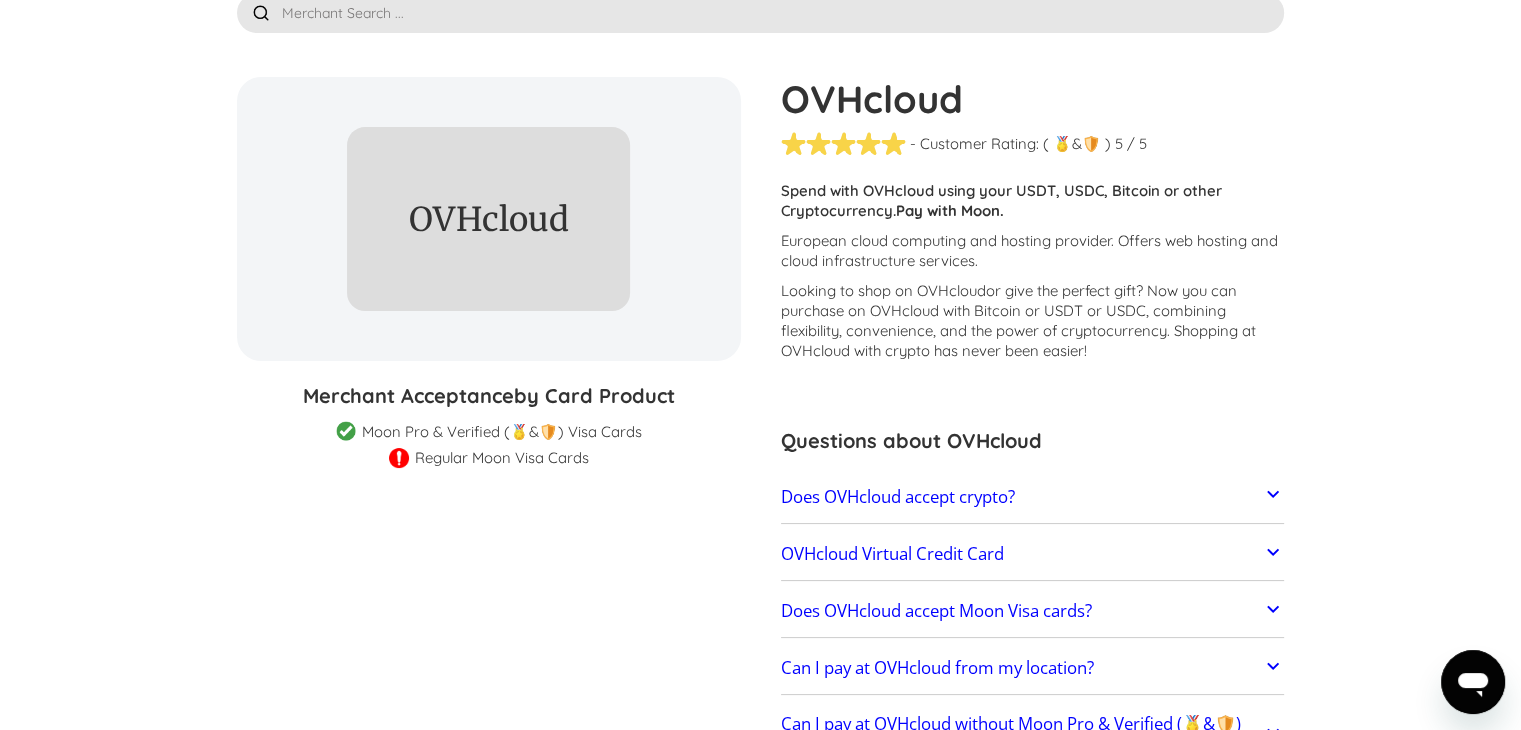 click 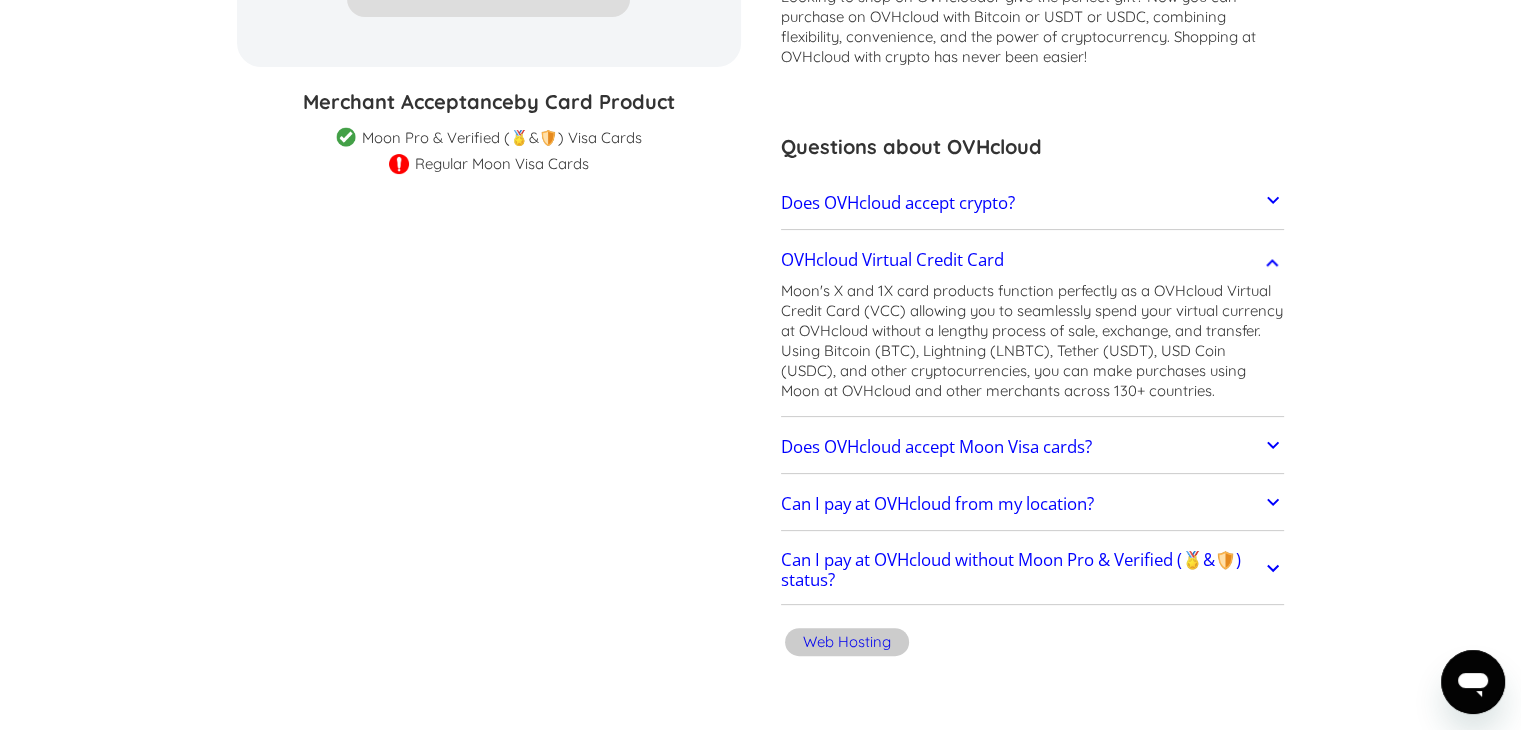 scroll, scrollTop: 431, scrollLeft: 0, axis: vertical 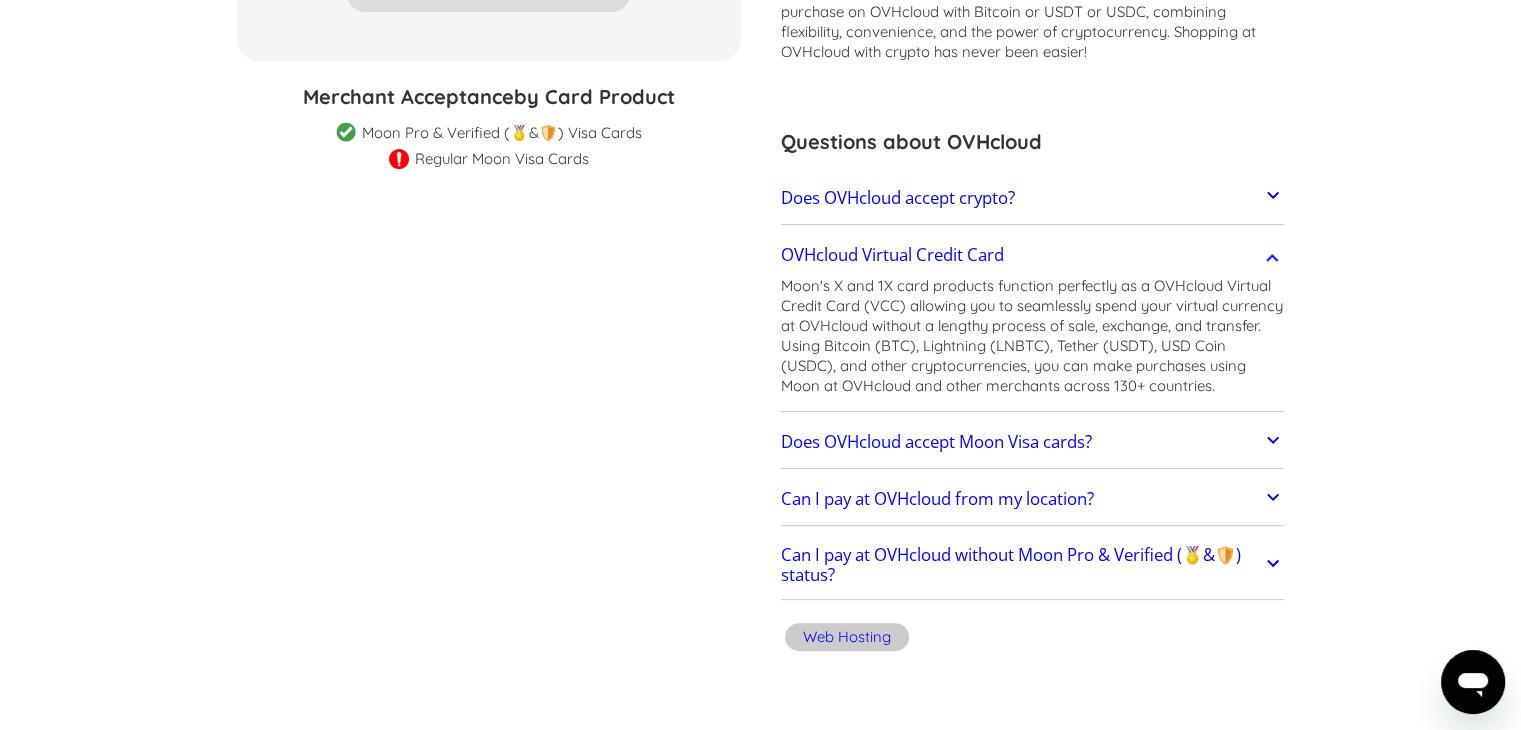 click on "Does OVHcloud accept Moon Visa cards?" at bounding box center (1033, 442) 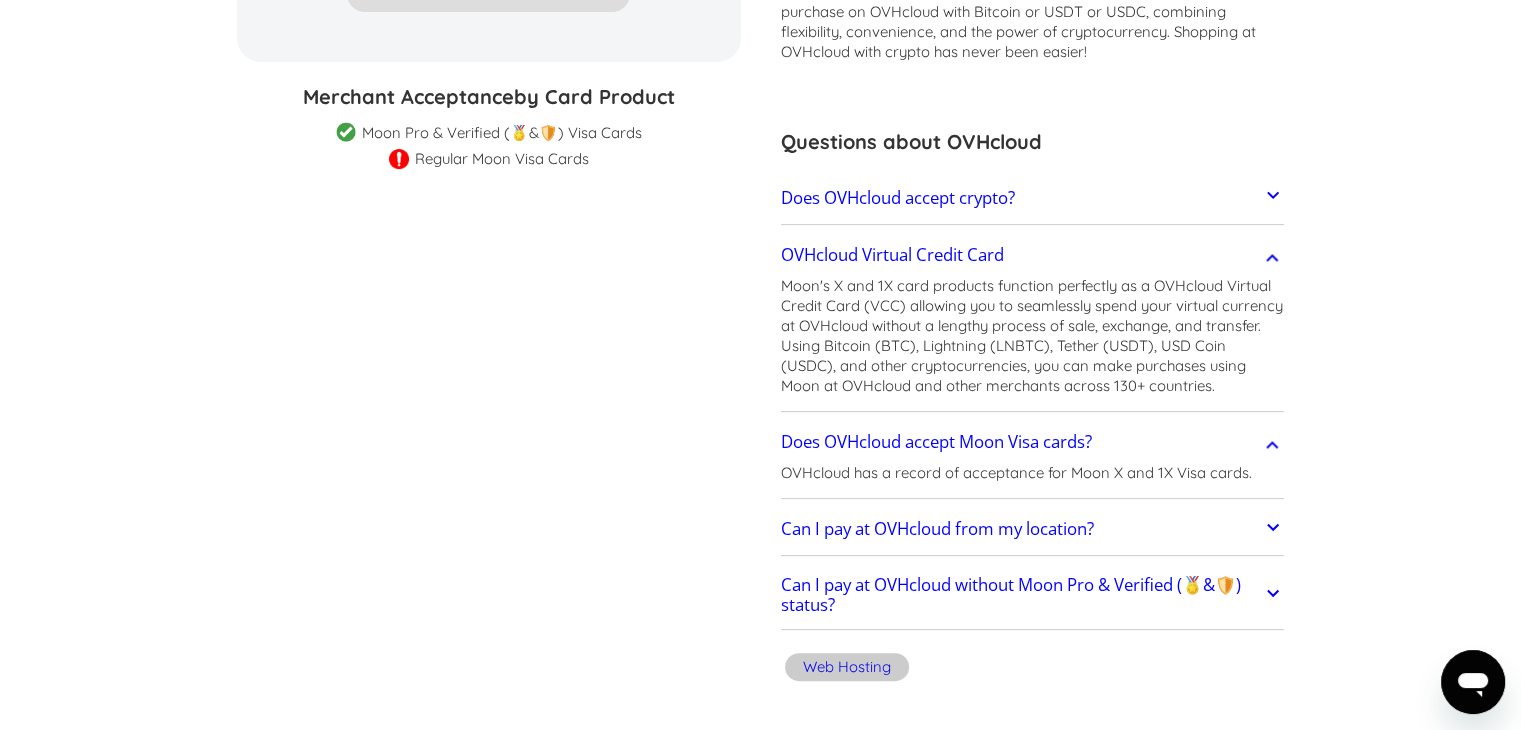 click on "Can I pay at OVHcloud from my location?" at bounding box center [937, 529] 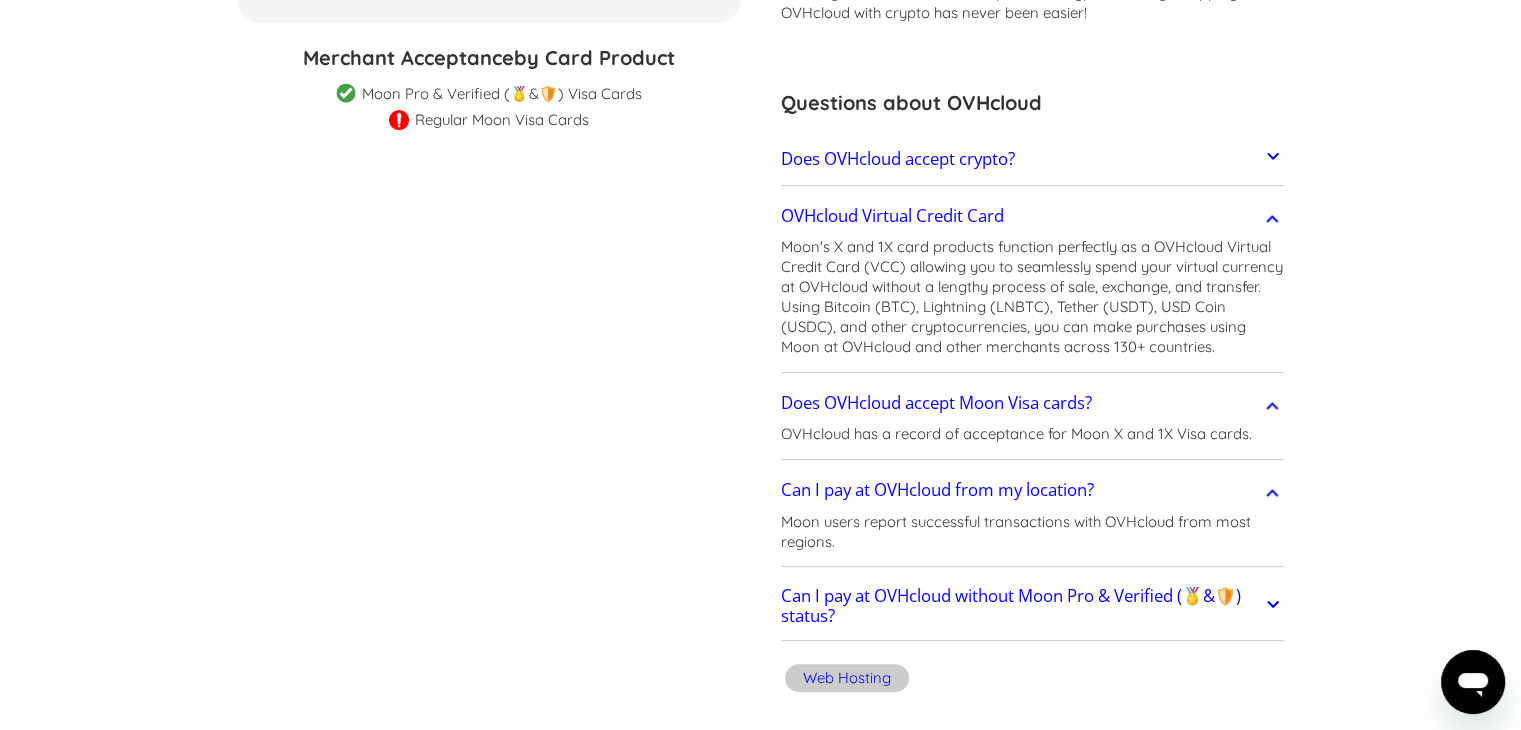 scroll, scrollTop: 471, scrollLeft: 0, axis: vertical 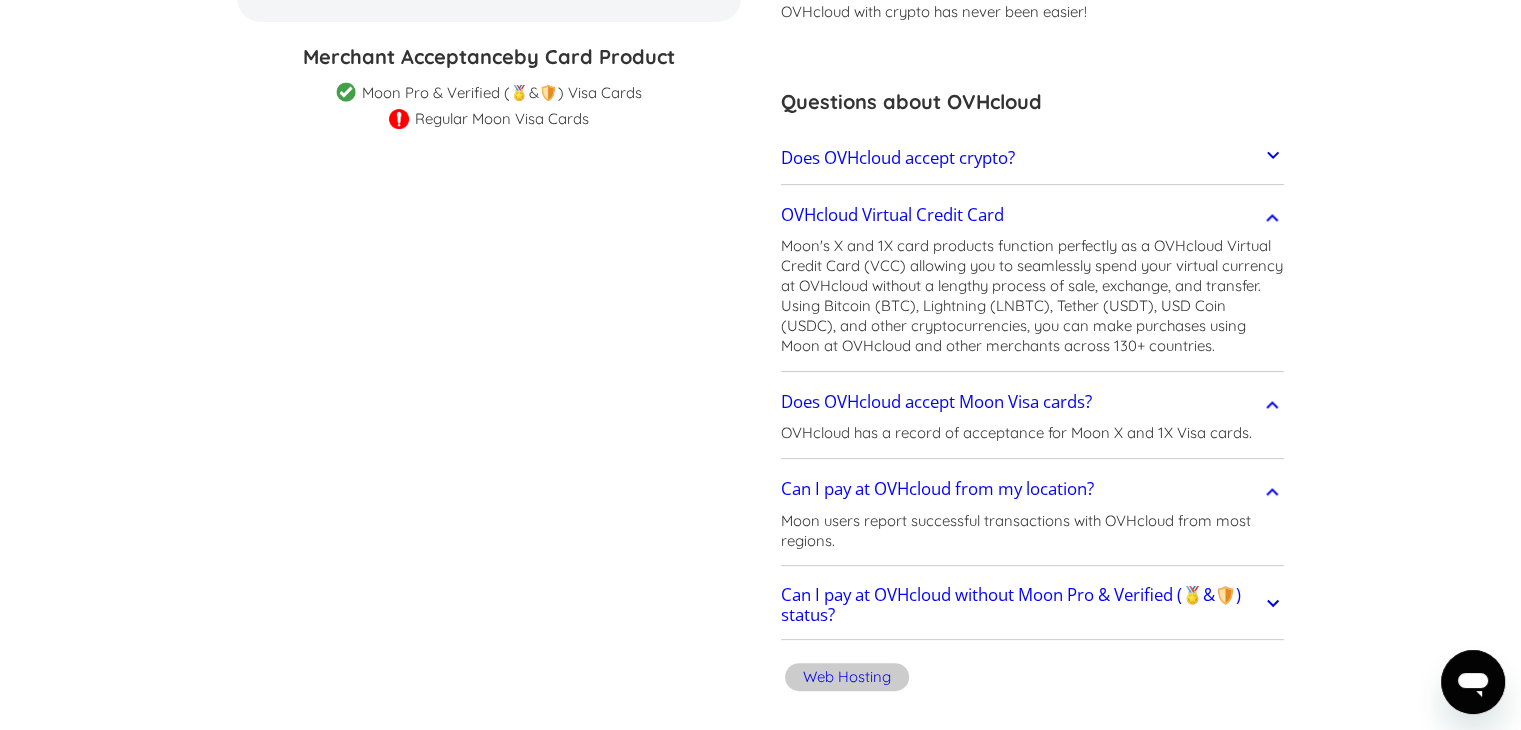 click on "Can I pay at OVHcloud without Moon Pro & Verified (🏅&🛡️) status?" at bounding box center (1021, 605) 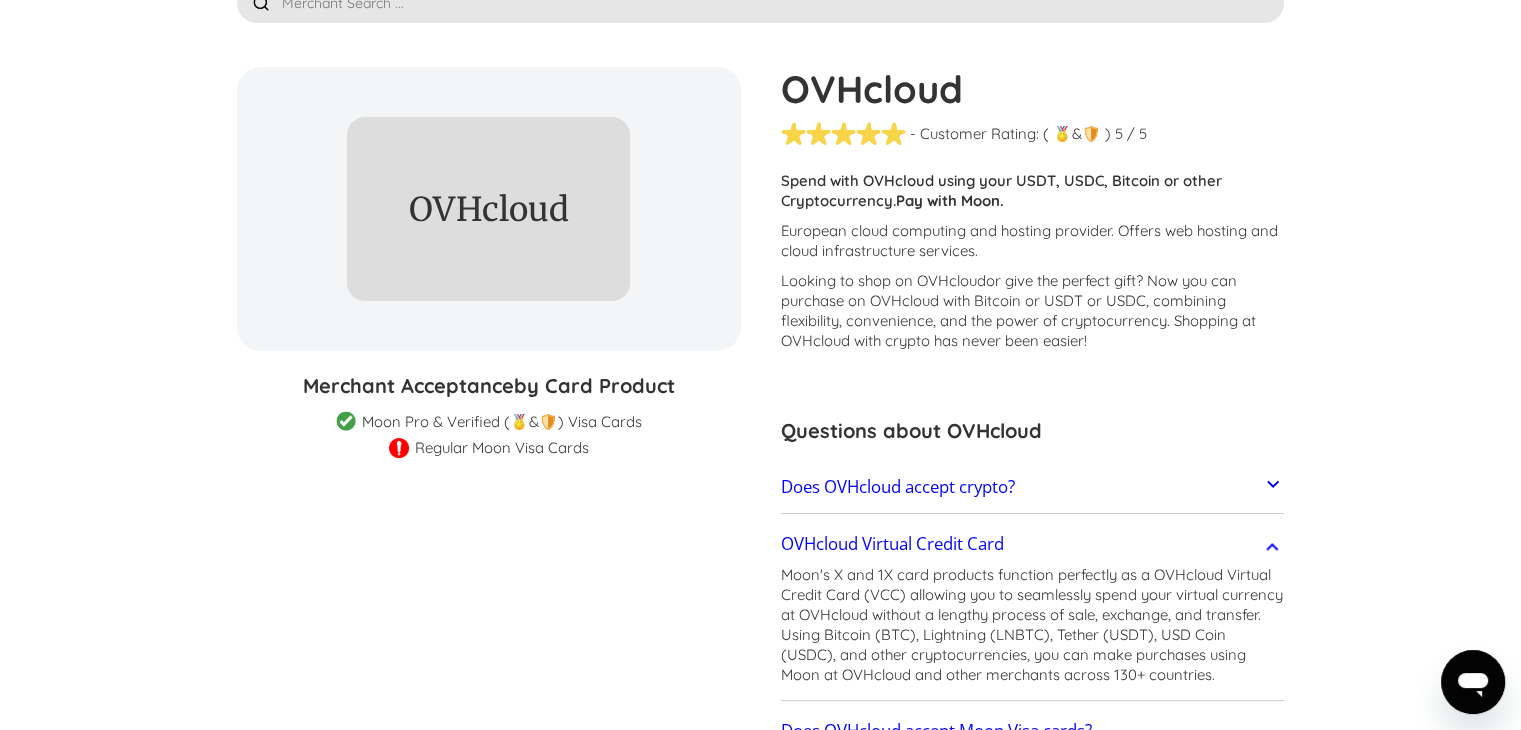 scroll, scrollTop: 0, scrollLeft: 0, axis: both 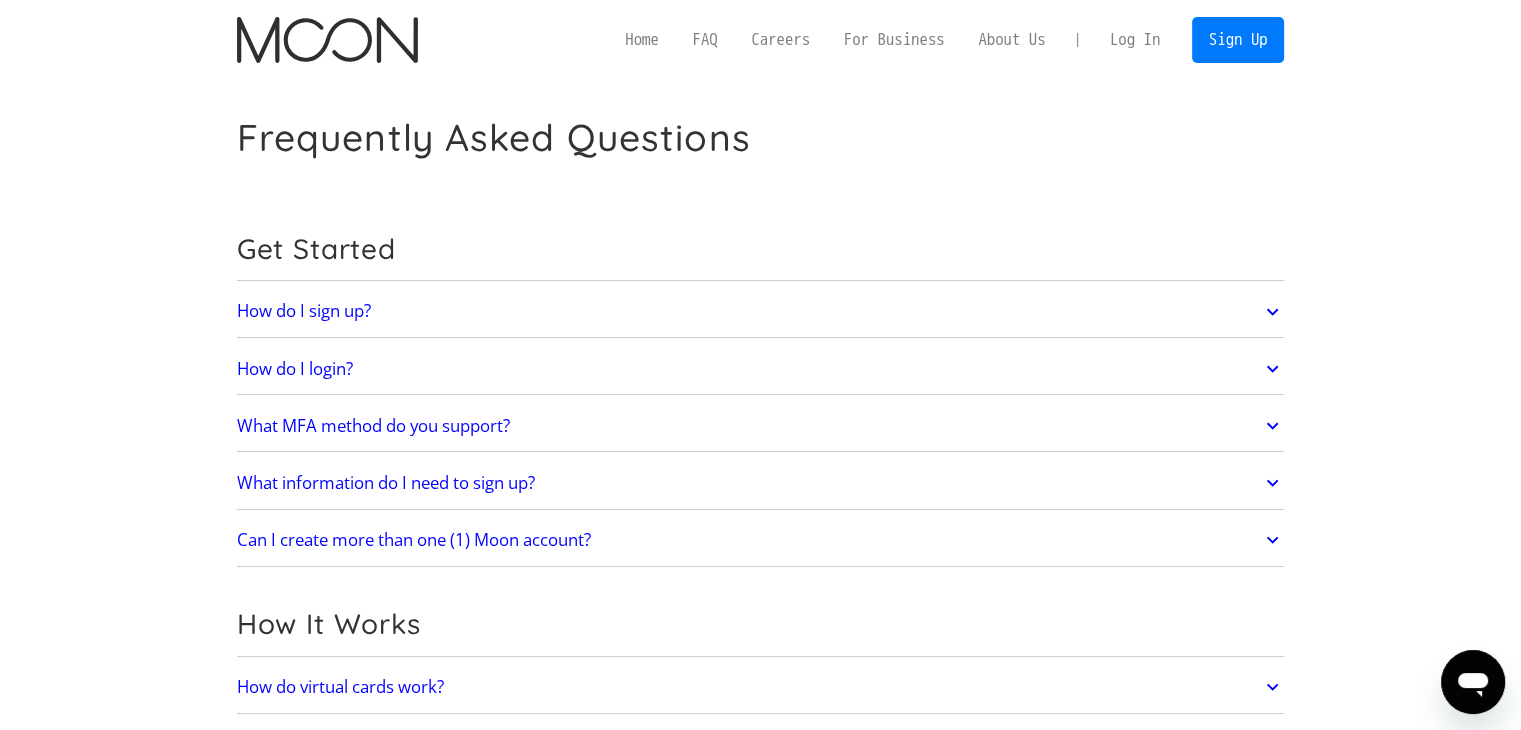click on "What MFA method do you support?" at bounding box center [373, 426] 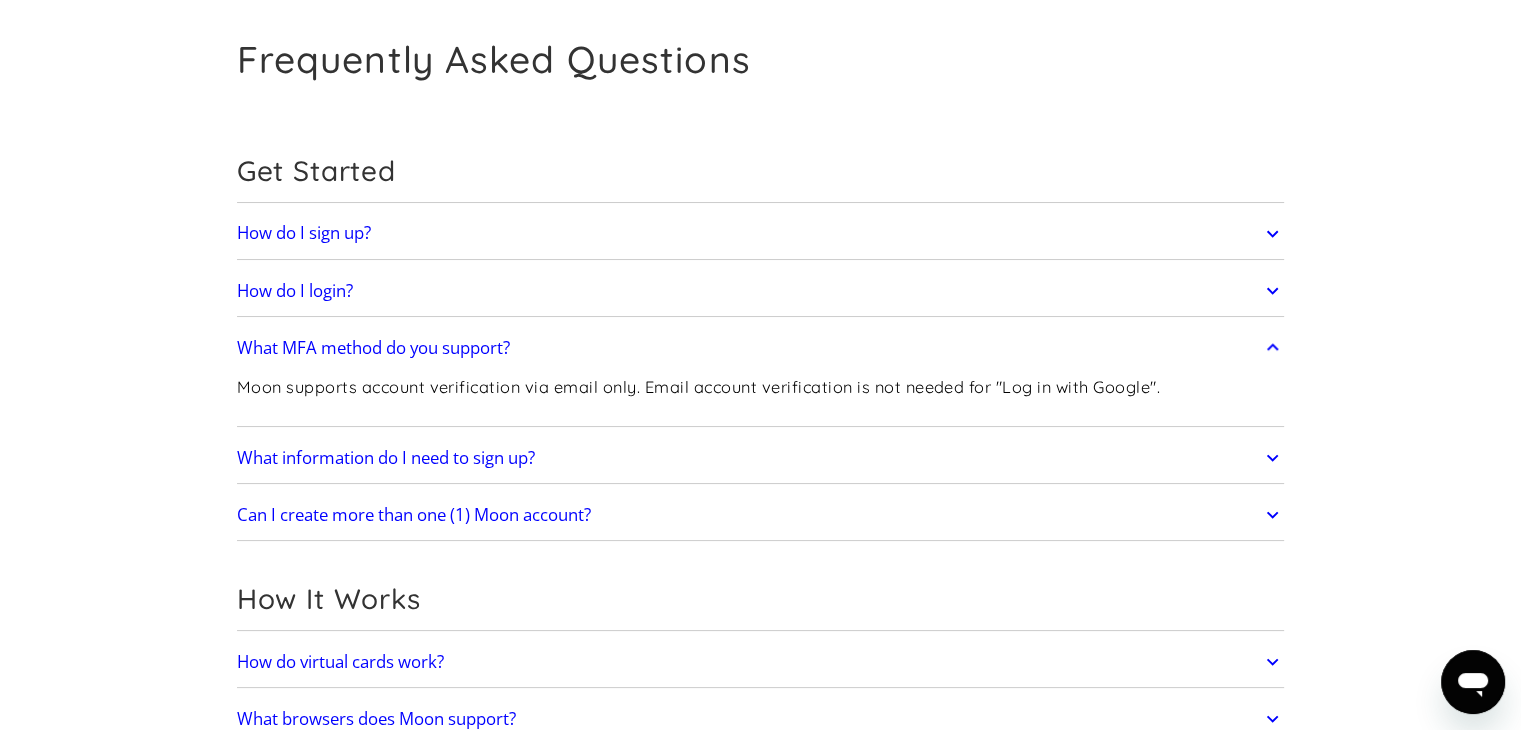 scroll, scrollTop: 80, scrollLeft: 0, axis: vertical 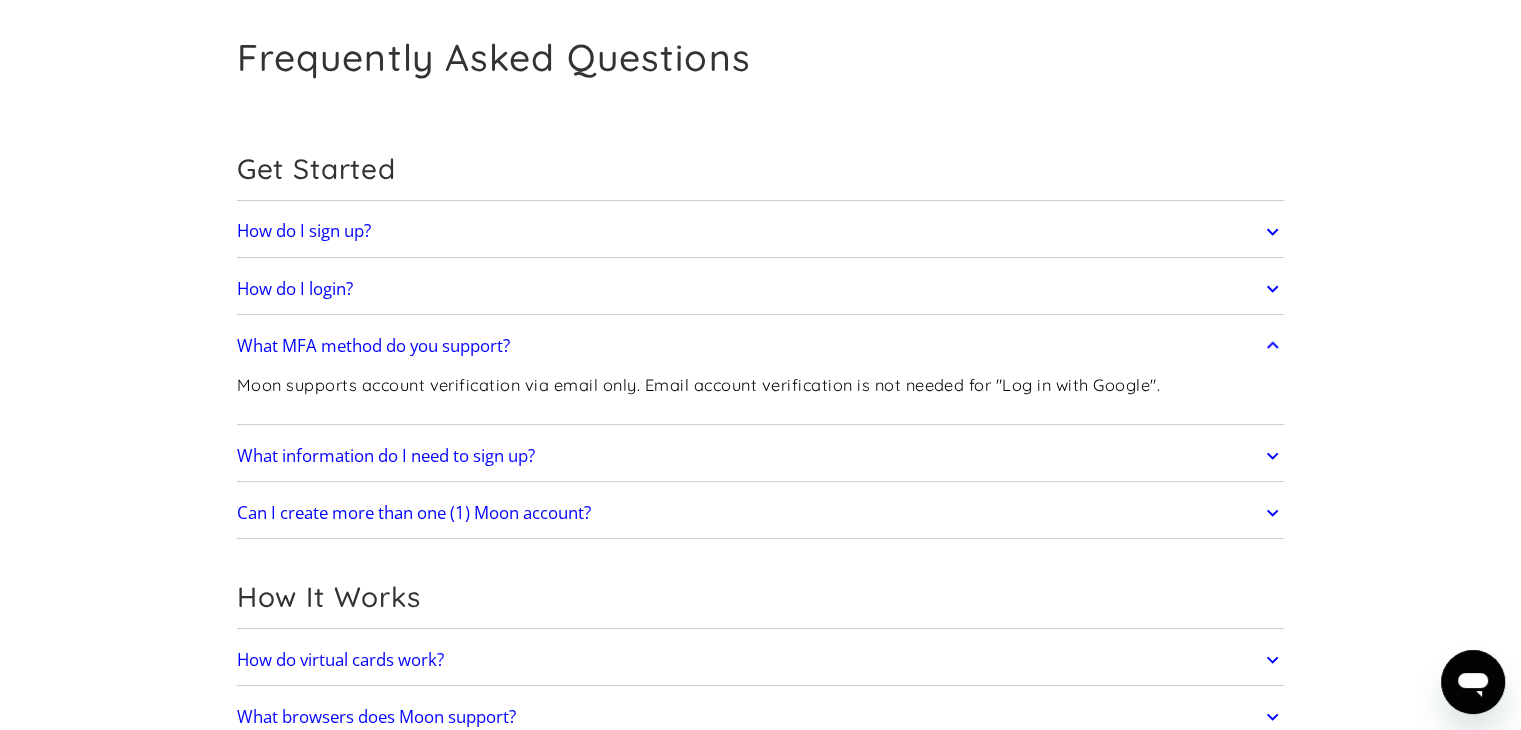 click on "What information do I need to sign up?" at bounding box center [386, 456] 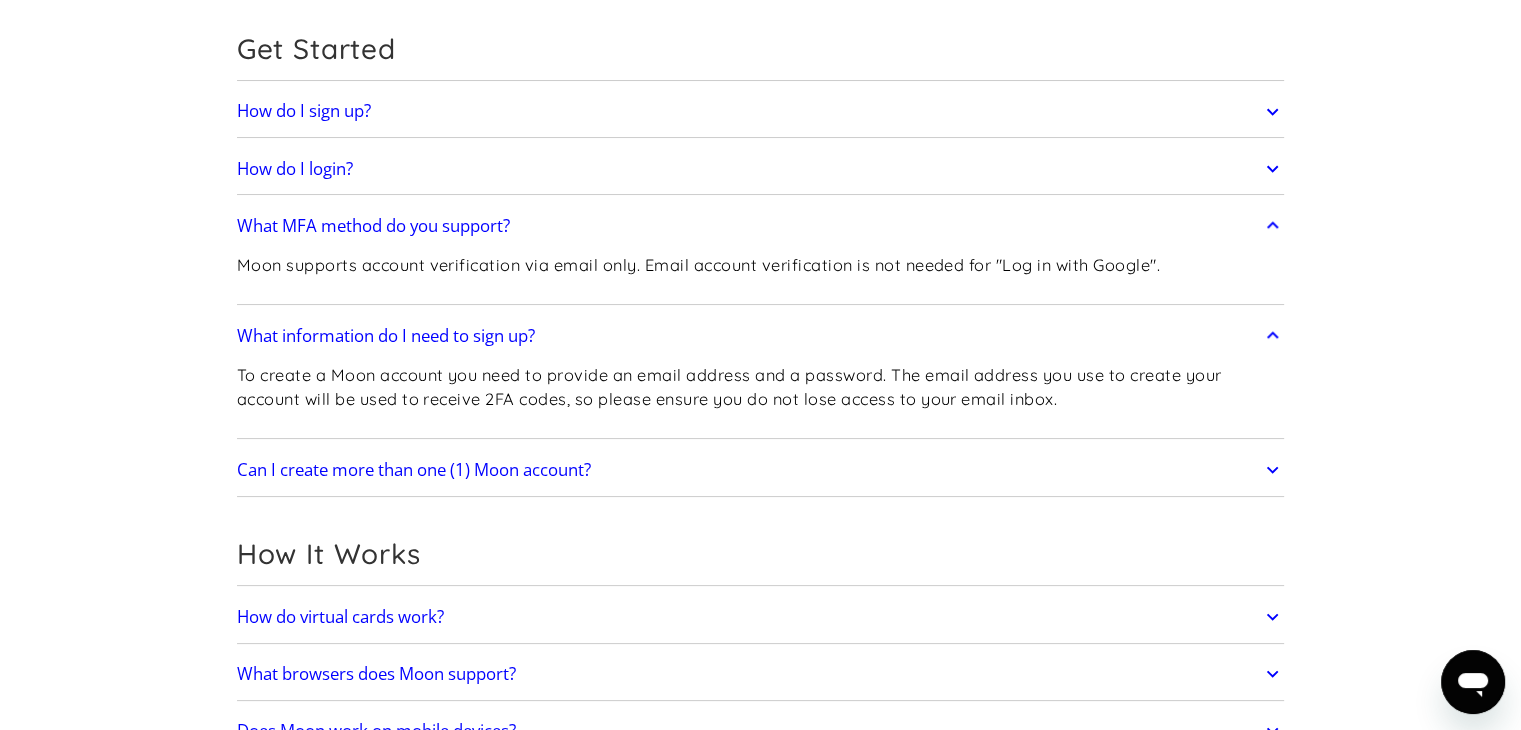 scroll, scrollTop: 202, scrollLeft: 0, axis: vertical 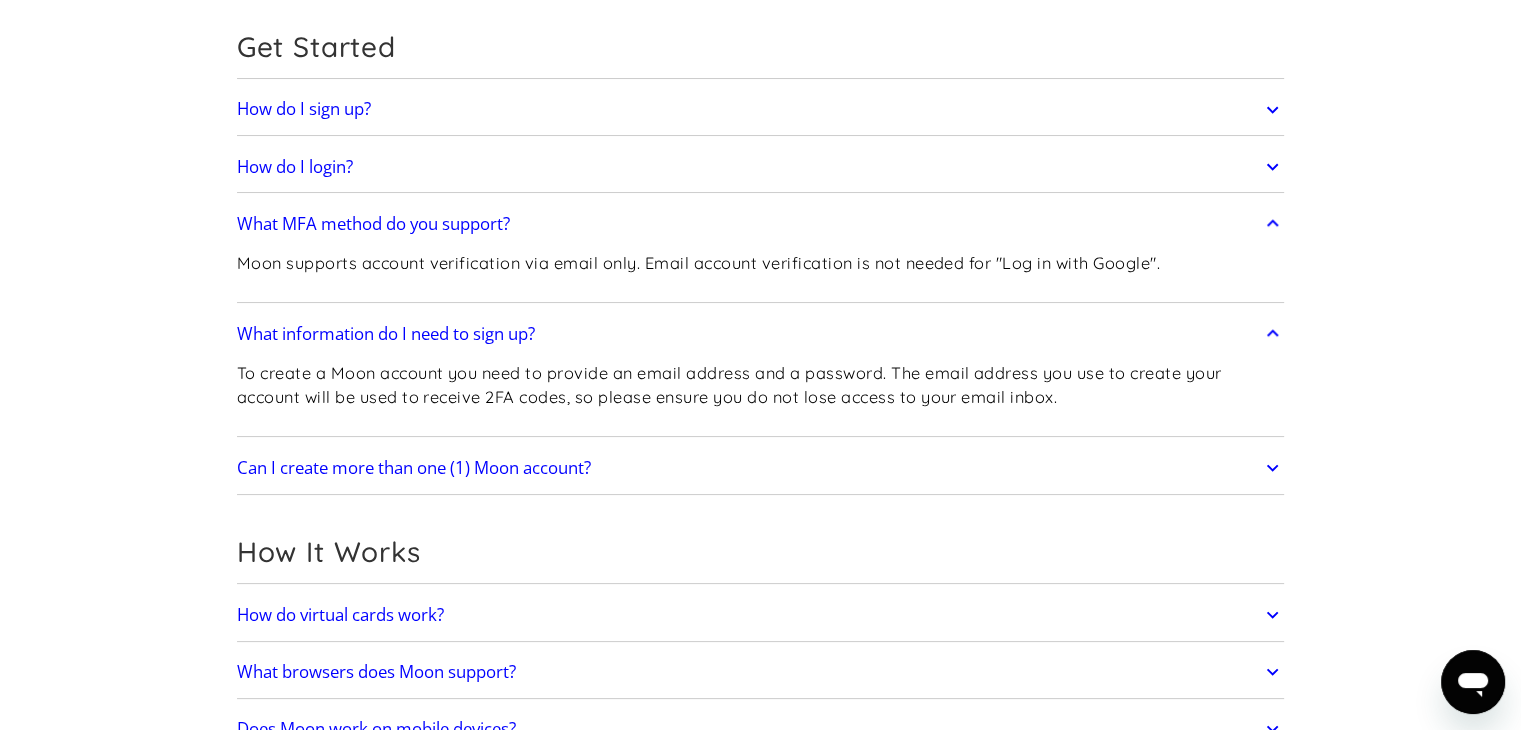 click on "Can I create more than one (1) Moon account?" at bounding box center (414, 468) 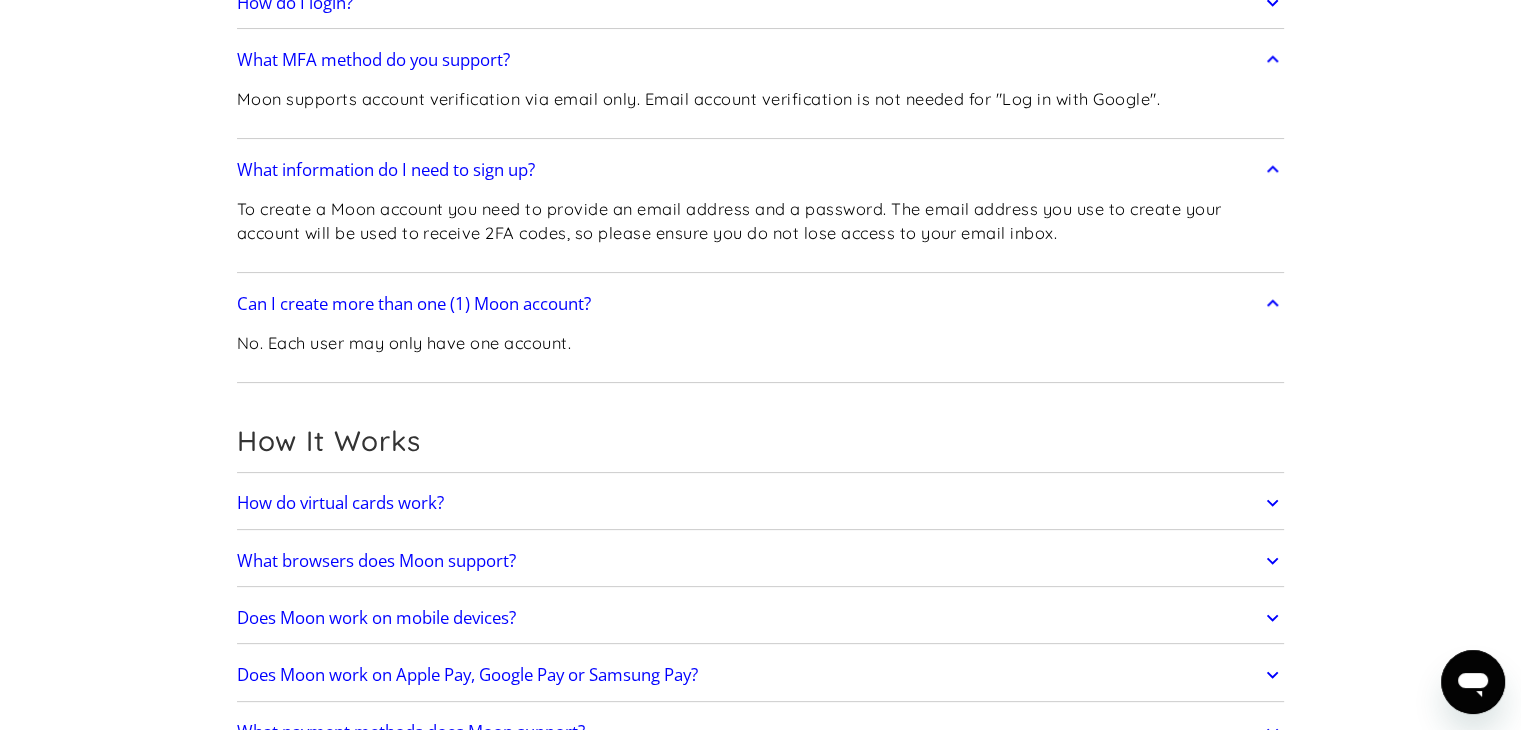 scroll, scrollTop: 370, scrollLeft: 0, axis: vertical 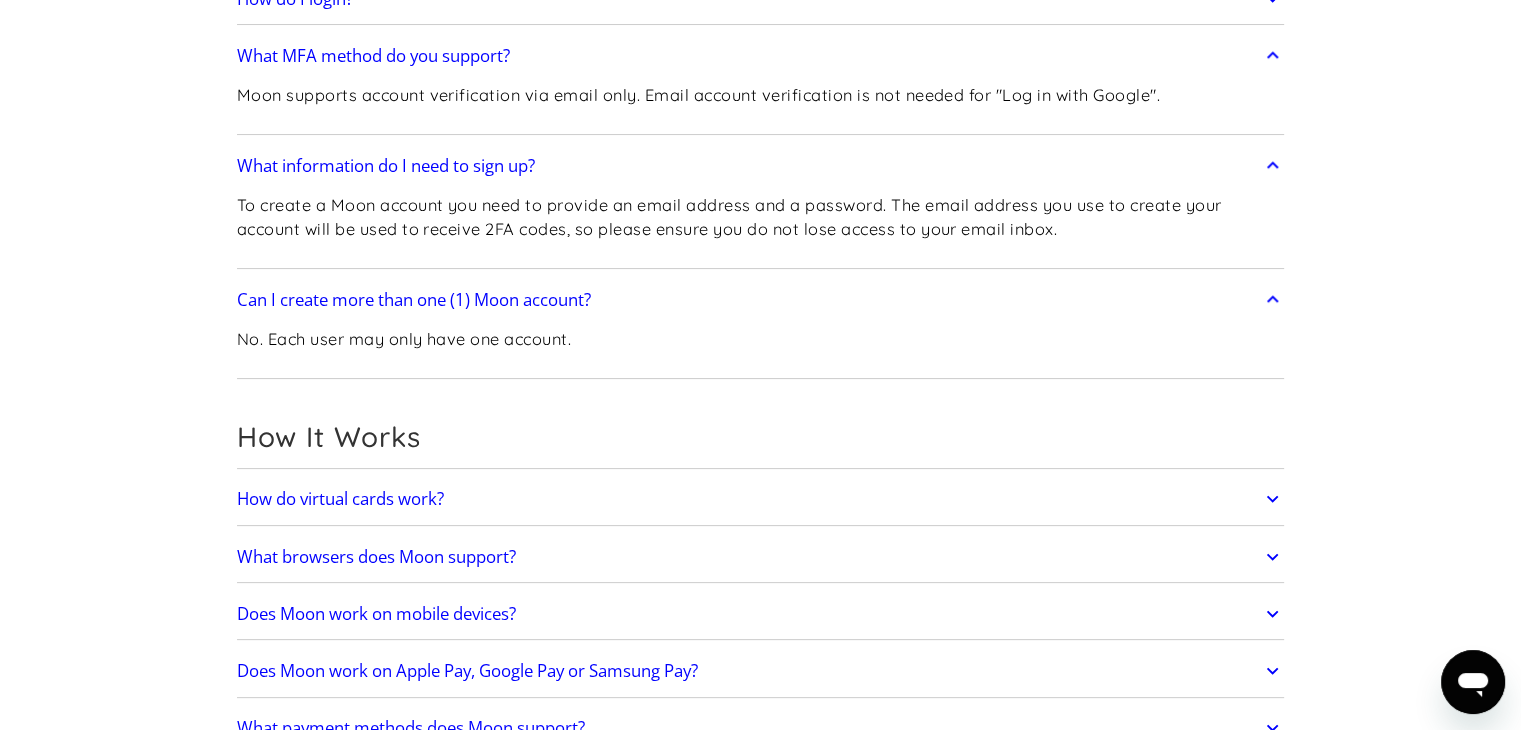 click on "How do virtual cards work?" at bounding box center (340, 499) 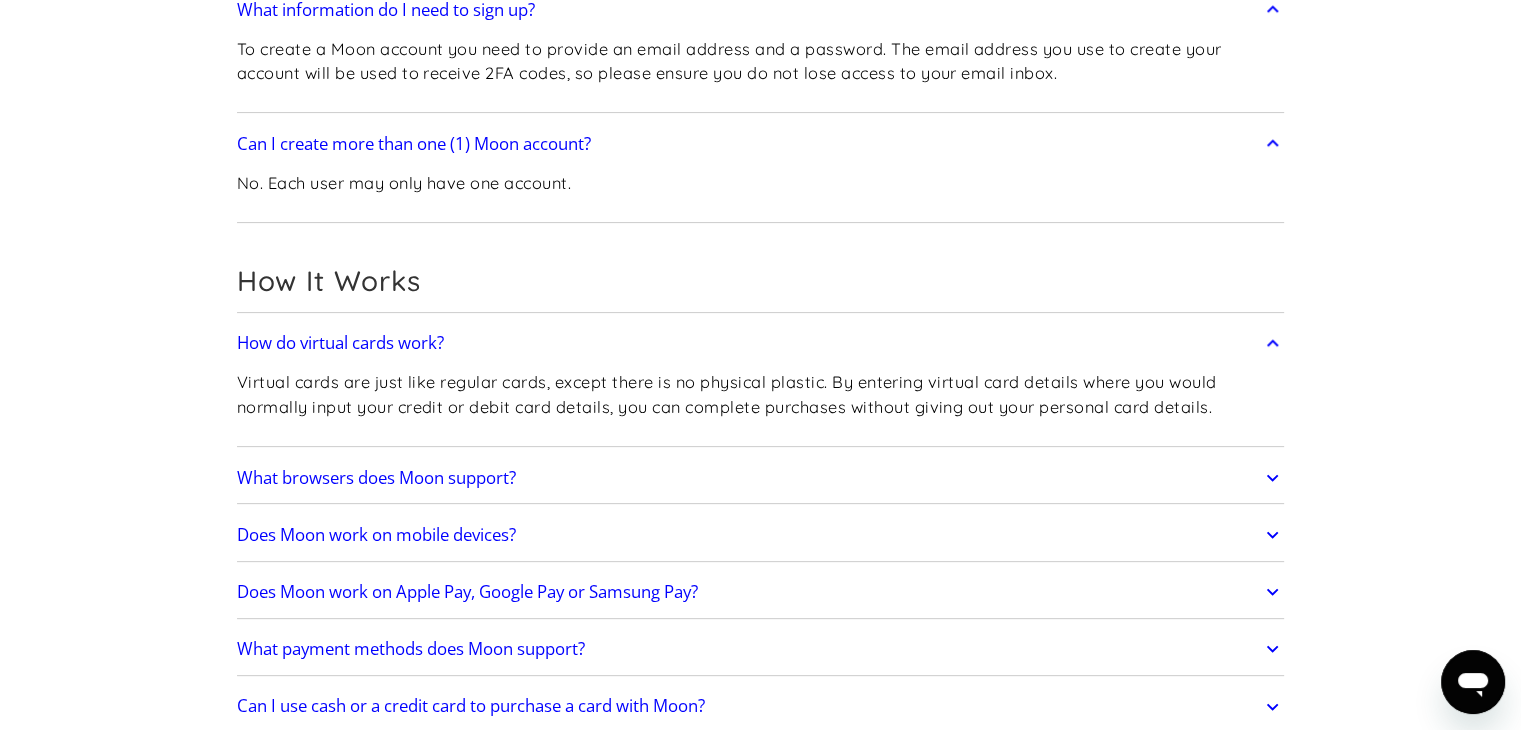 scroll, scrollTop: 528, scrollLeft: 0, axis: vertical 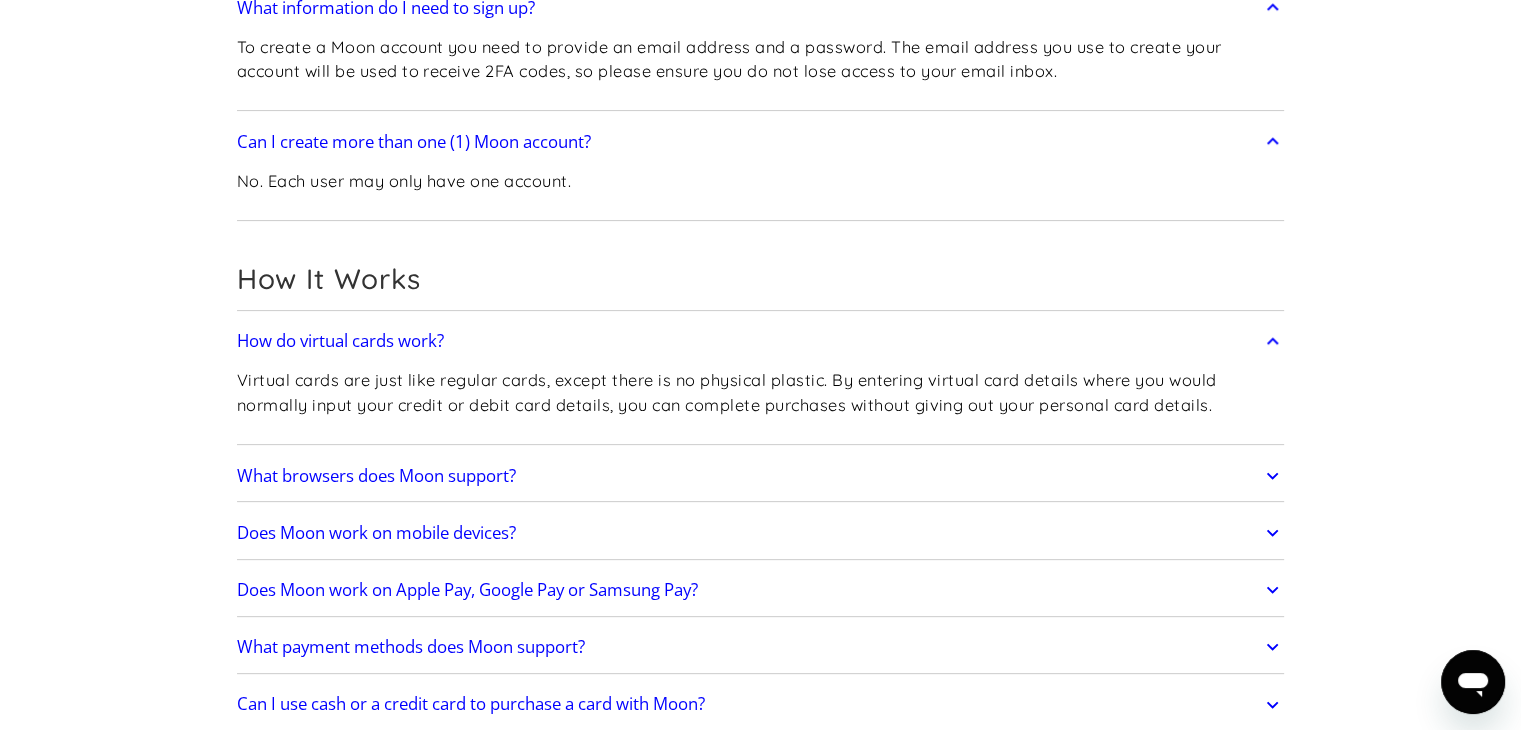click on "What browsers does Moon support?" at bounding box center [376, 476] 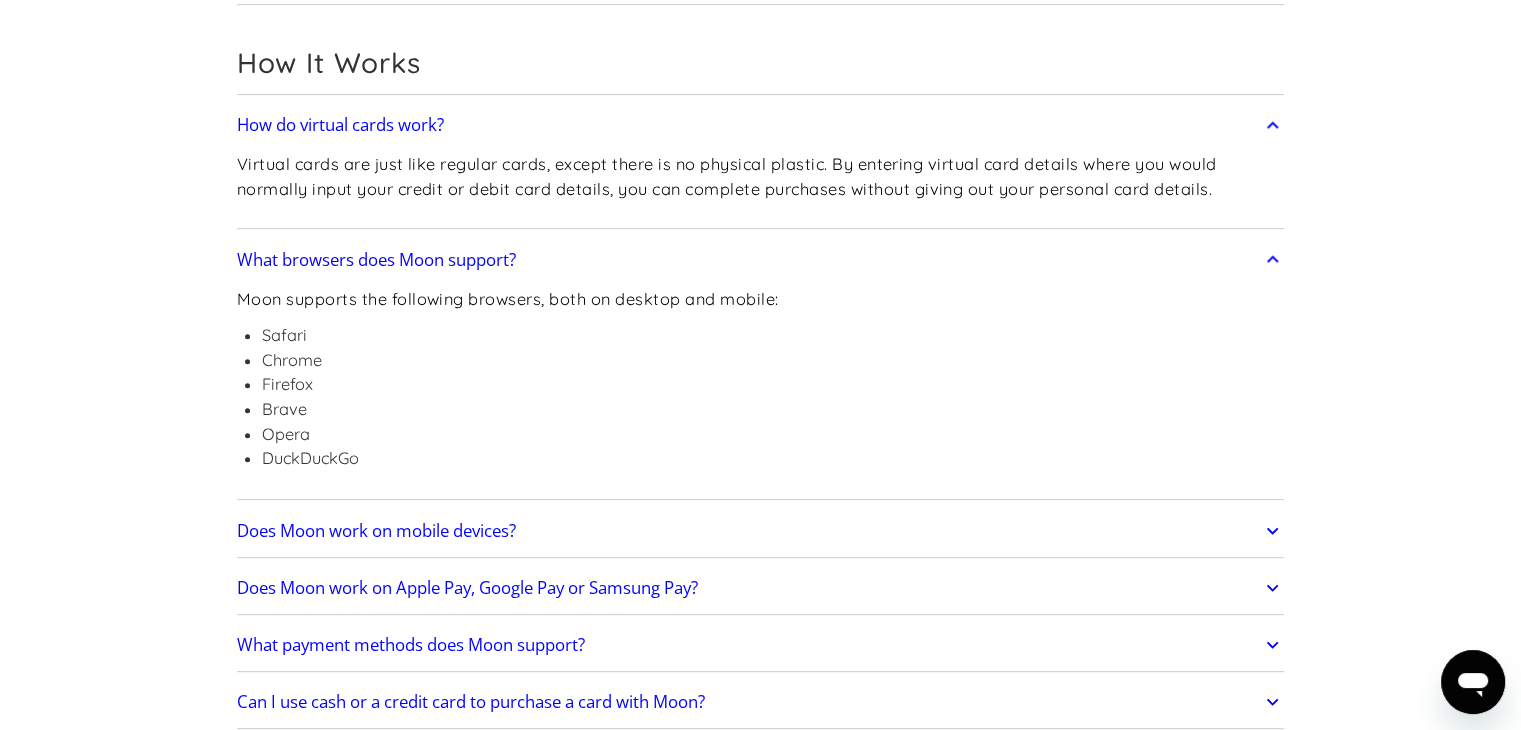 scroll, scrollTop: 746, scrollLeft: 0, axis: vertical 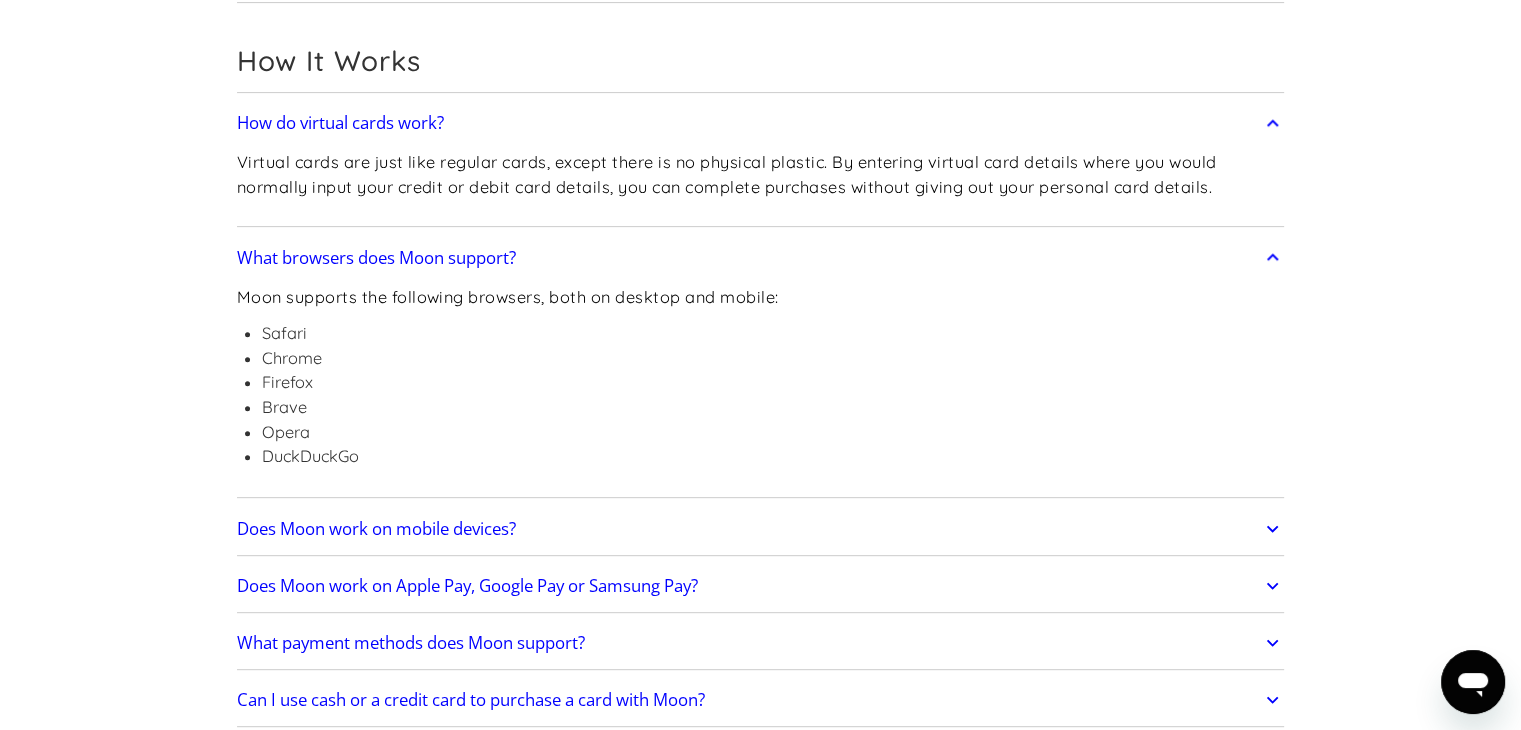 click on "Does Moon work on mobile devices?" at bounding box center [376, 529] 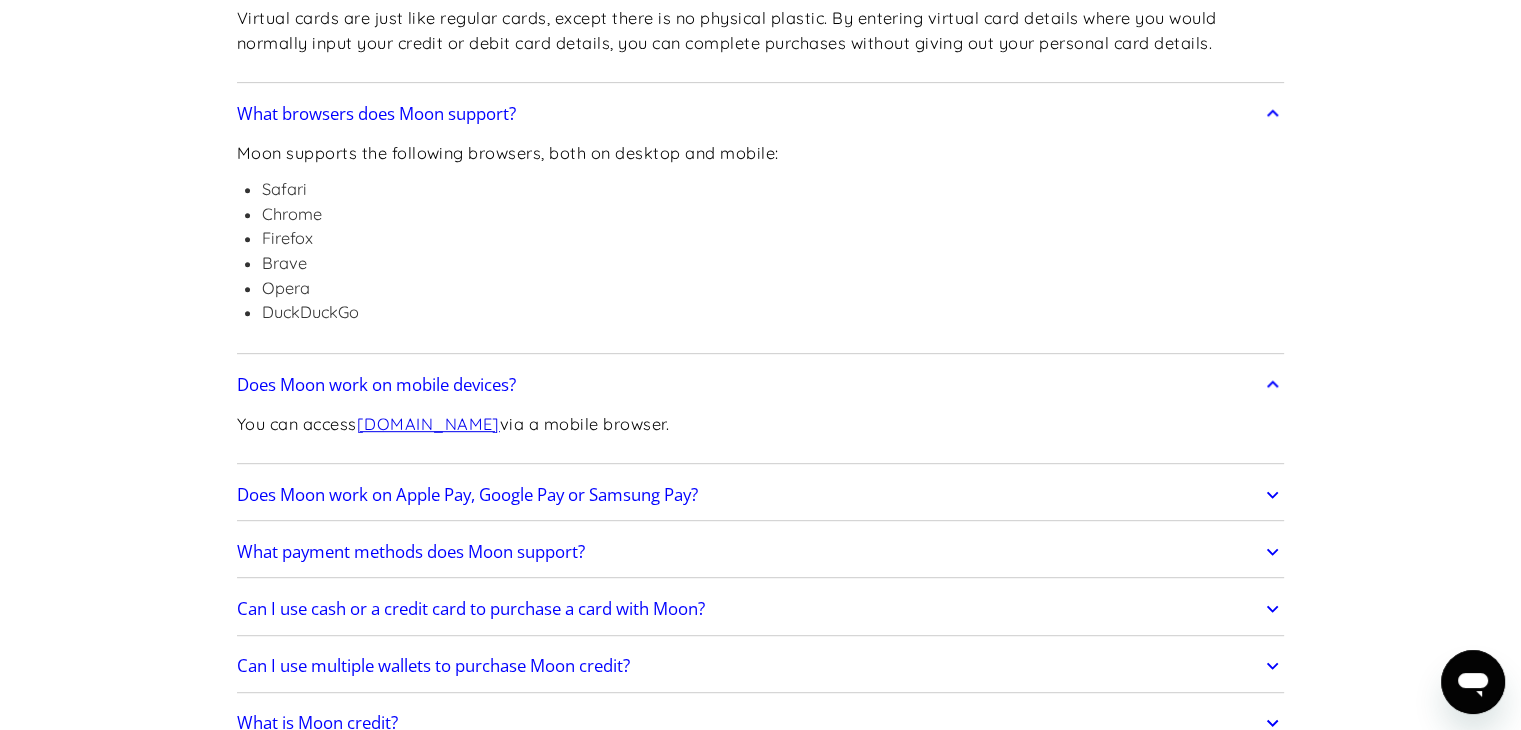 scroll, scrollTop: 892, scrollLeft: 0, axis: vertical 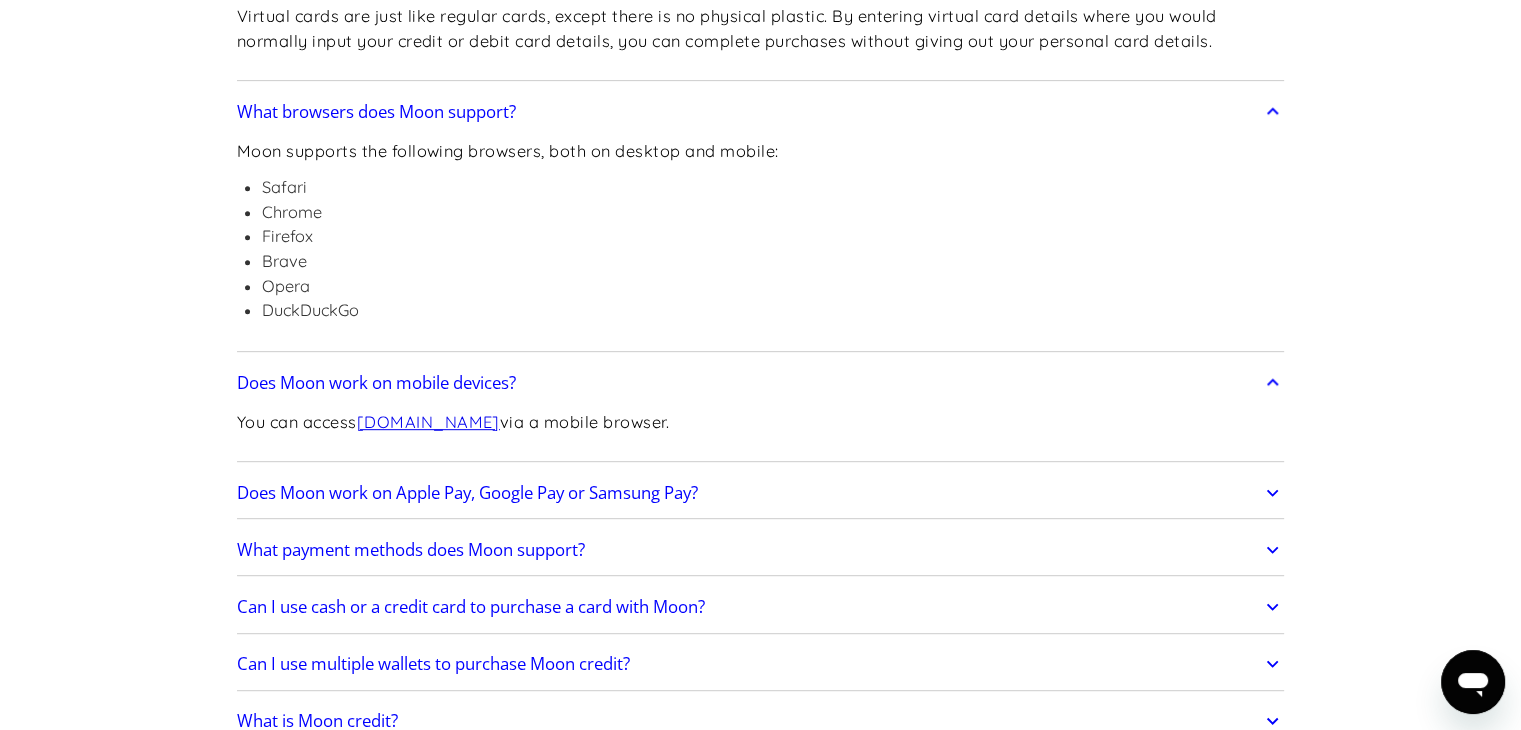 click on "What payment methods does Moon support?" at bounding box center (411, 550) 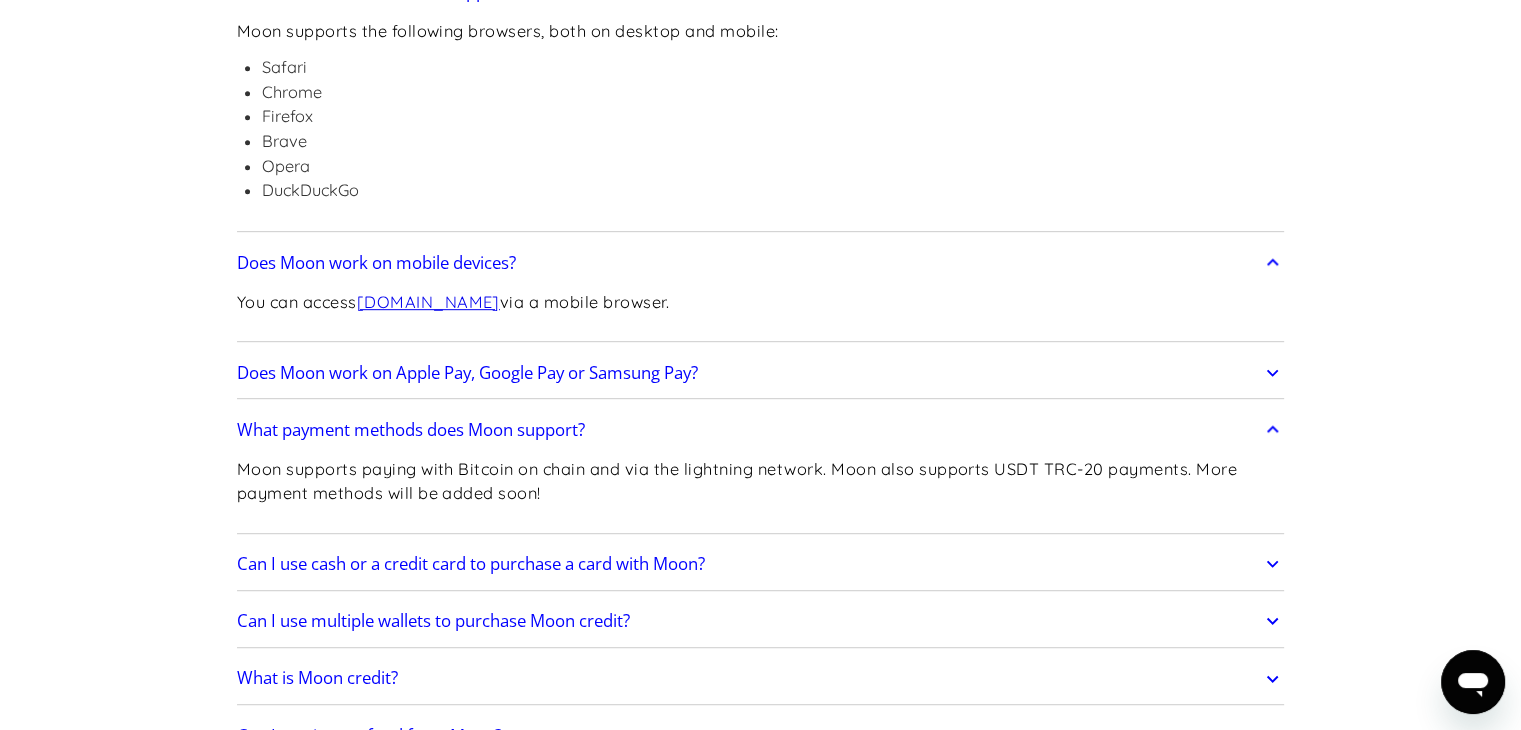 scroll, scrollTop: 1012, scrollLeft: 0, axis: vertical 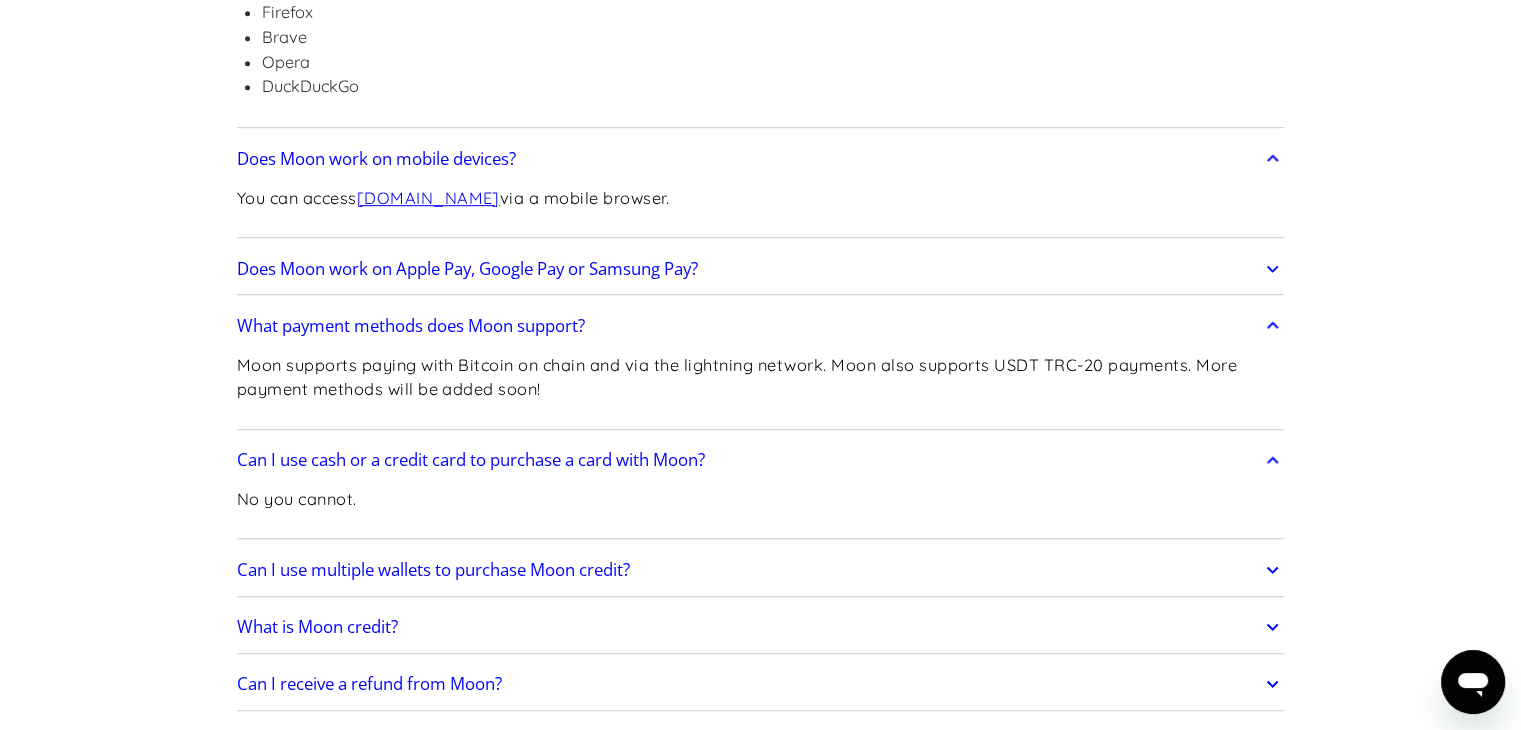 click on "Can I use multiple wallets to purchase Moon credit?" at bounding box center (433, 570) 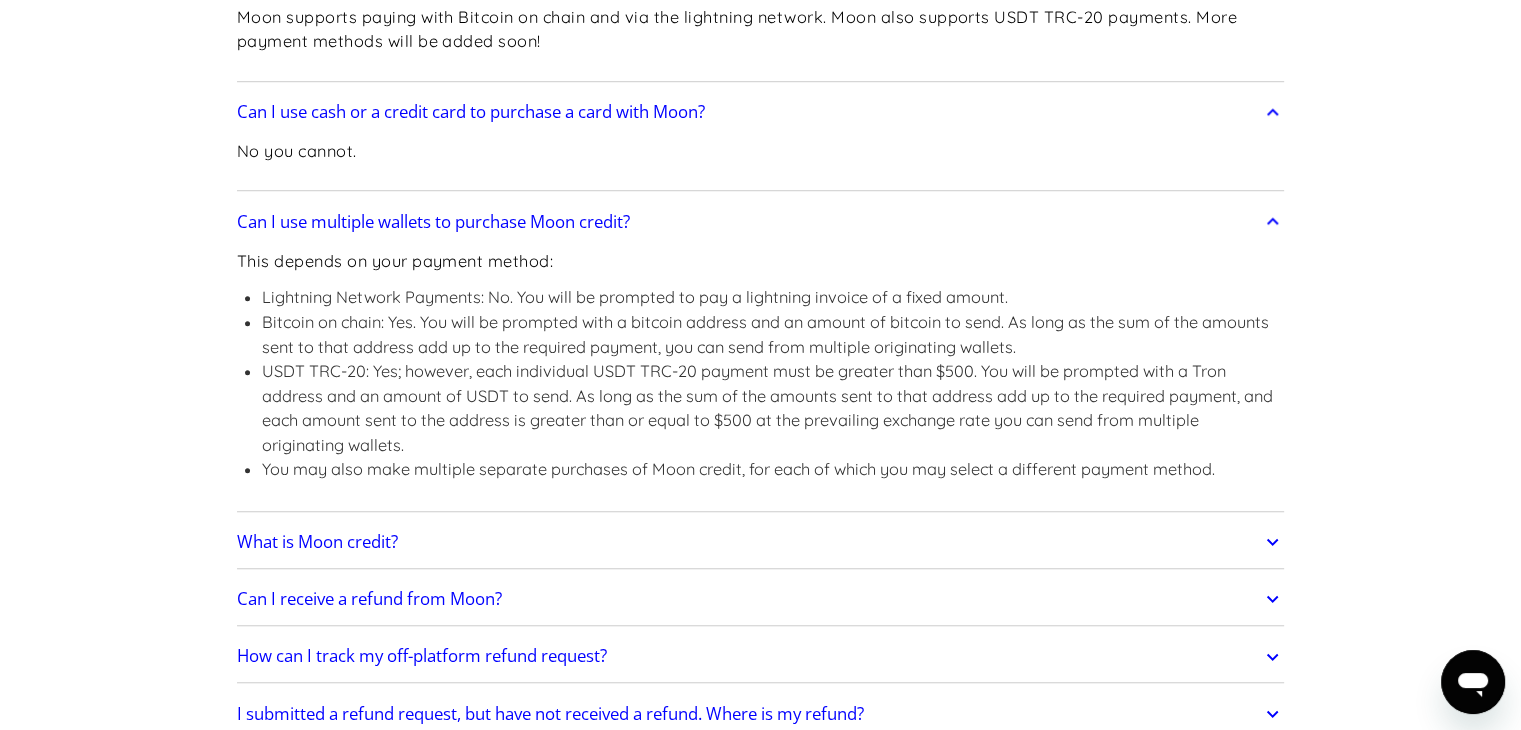 scroll, scrollTop: 1468, scrollLeft: 0, axis: vertical 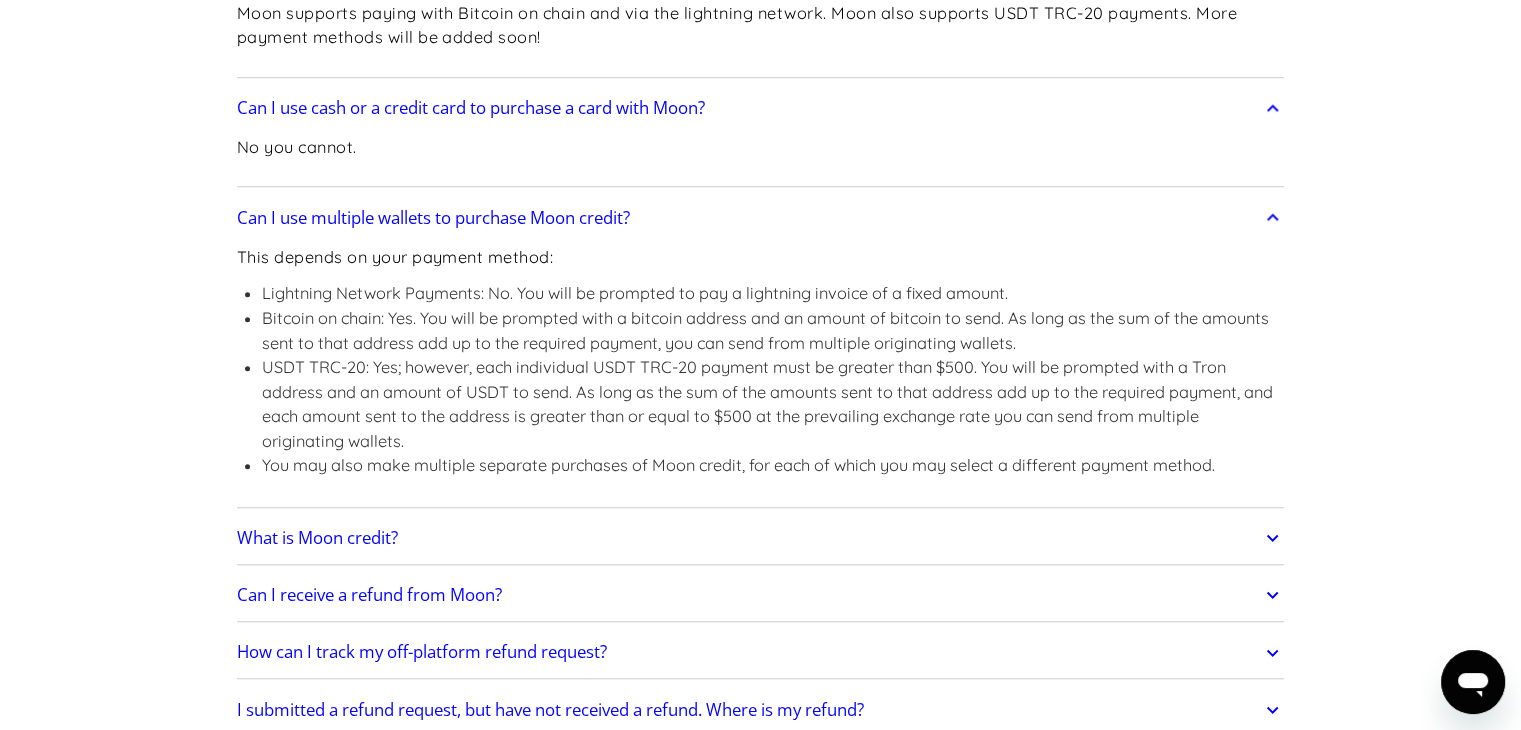 click on "What is Moon credit?" at bounding box center [317, 538] 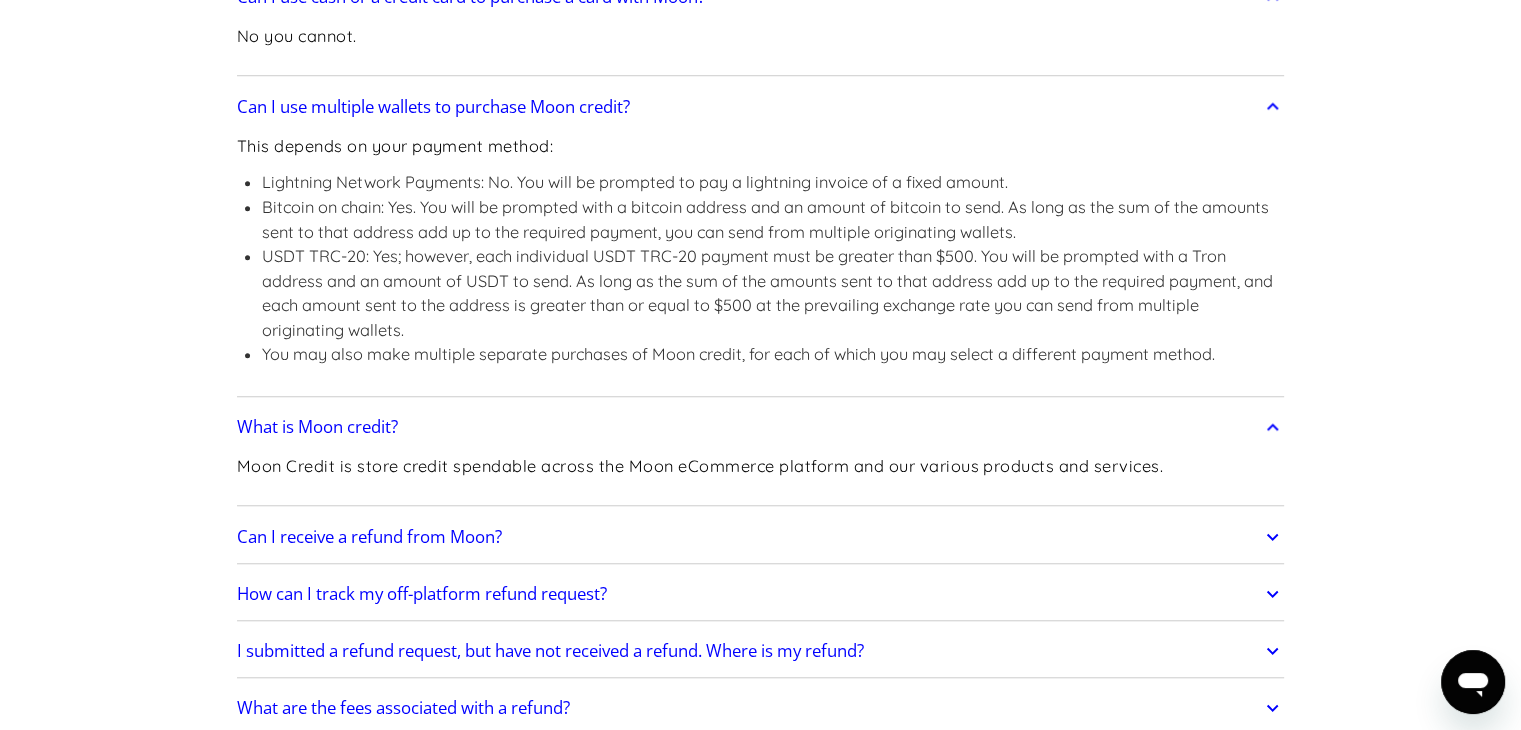 scroll, scrollTop: 1582, scrollLeft: 0, axis: vertical 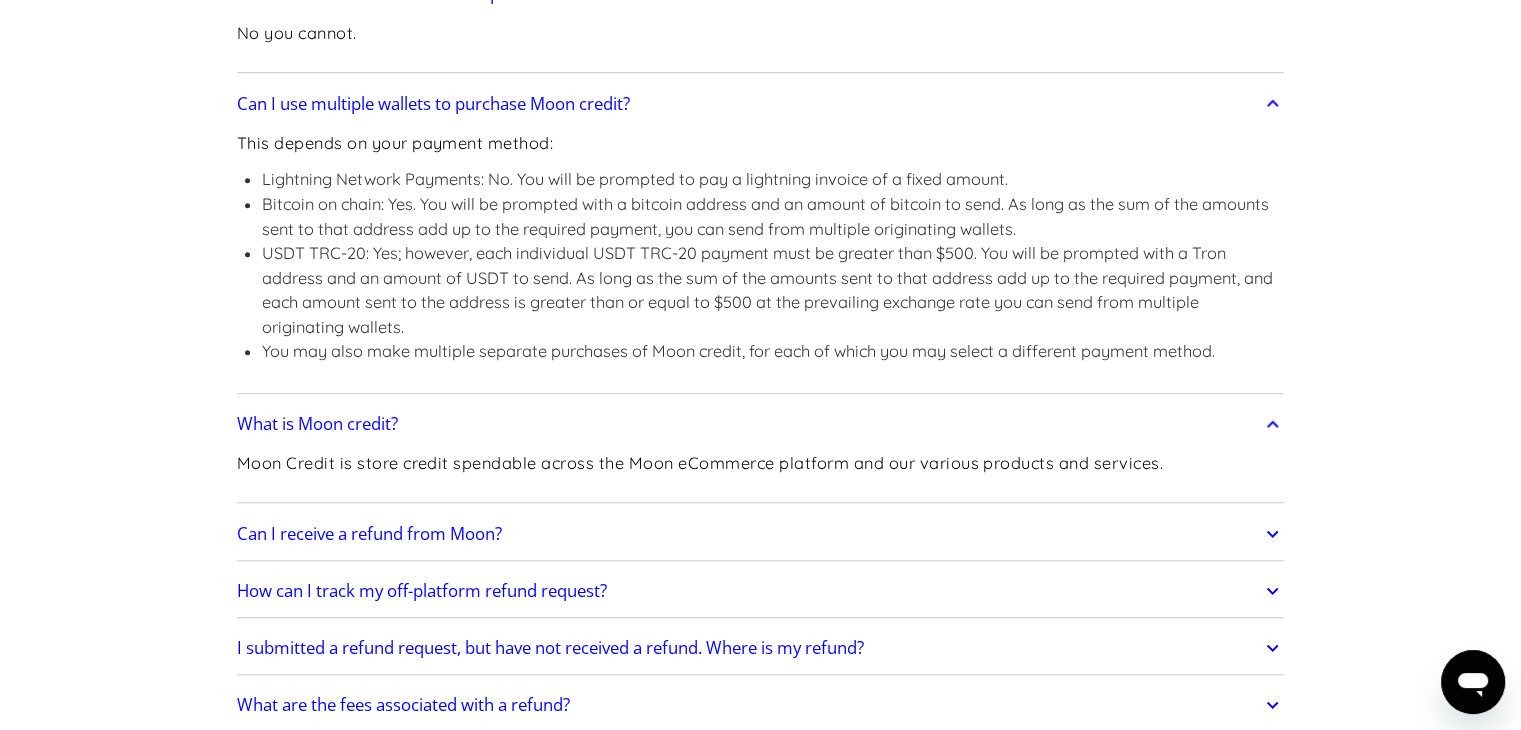click on "Can I receive a refund from Moon?" at bounding box center [369, 534] 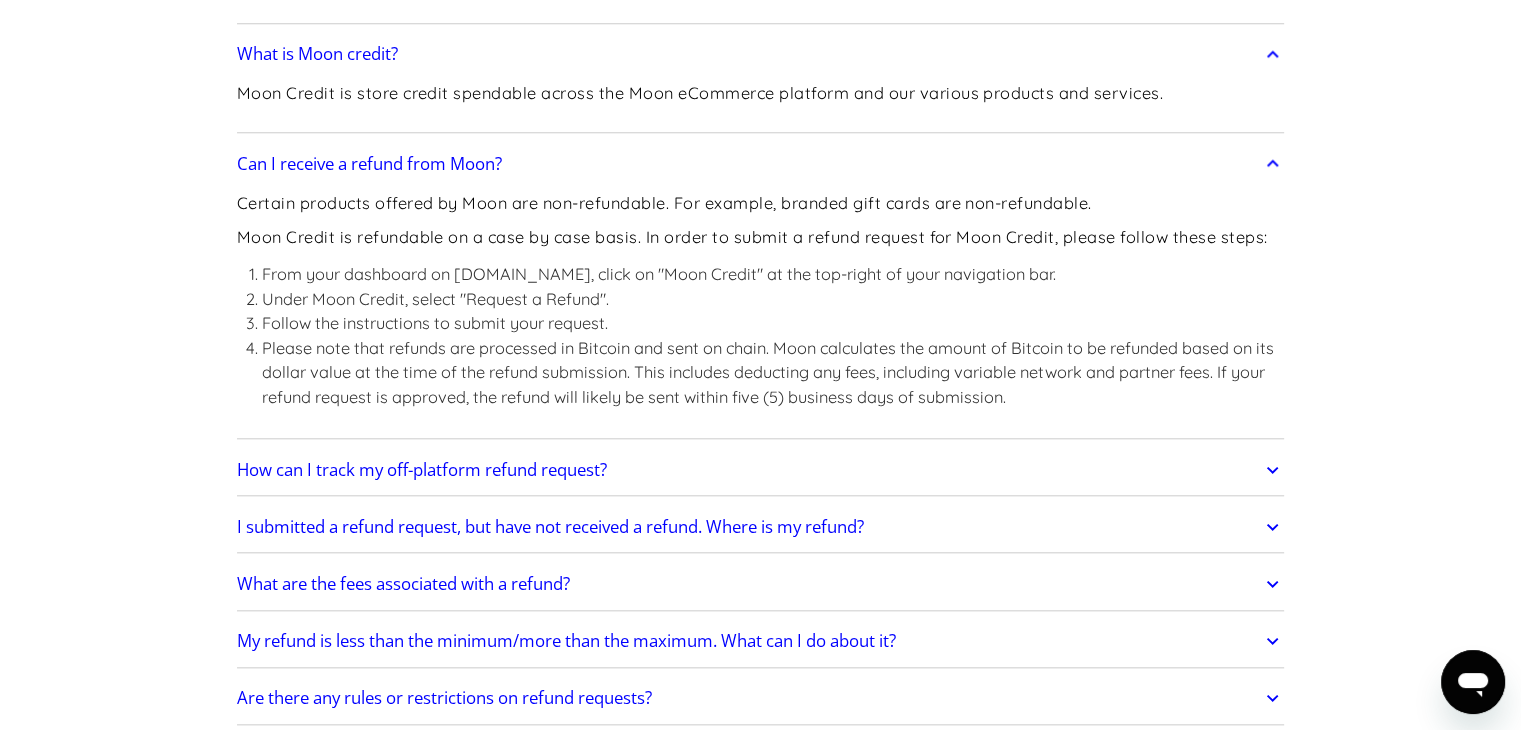 scroll, scrollTop: 1952, scrollLeft: 0, axis: vertical 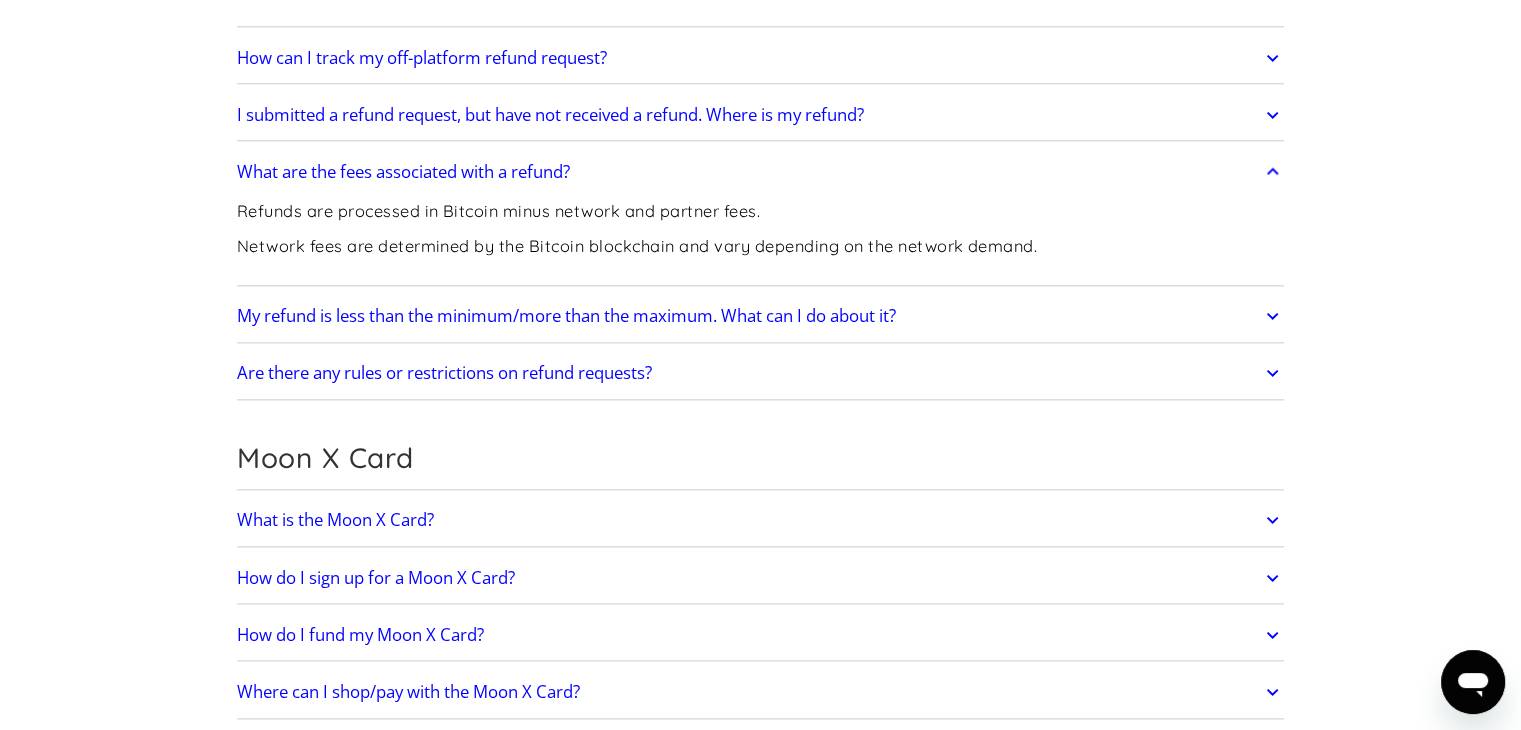 click on "What is the Moon X Card?" at bounding box center [335, 520] 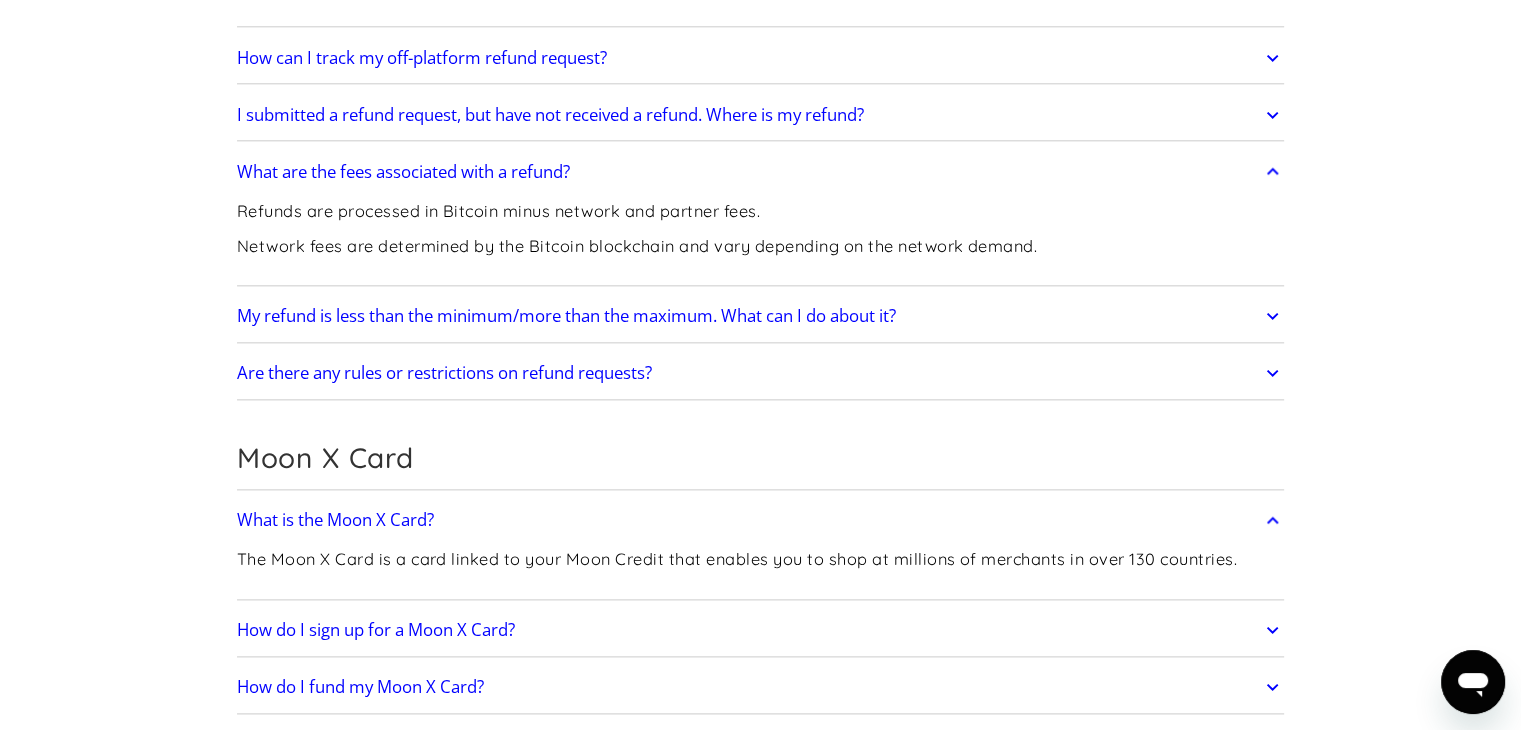 click on "How do I sign up for a Moon X Card?" at bounding box center [761, 630] 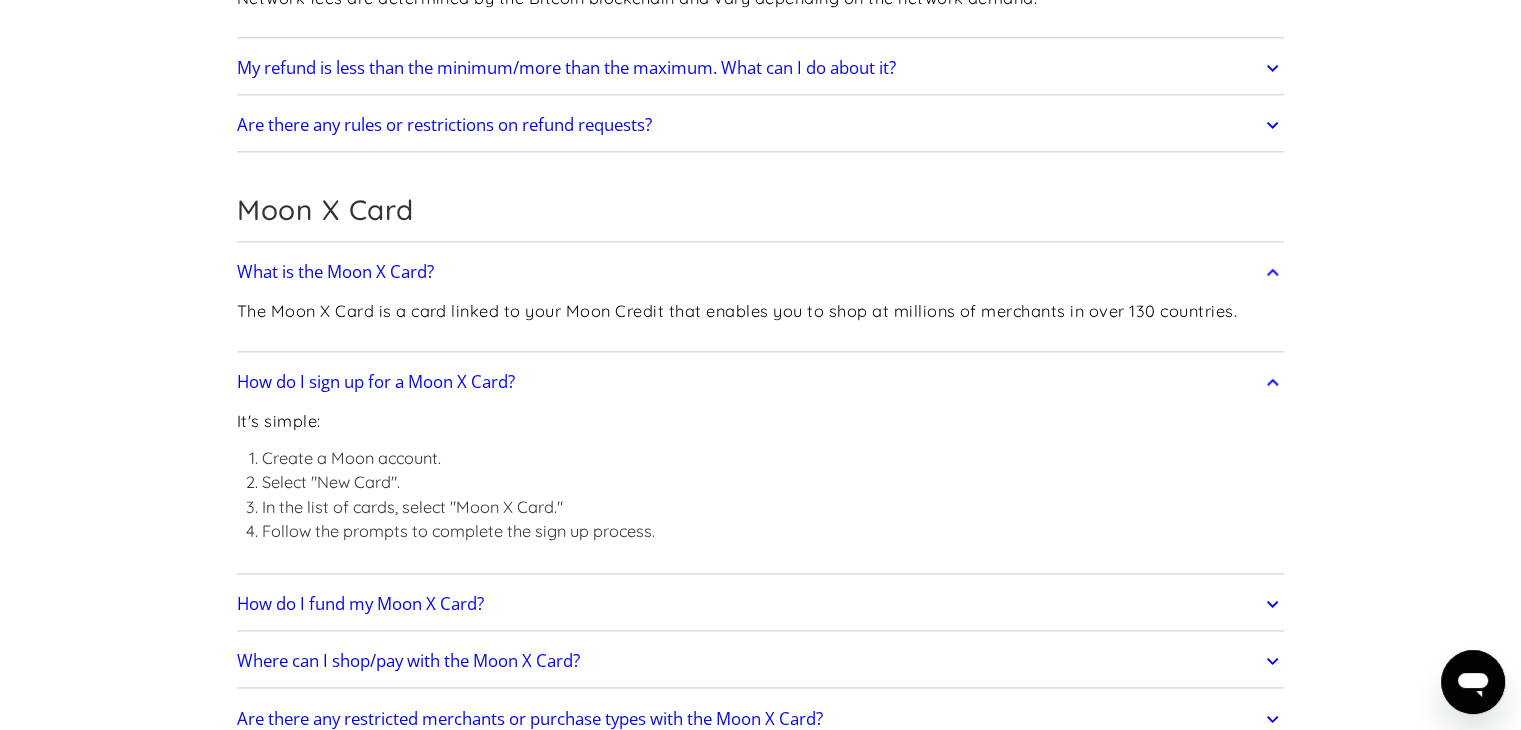 scroll, scrollTop: 2640, scrollLeft: 0, axis: vertical 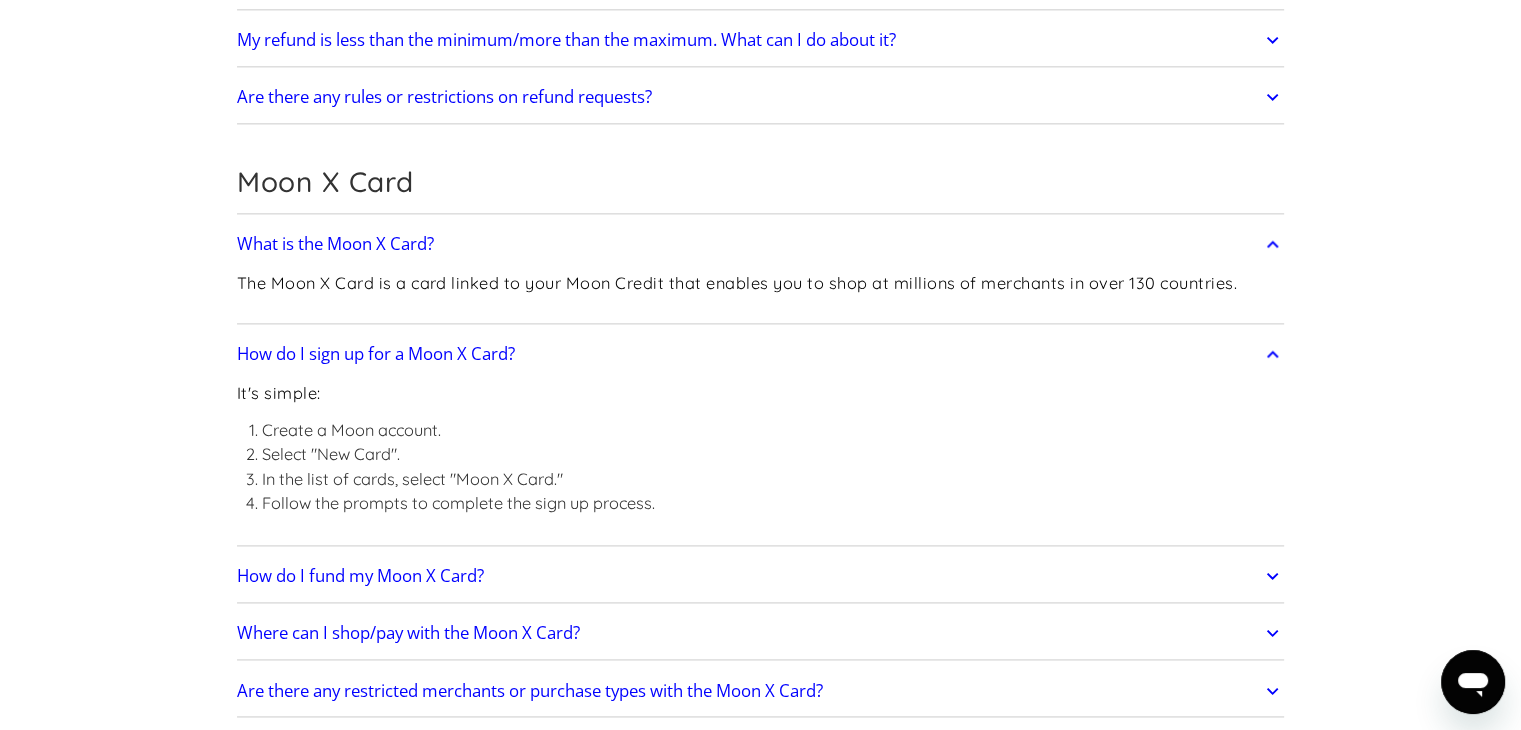 click on "Where can I shop/pay with the Moon X Card?" at bounding box center [408, 633] 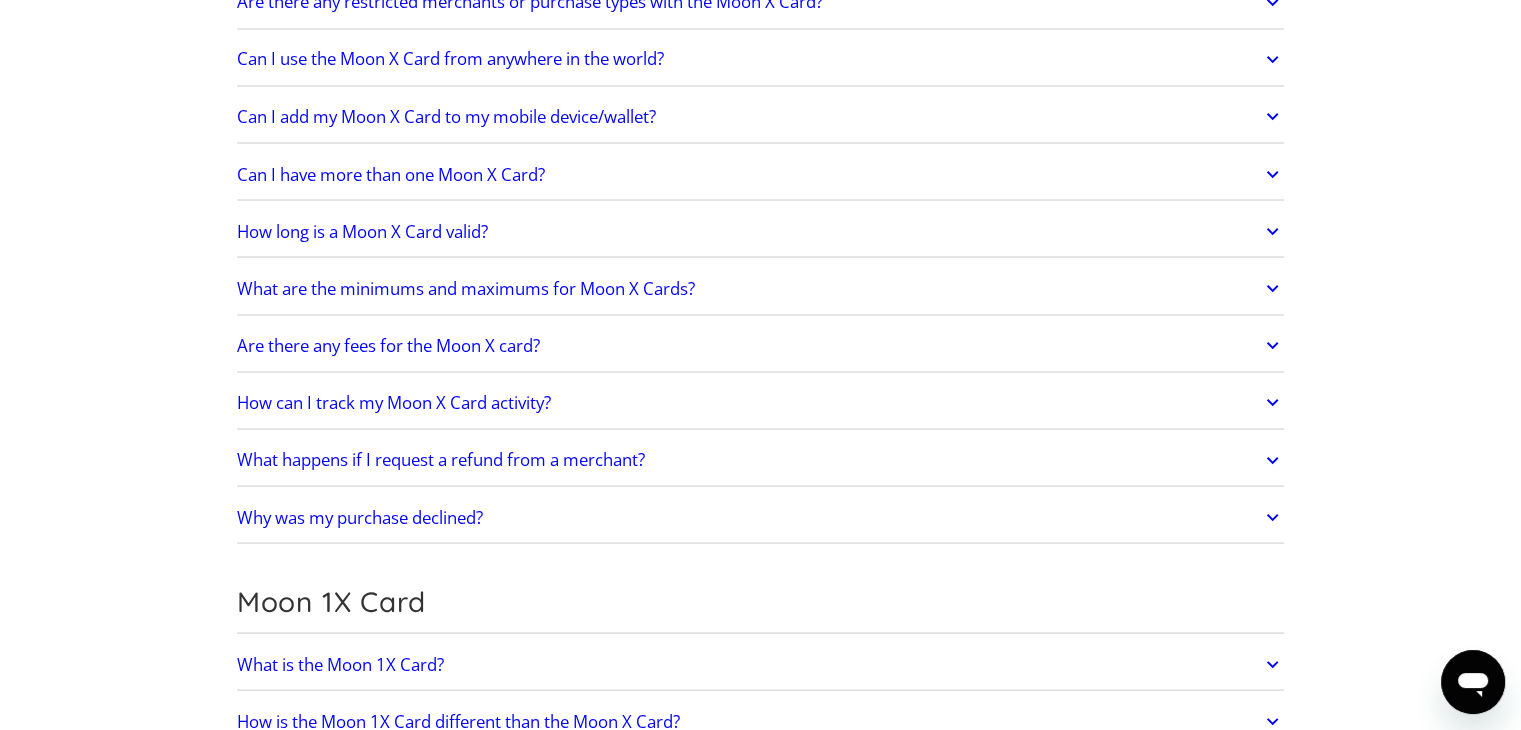 scroll, scrollTop: 3736, scrollLeft: 0, axis: vertical 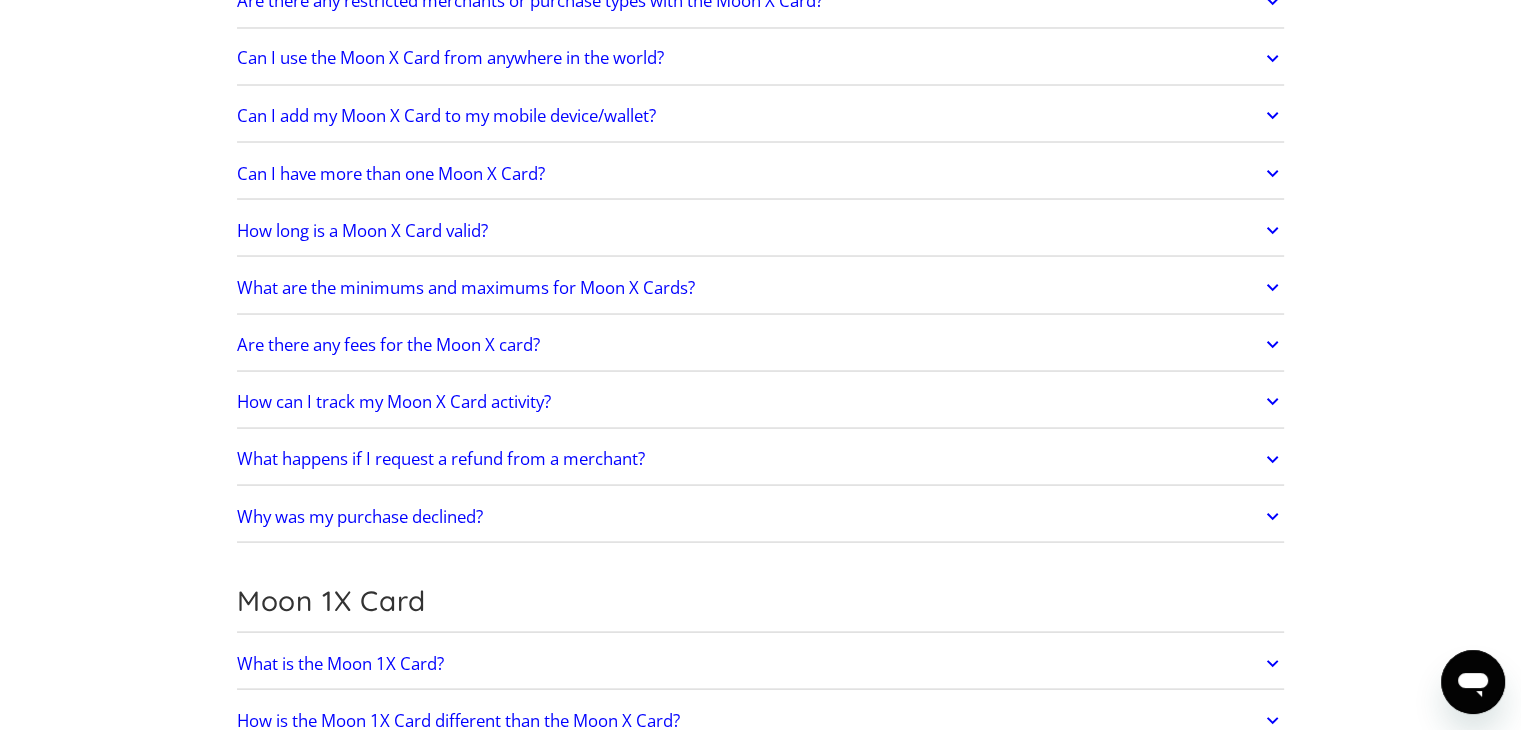 drag, startPoint x: 340, startPoint y: 481, endPoint x: 300, endPoint y: 486, distance: 40.311287 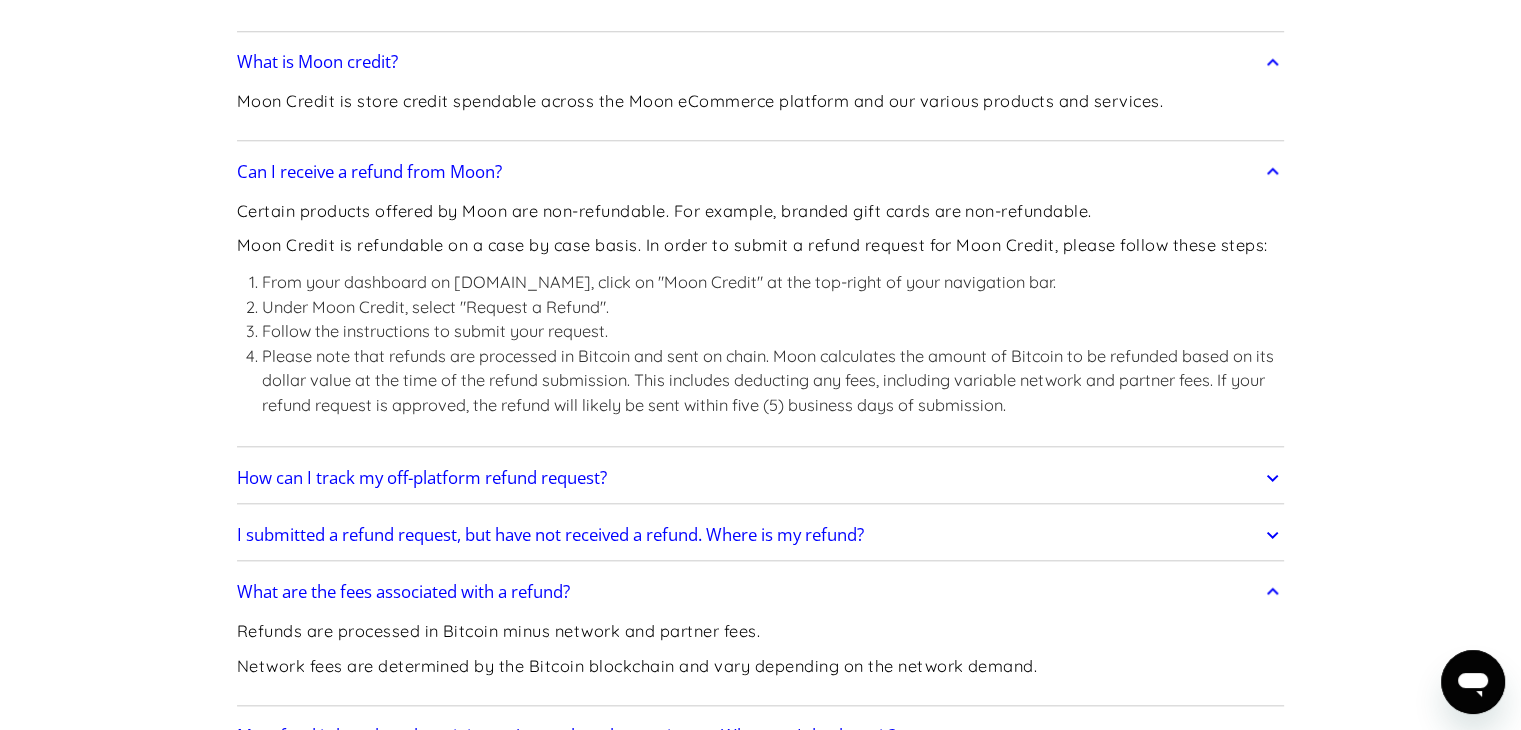 scroll, scrollTop: 1946, scrollLeft: 0, axis: vertical 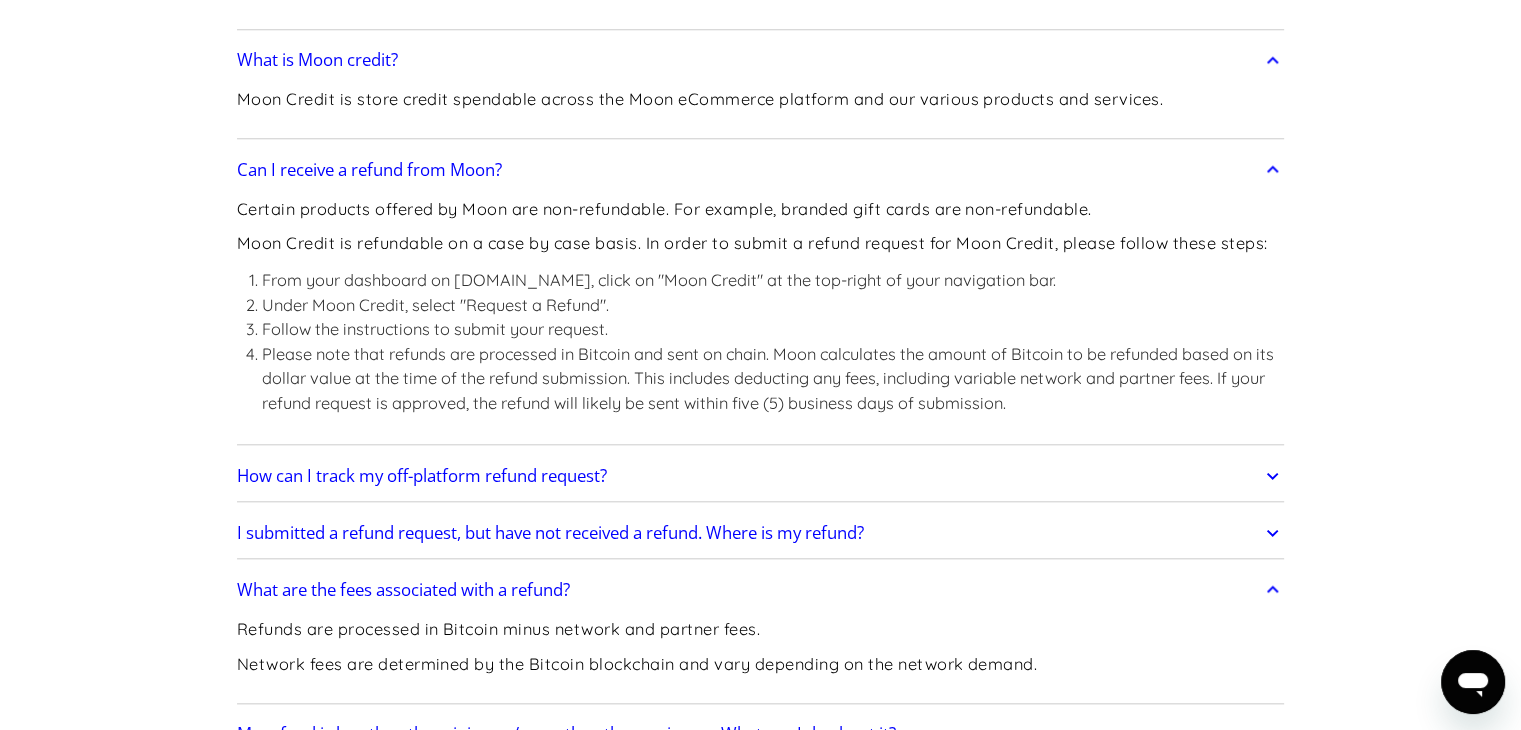 click on "How can I track my off-platform refund request?" at bounding box center [761, 476] 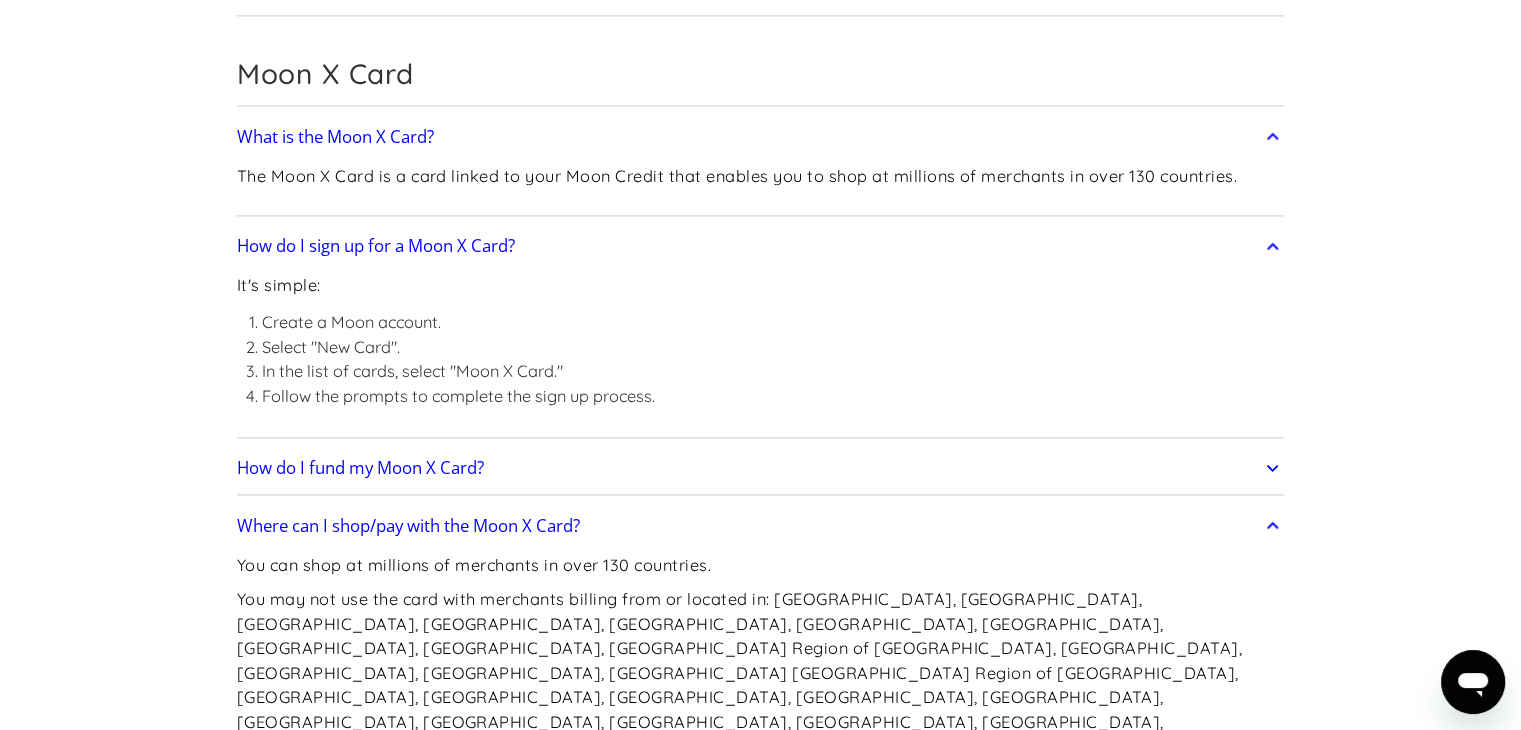 scroll, scrollTop: 2896, scrollLeft: 0, axis: vertical 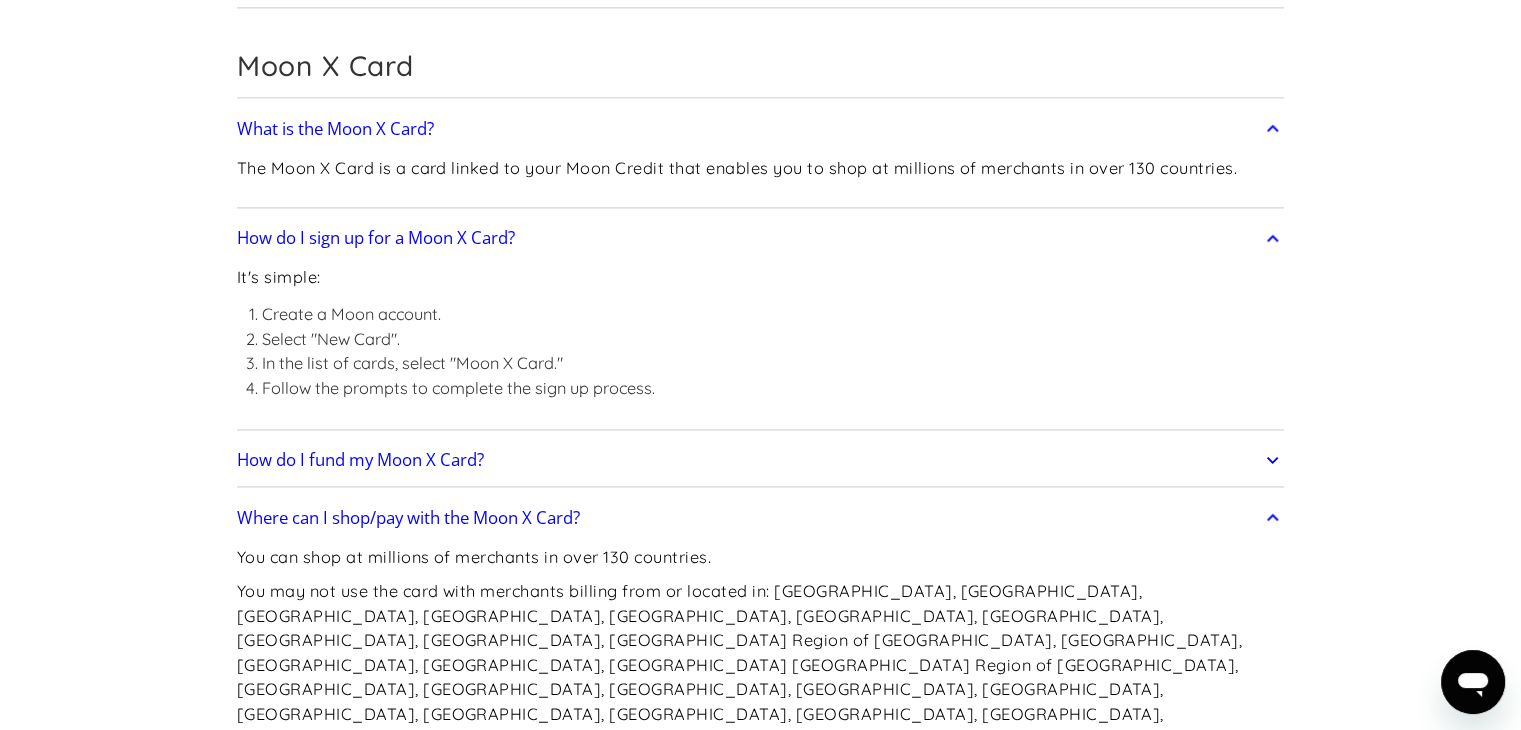 click on "How do I fund my Moon X Card?" at bounding box center (360, 460) 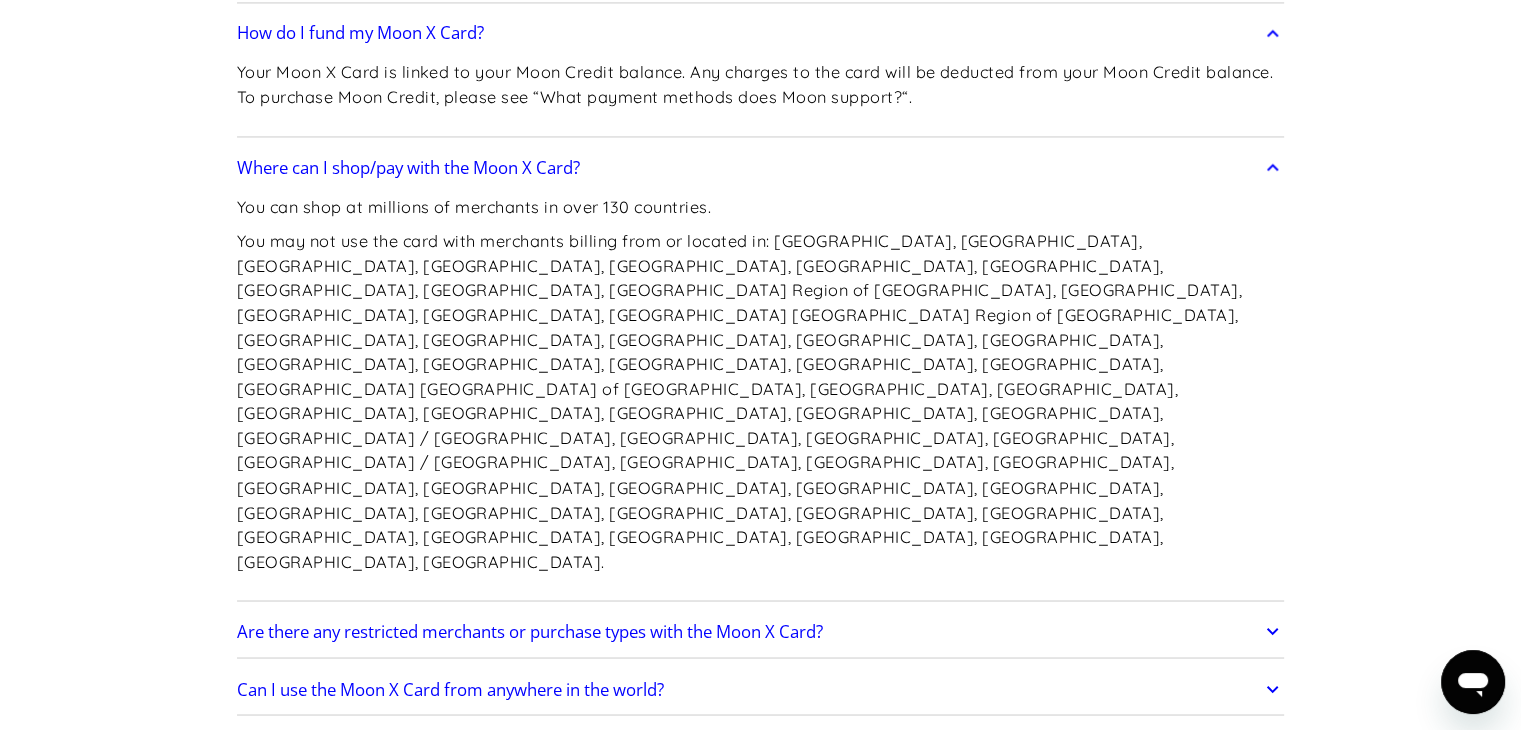 scroll, scrollTop: 3324, scrollLeft: 0, axis: vertical 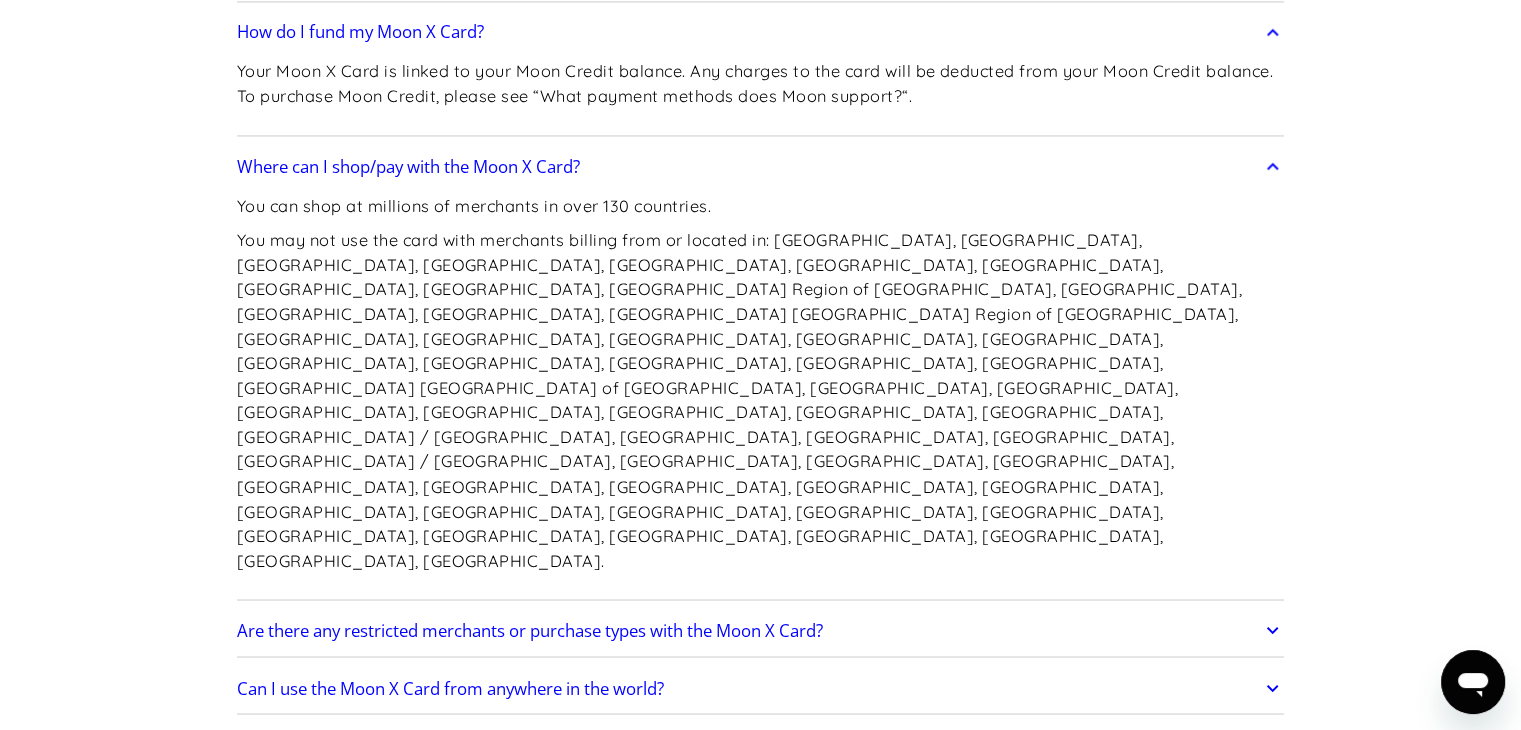 click on "Are there any restricted merchants or purchase types with the Moon X Card?" at bounding box center (530, 630) 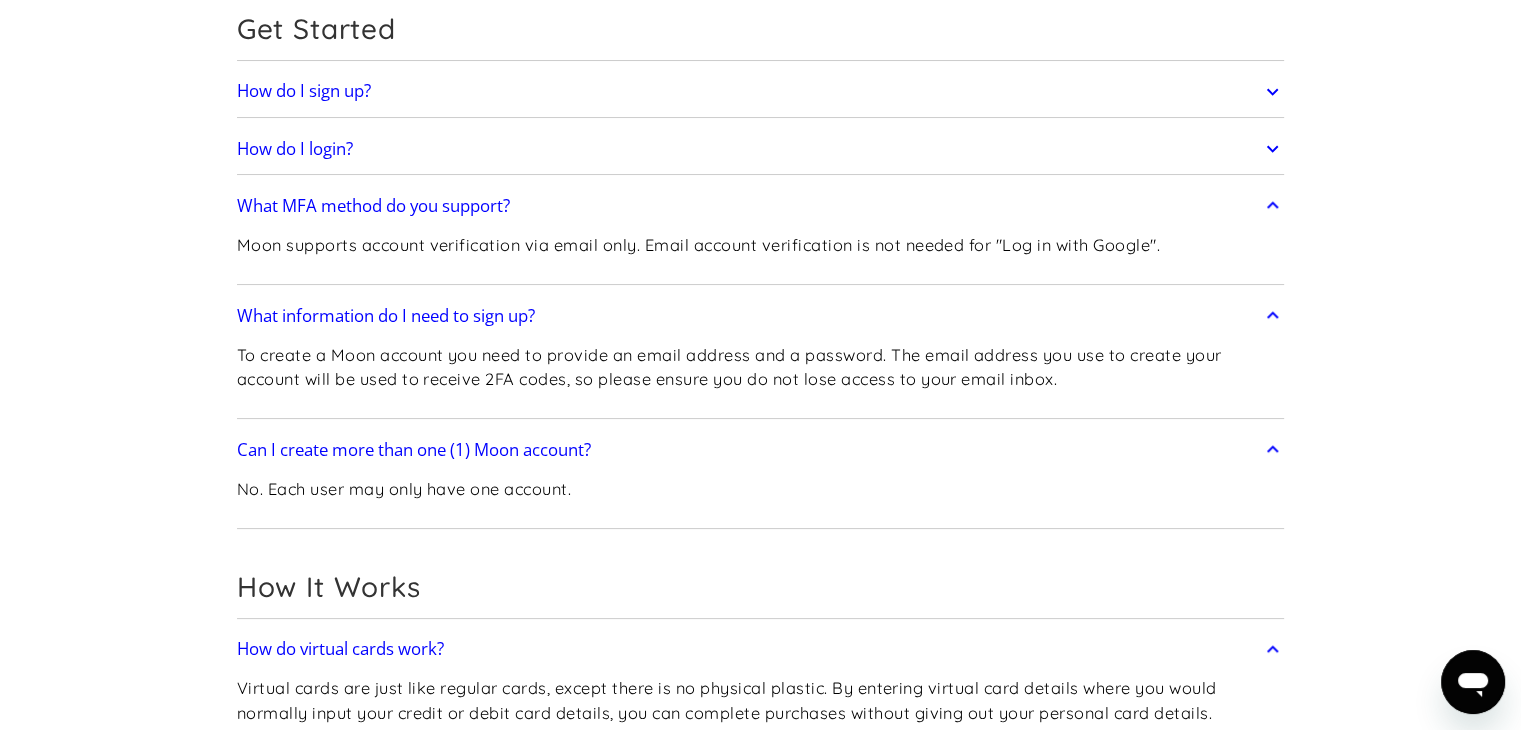 scroll, scrollTop: 0, scrollLeft: 0, axis: both 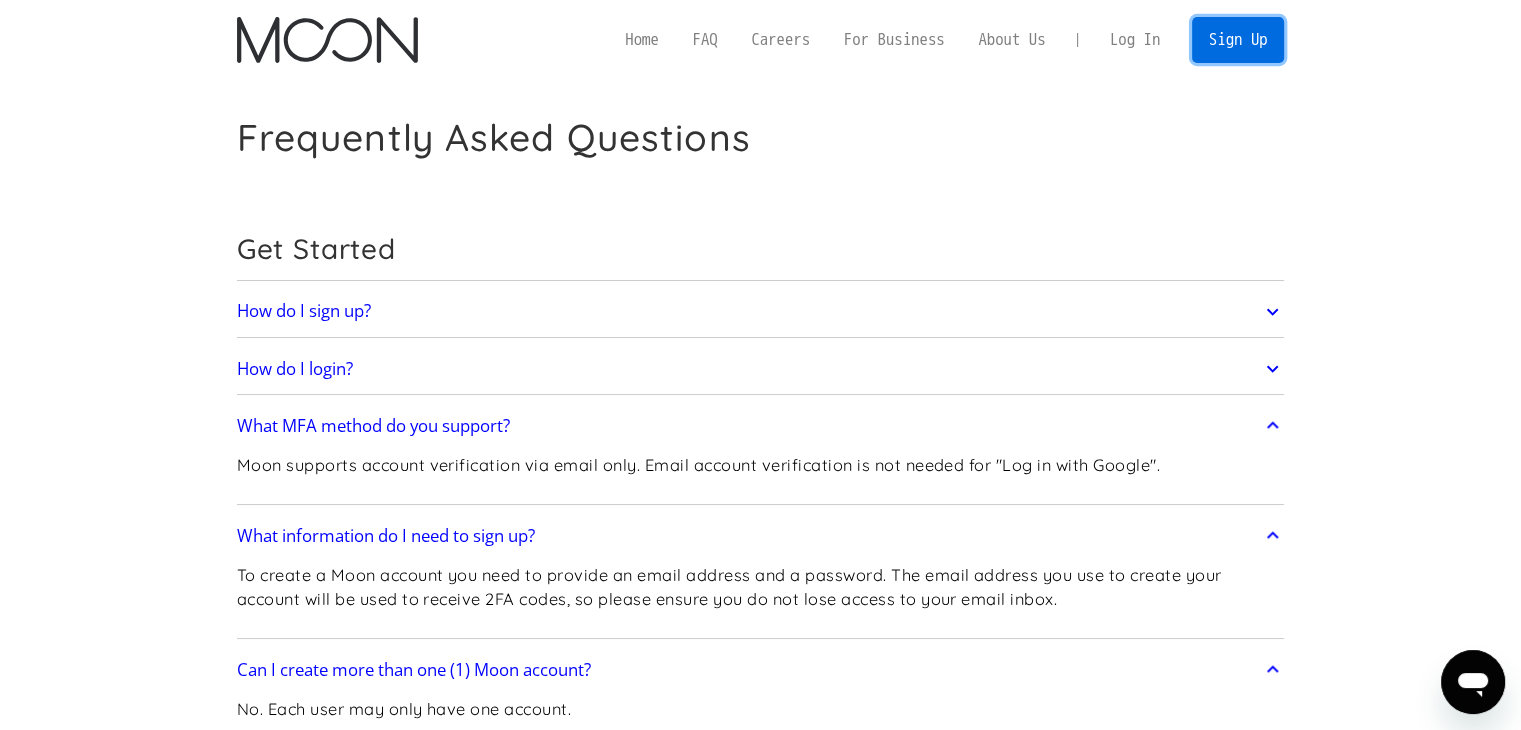 click on "Sign Up" at bounding box center [1238, 39] 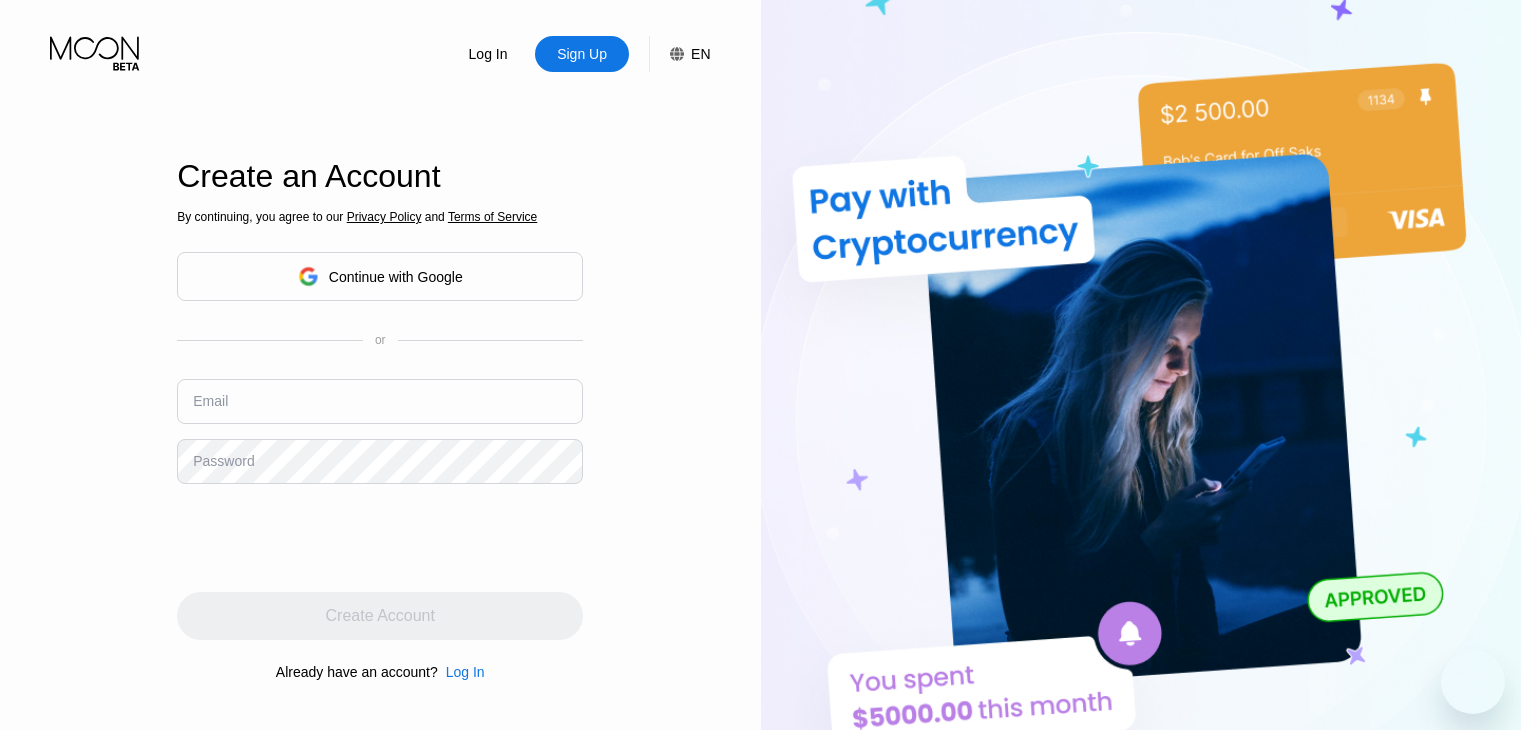 scroll, scrollTop: 0, scrollLeft: 0, axis: both 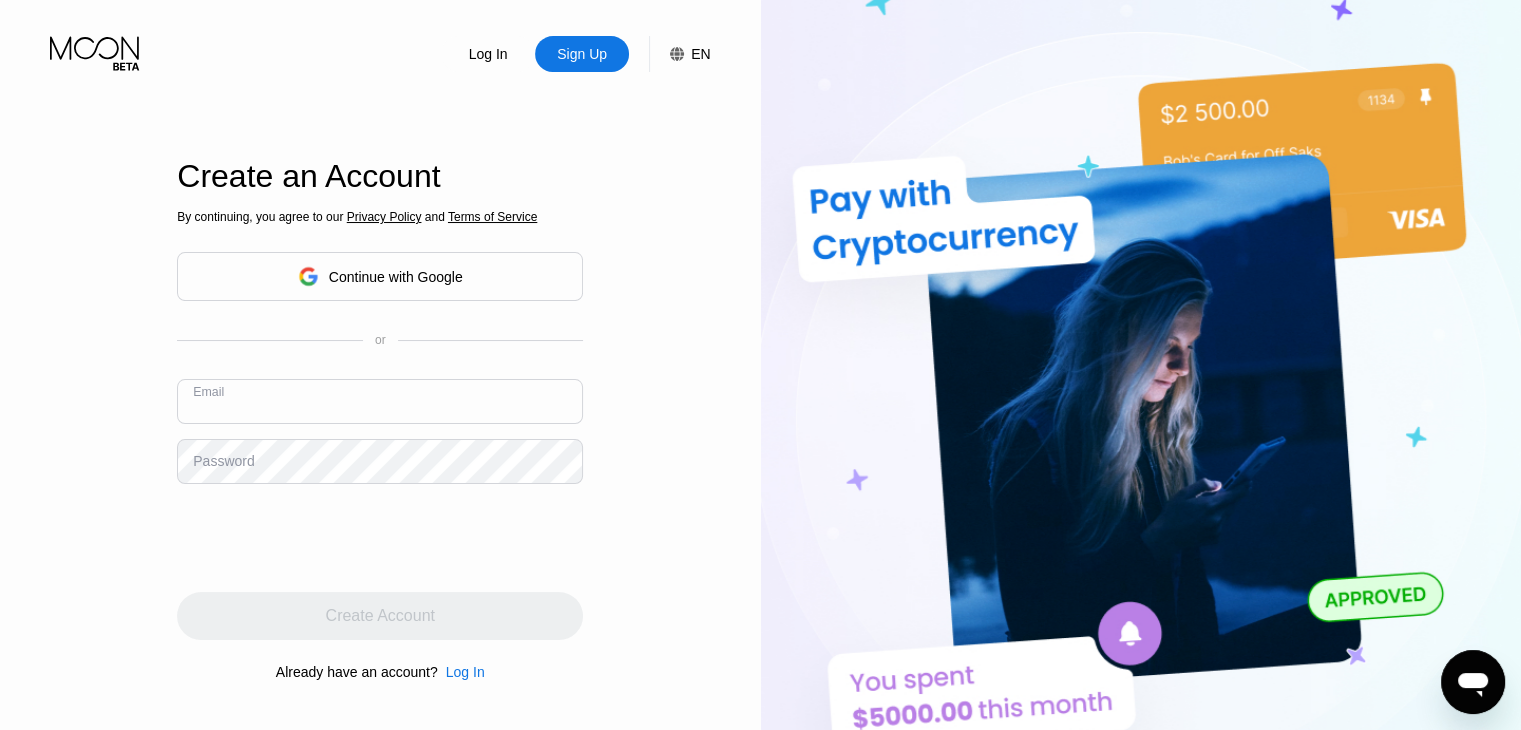 click at bounding box center [380, 401] 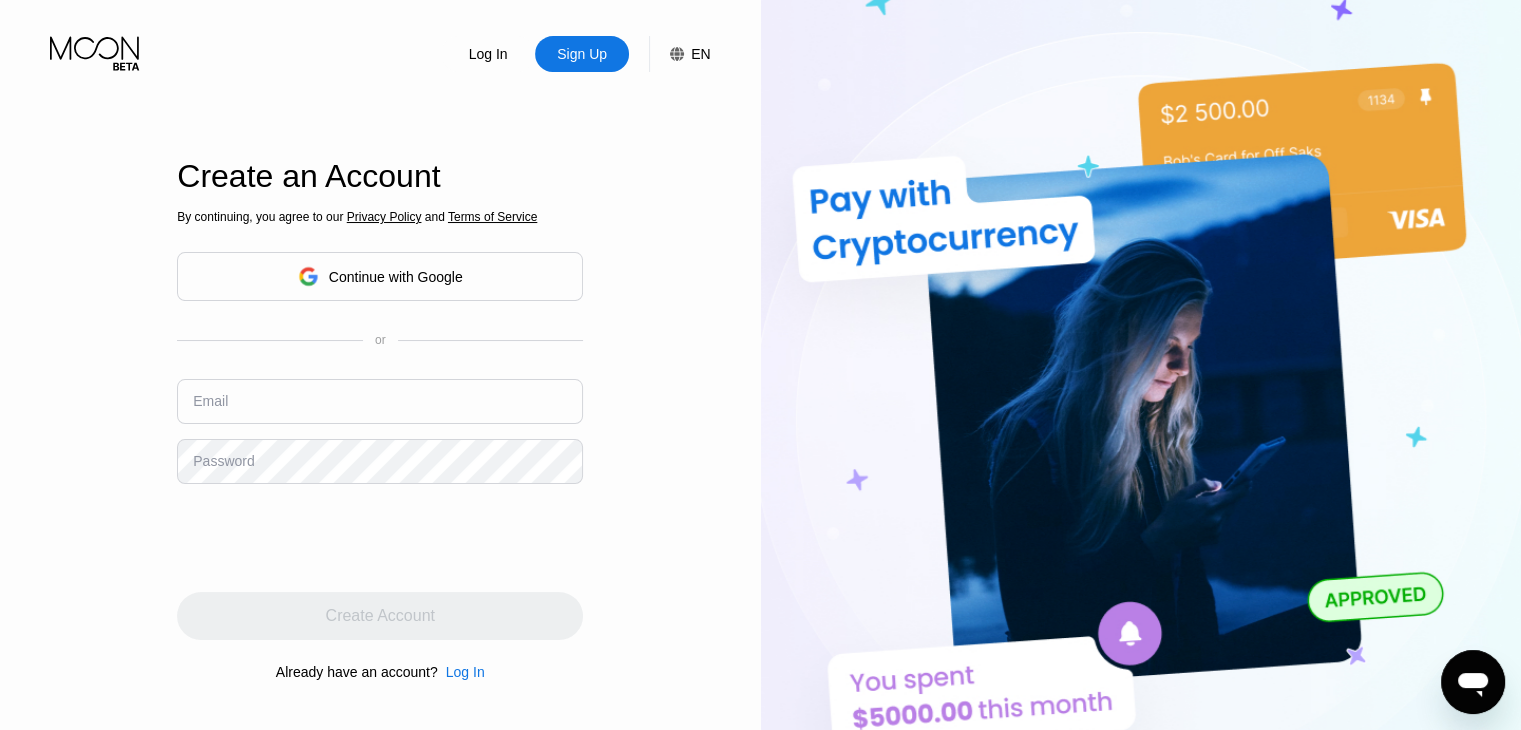 click on "Password" at bounding box center (223, 461) 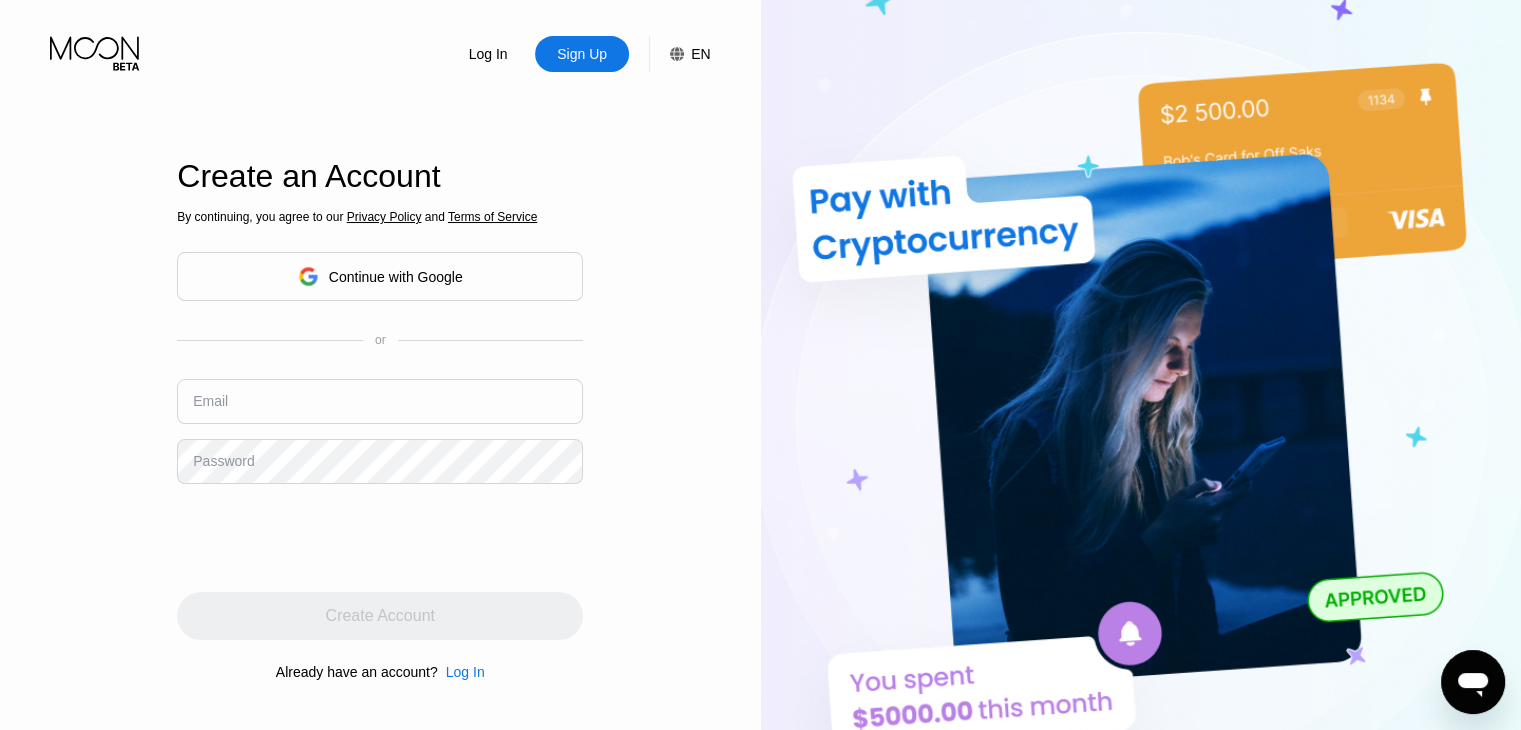 click at bounding box center (380, 401) 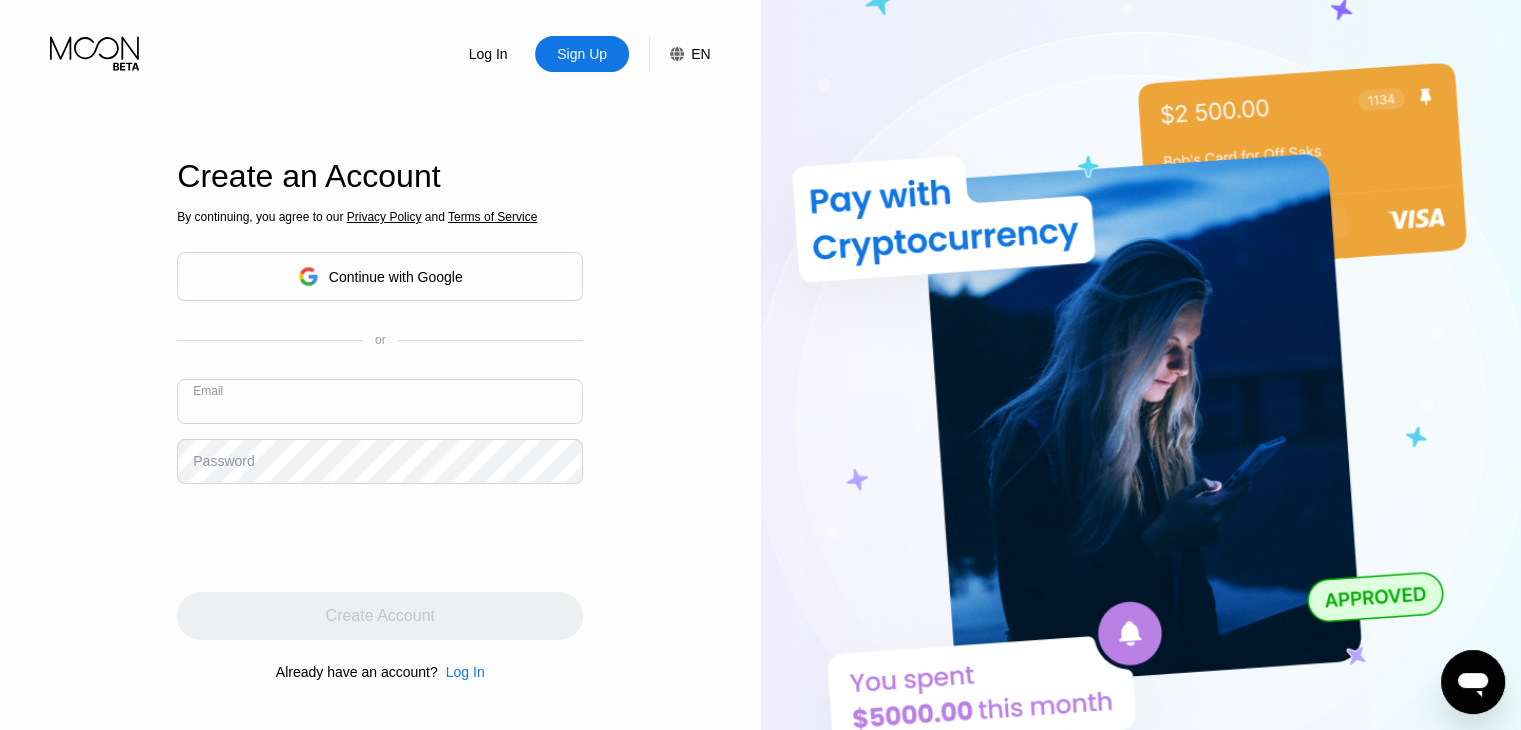 type on "mojtaba20012003@yahoo.com" 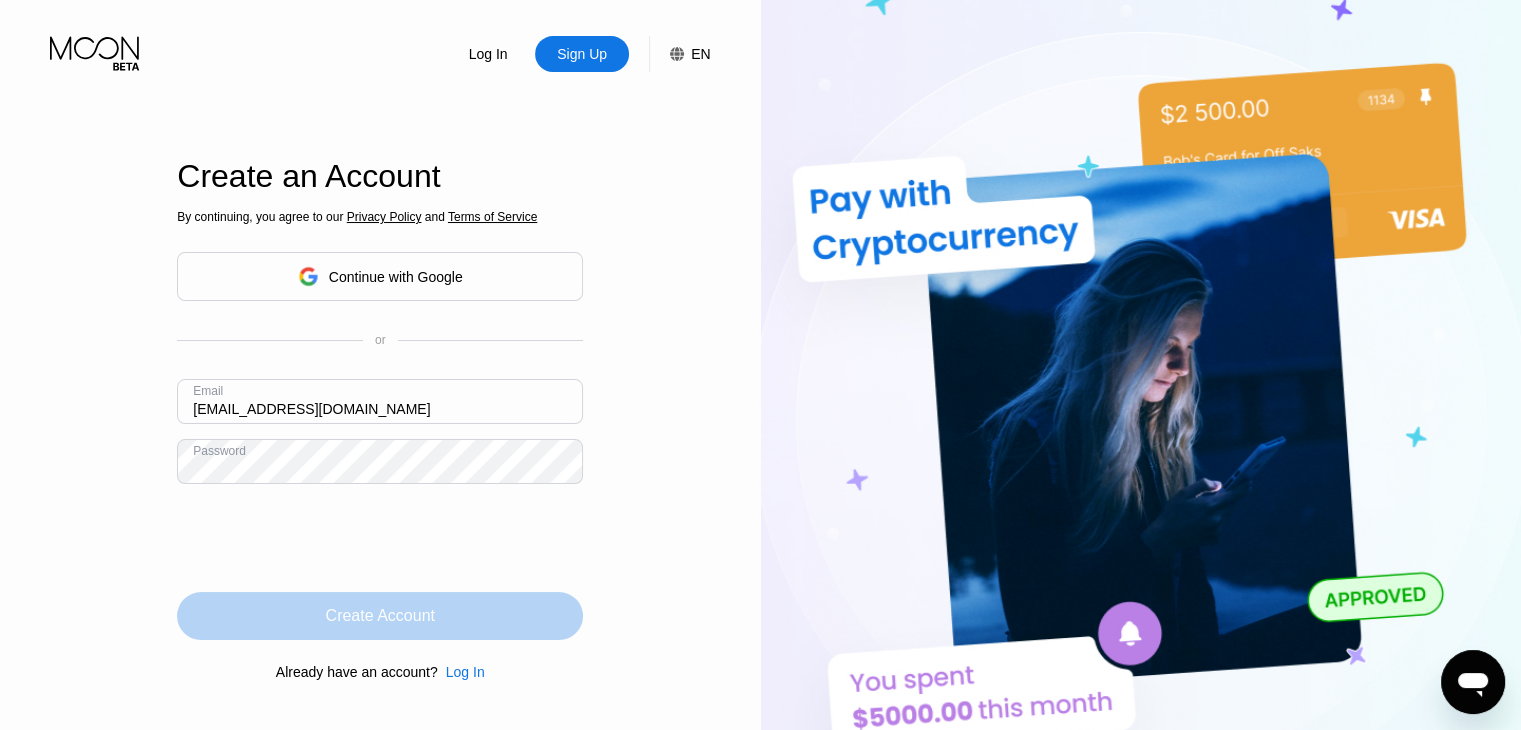 click on "Create Account" at bounding box center [380, 616] 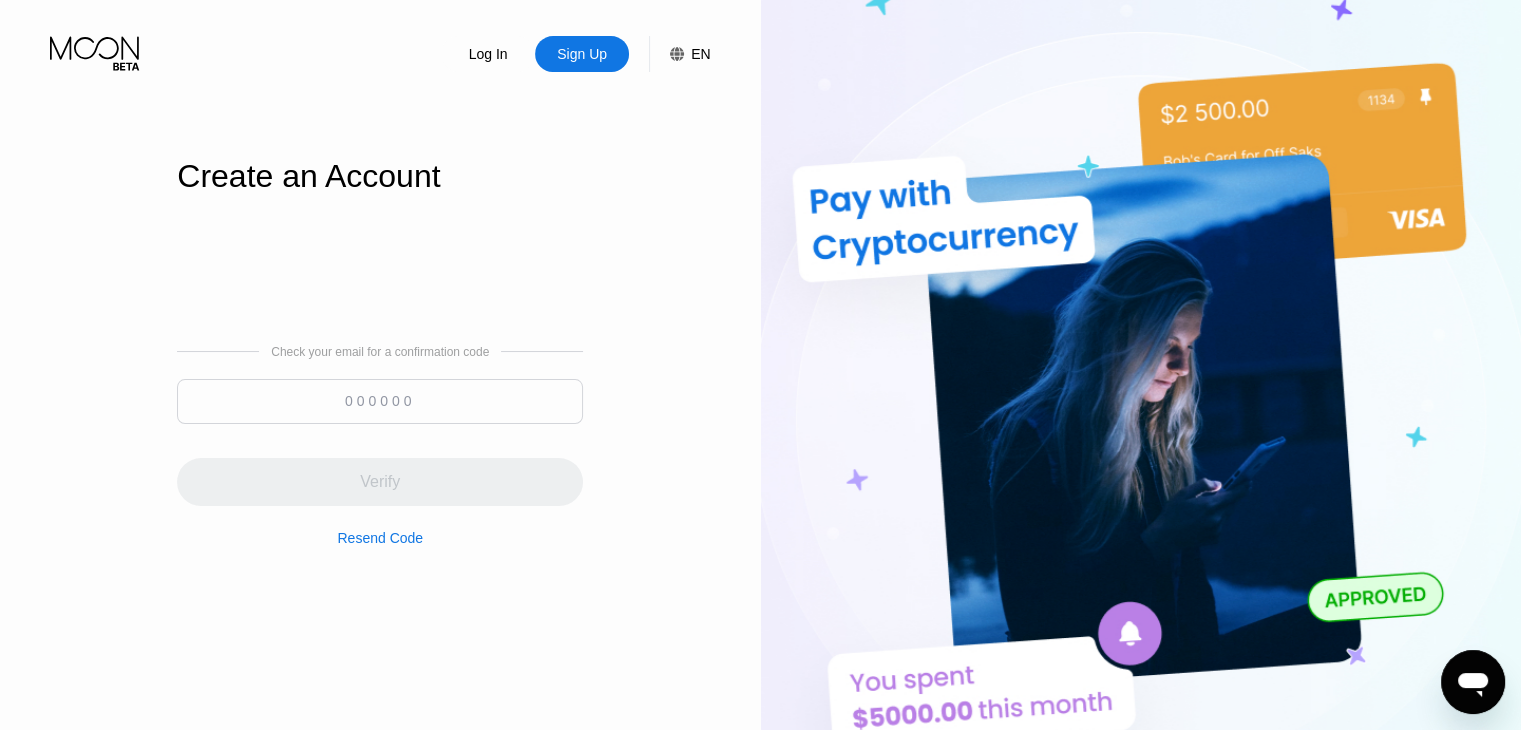 click at bounding box center (380, 401) 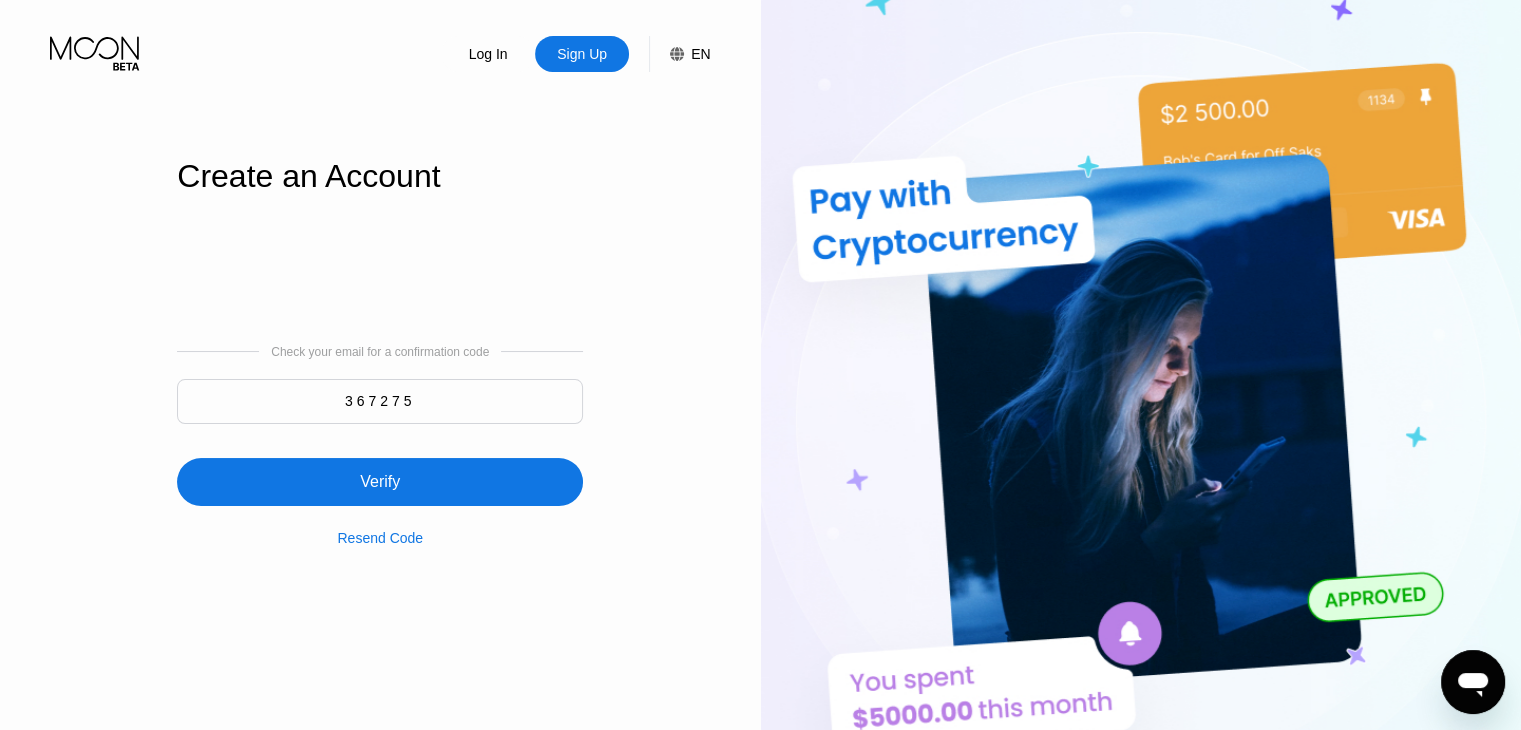 type on "367275" 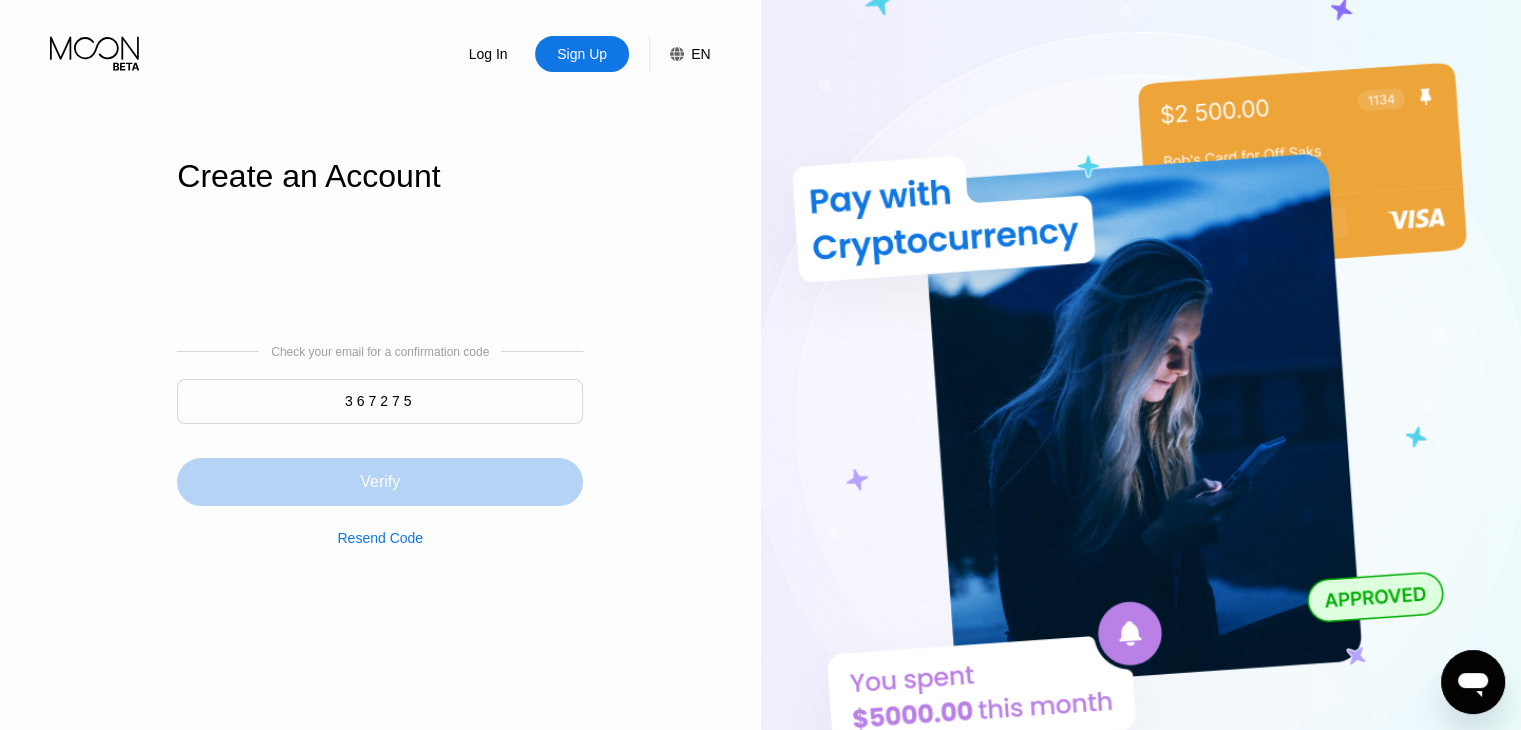 click on "Verify" at bounding box center (380, 482) 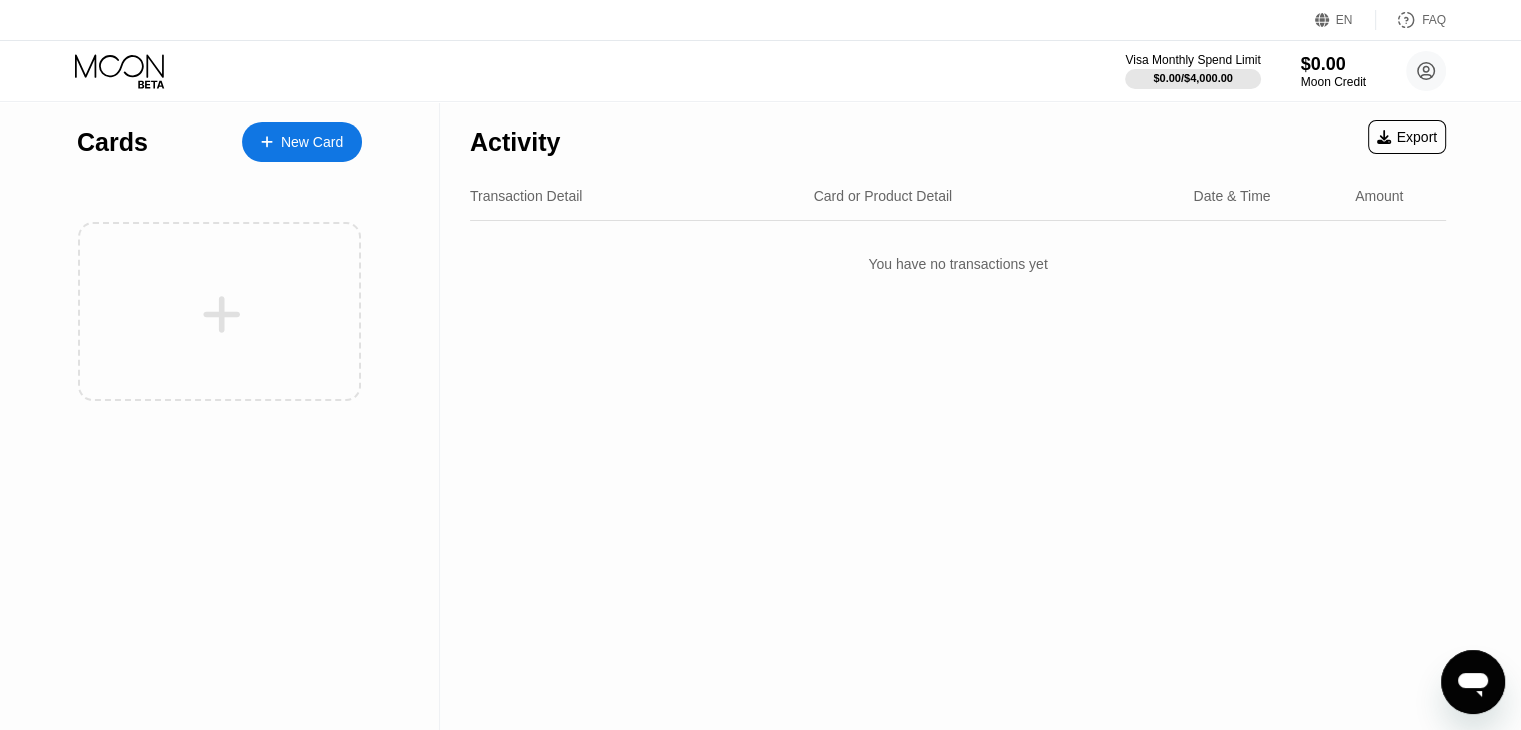 click at bounding box center (277, 142) 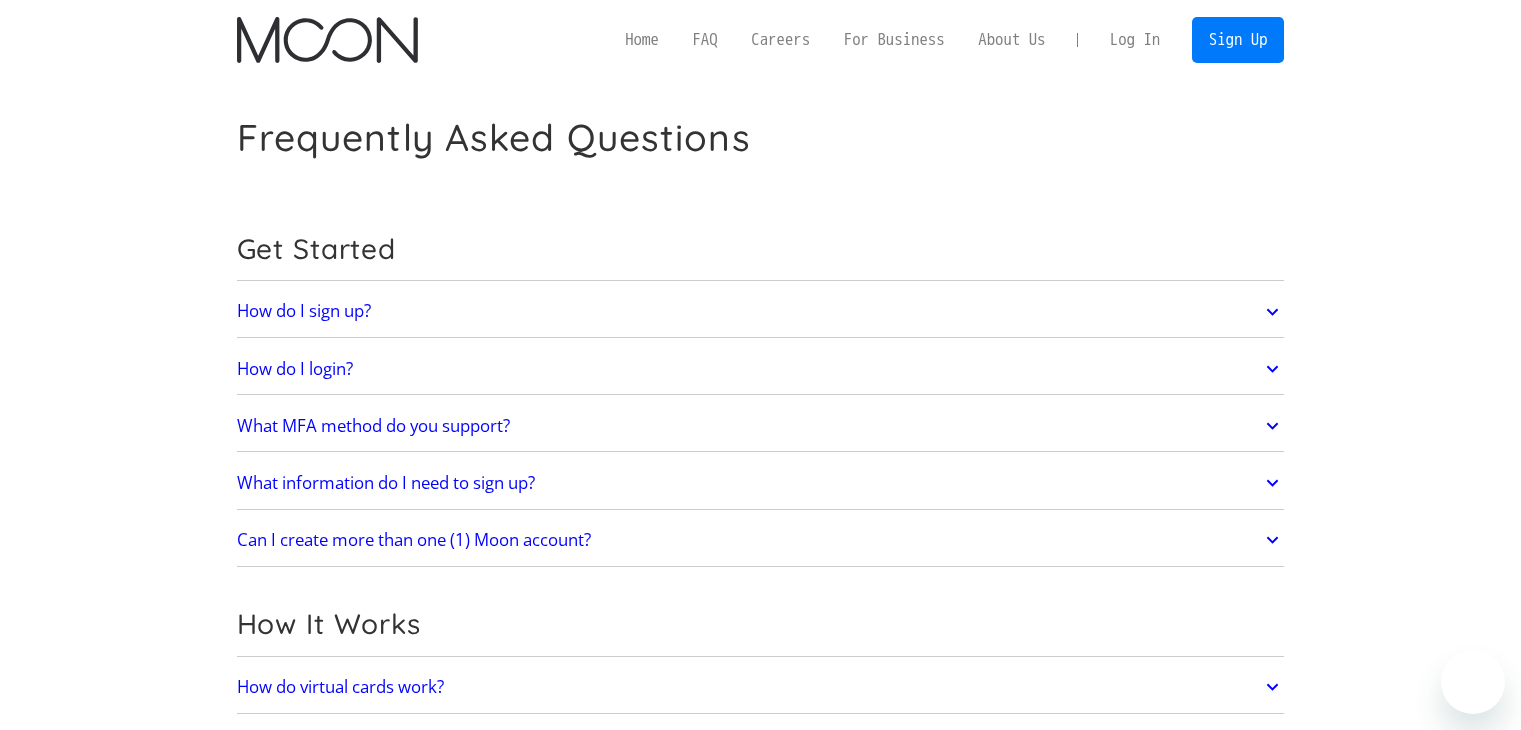 scroll, scrollTop: 0, scrollLeft: 0, axis: both 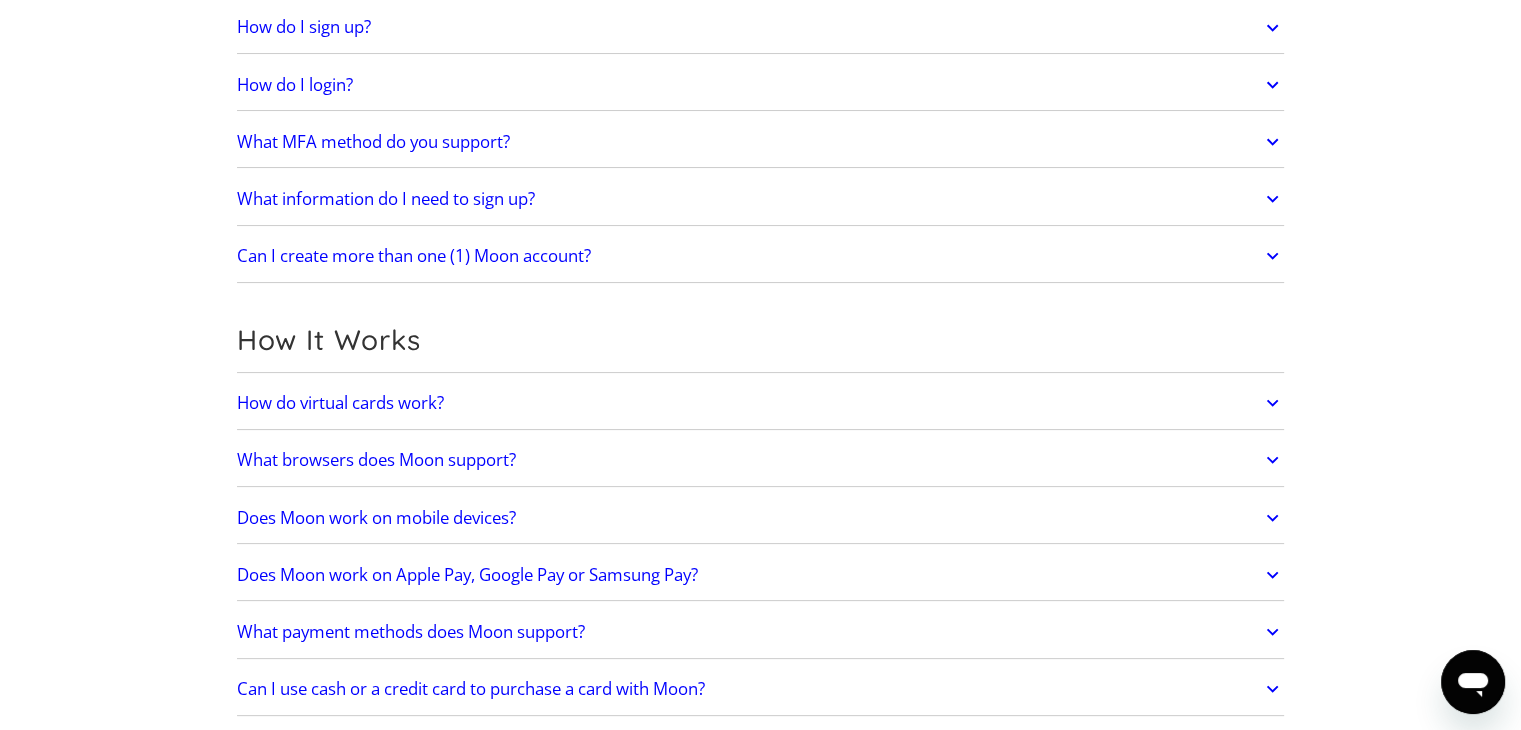 click on "How do virtual cards work?" at bounding box center [761, 403] 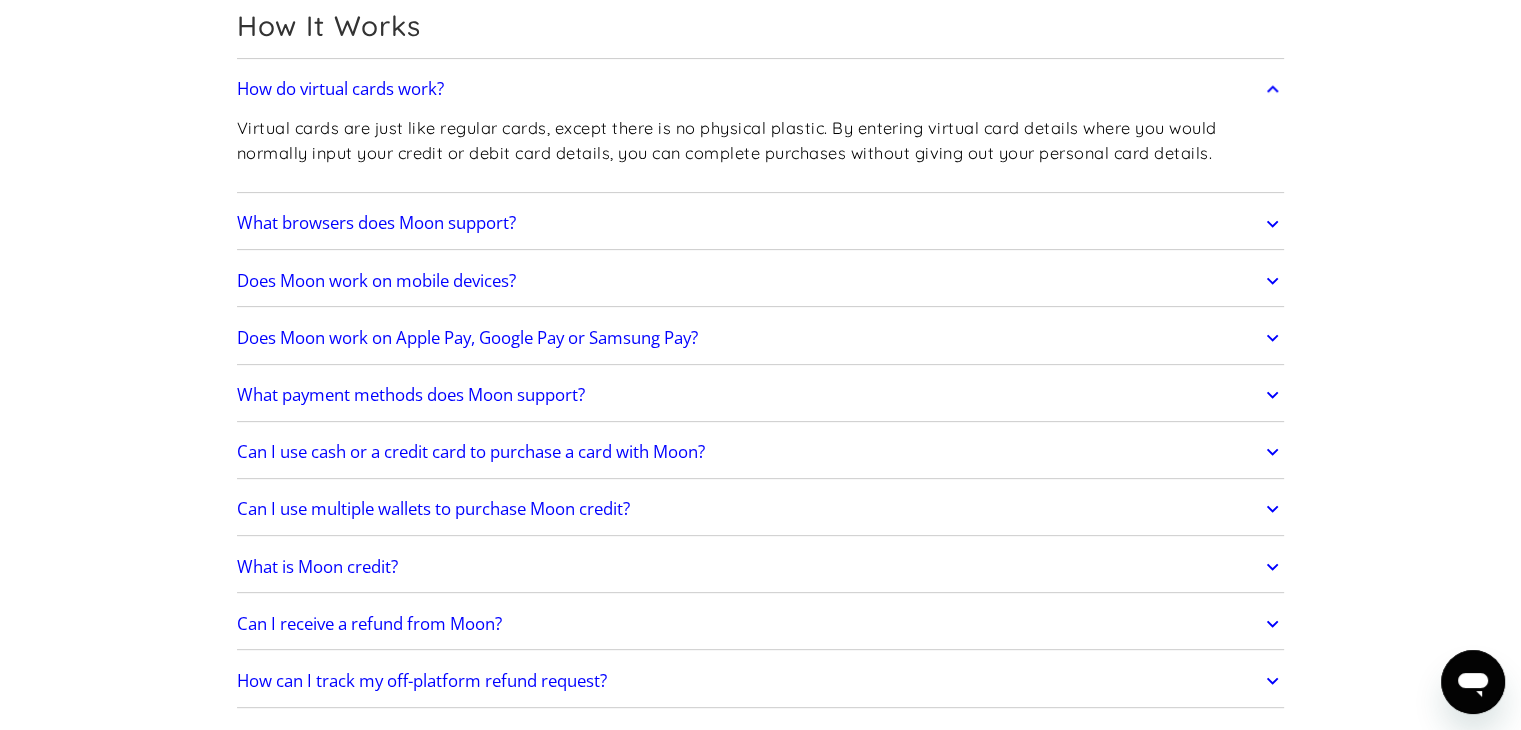 scroll, scrollTop: 599, scrollLeft: 0, axis: vertical 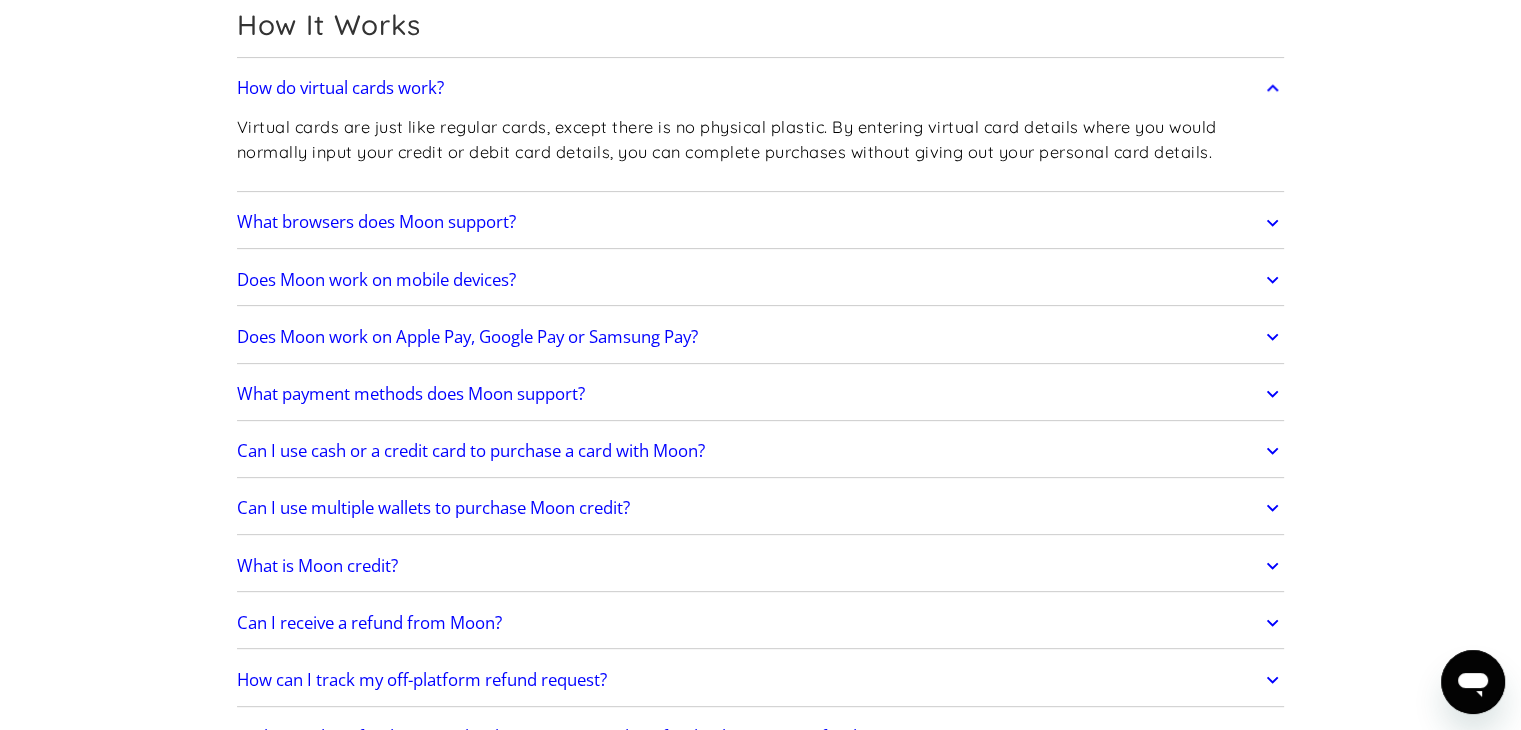 click on "What payment methods does Moon support?" at bounding box center (411, 394) 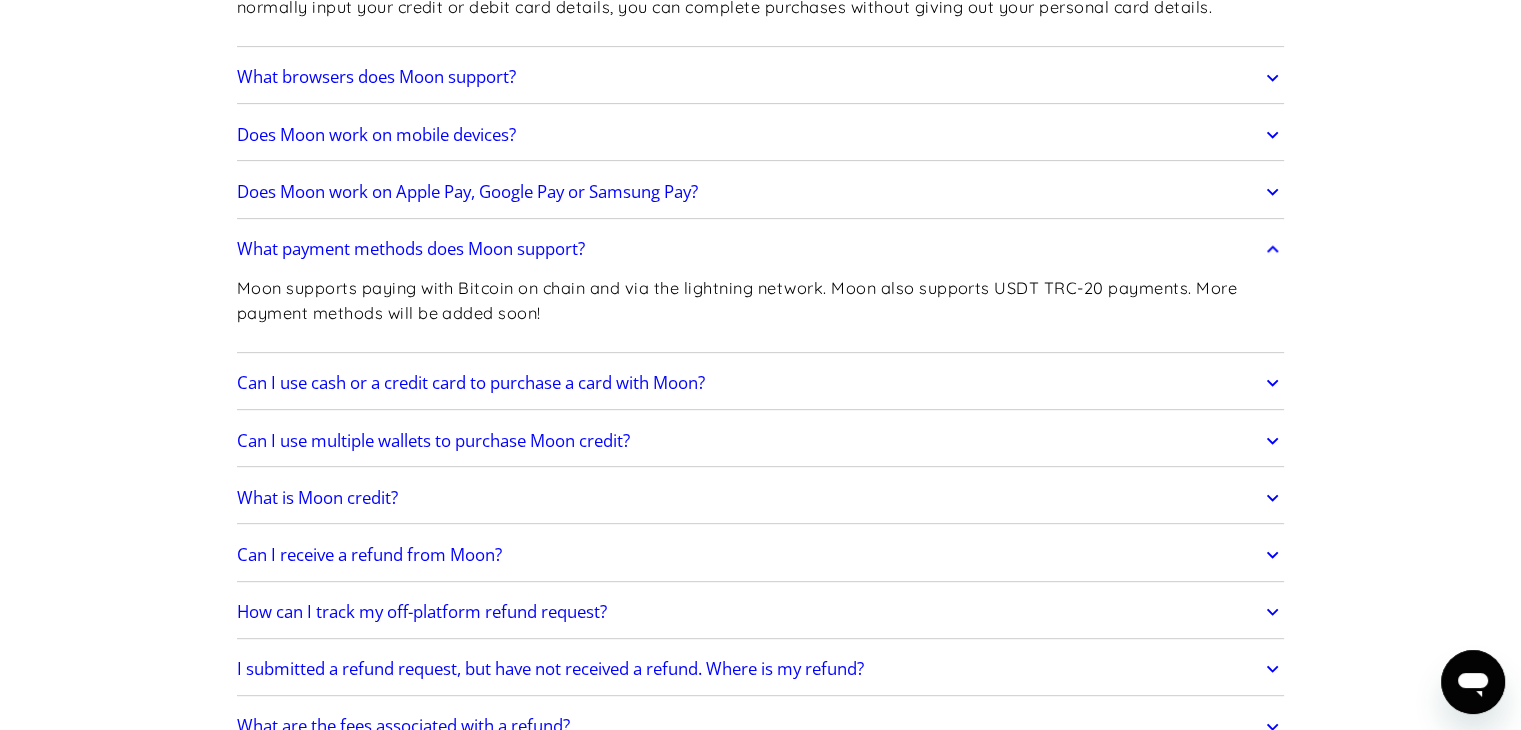 scroll, scrollTop: 750, scrollLeft: 0, axis: vertical 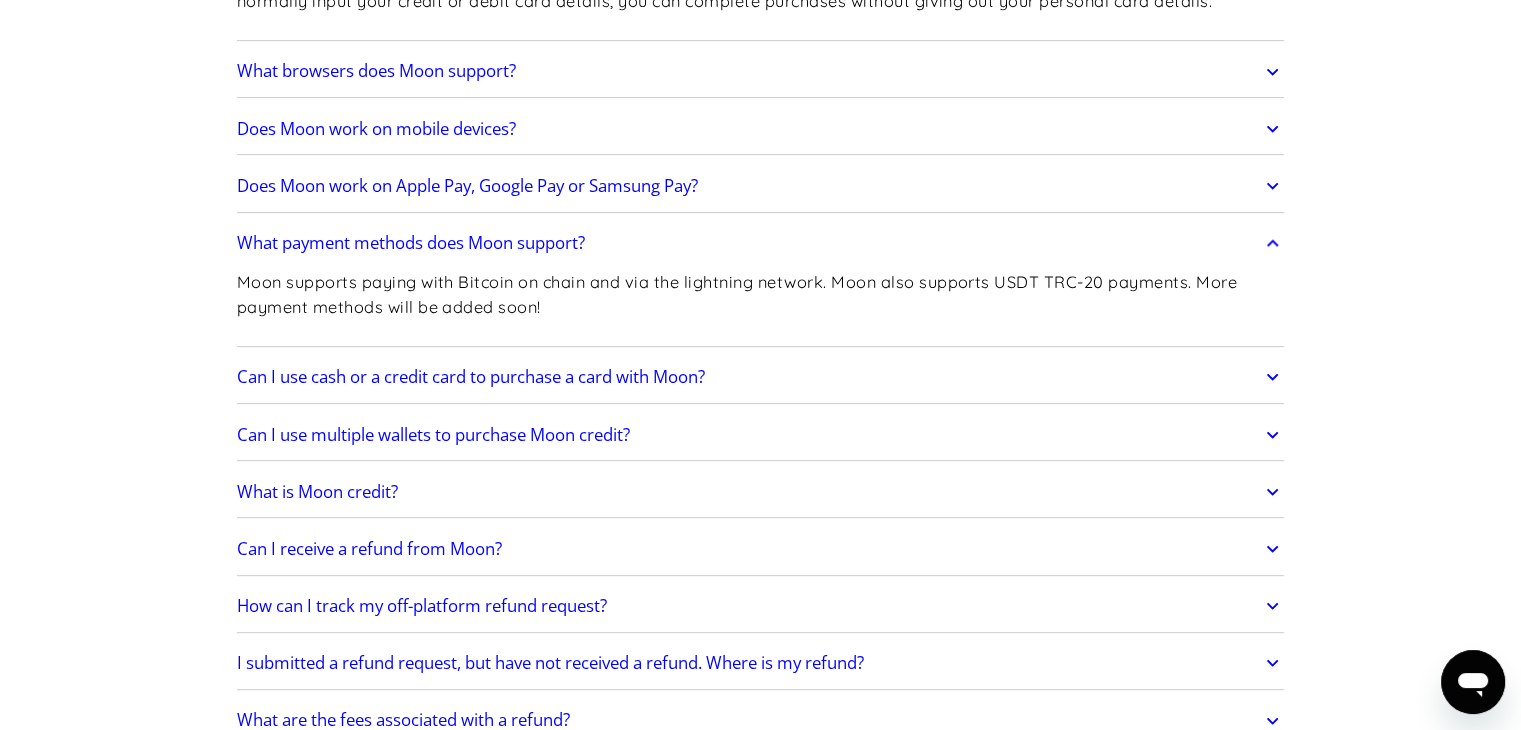 click on "What is Moon credit?" at bounding box center (317, 492) 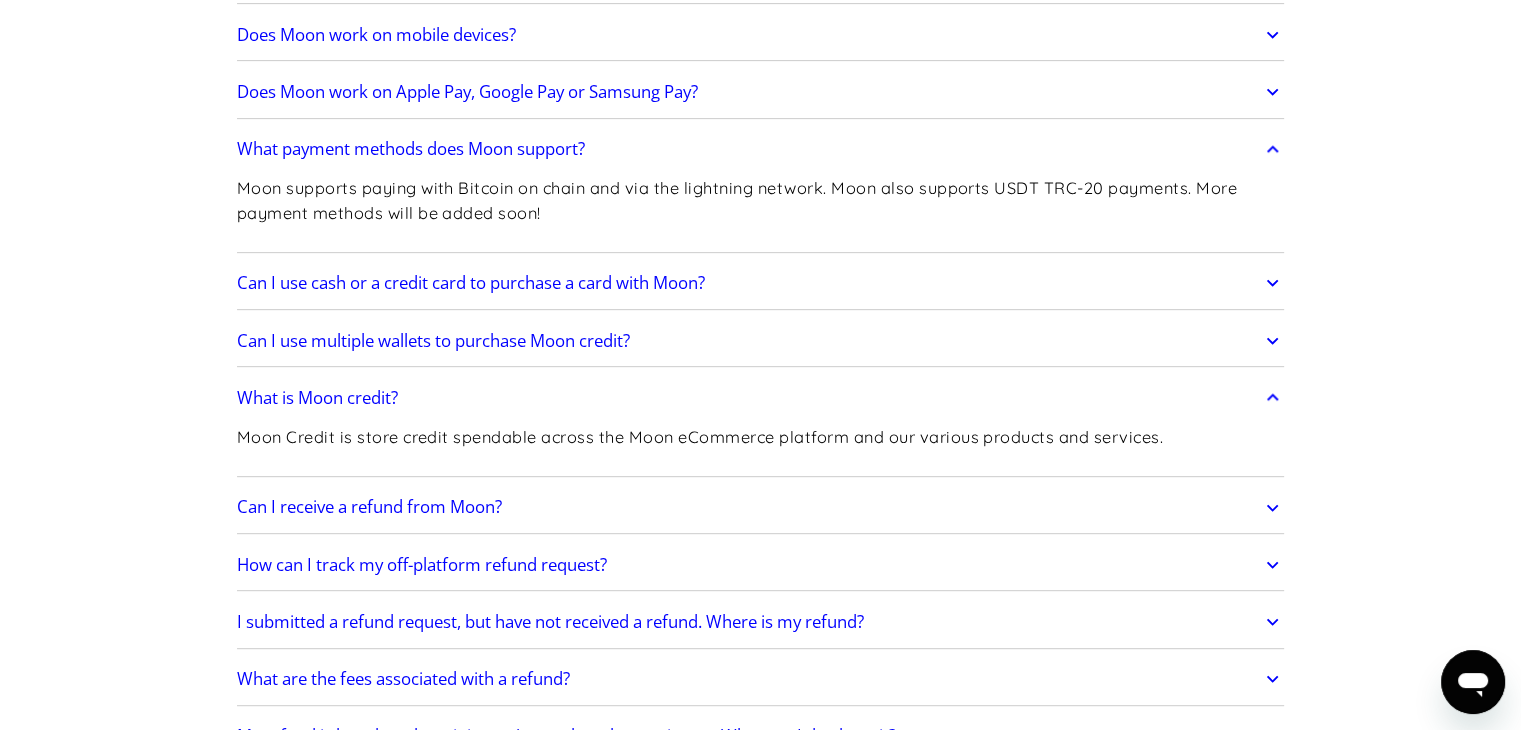 scroll, scrollTop: 854, scrollLeft: 0, axis: vertical 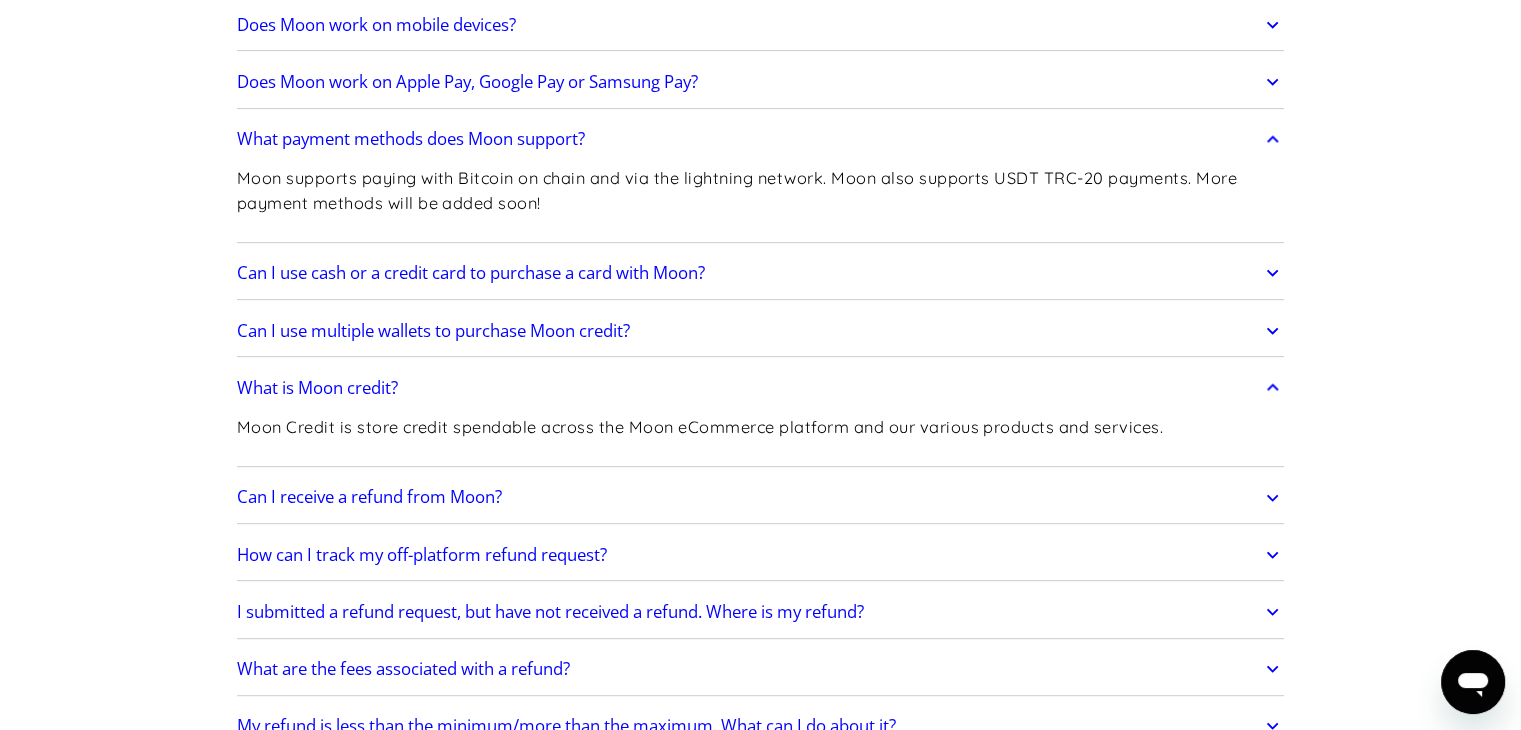 click on "Can I receive a refund from Moon?" at bounding box center (369, 497) 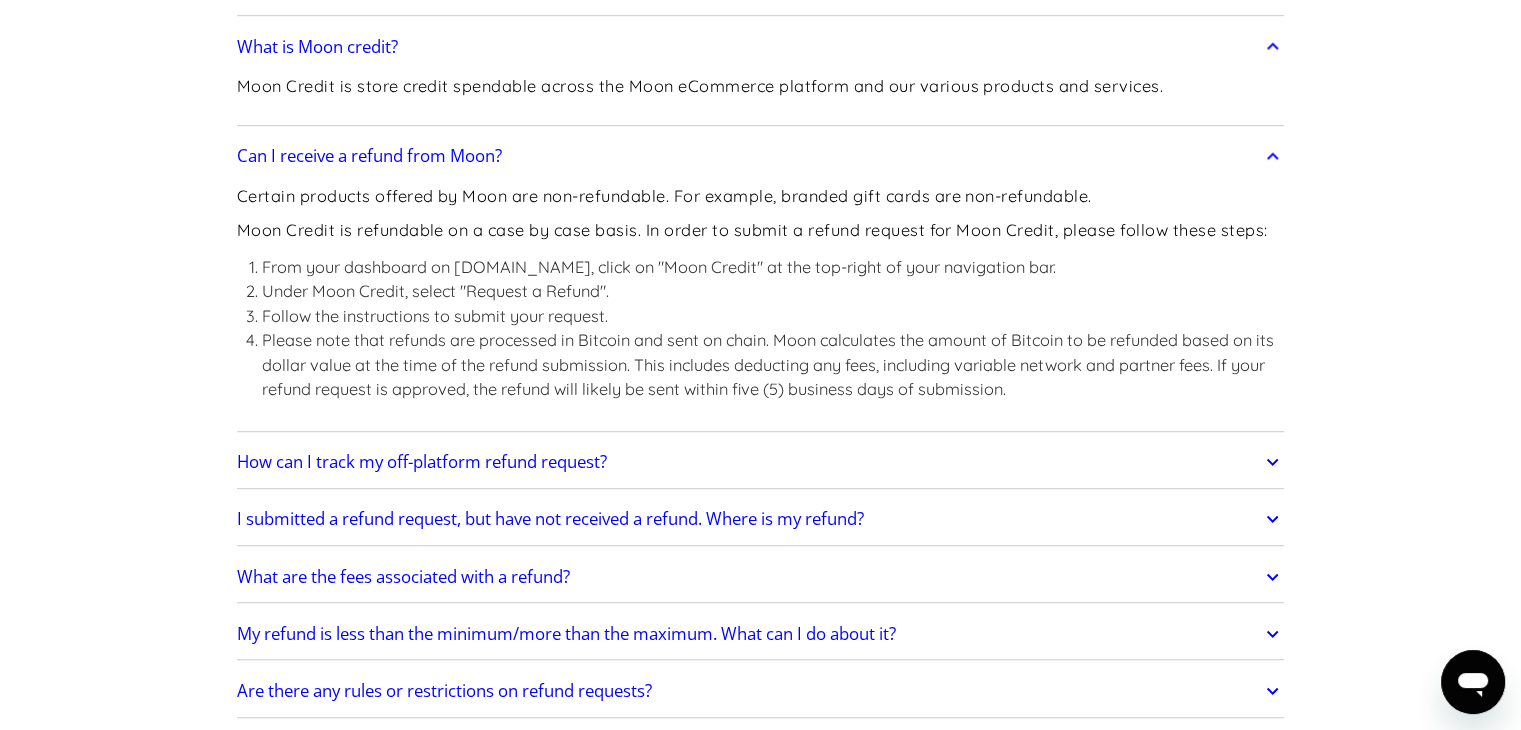 scroll, scrollTop: 1198, scrollLeft: 0, axis: vertical 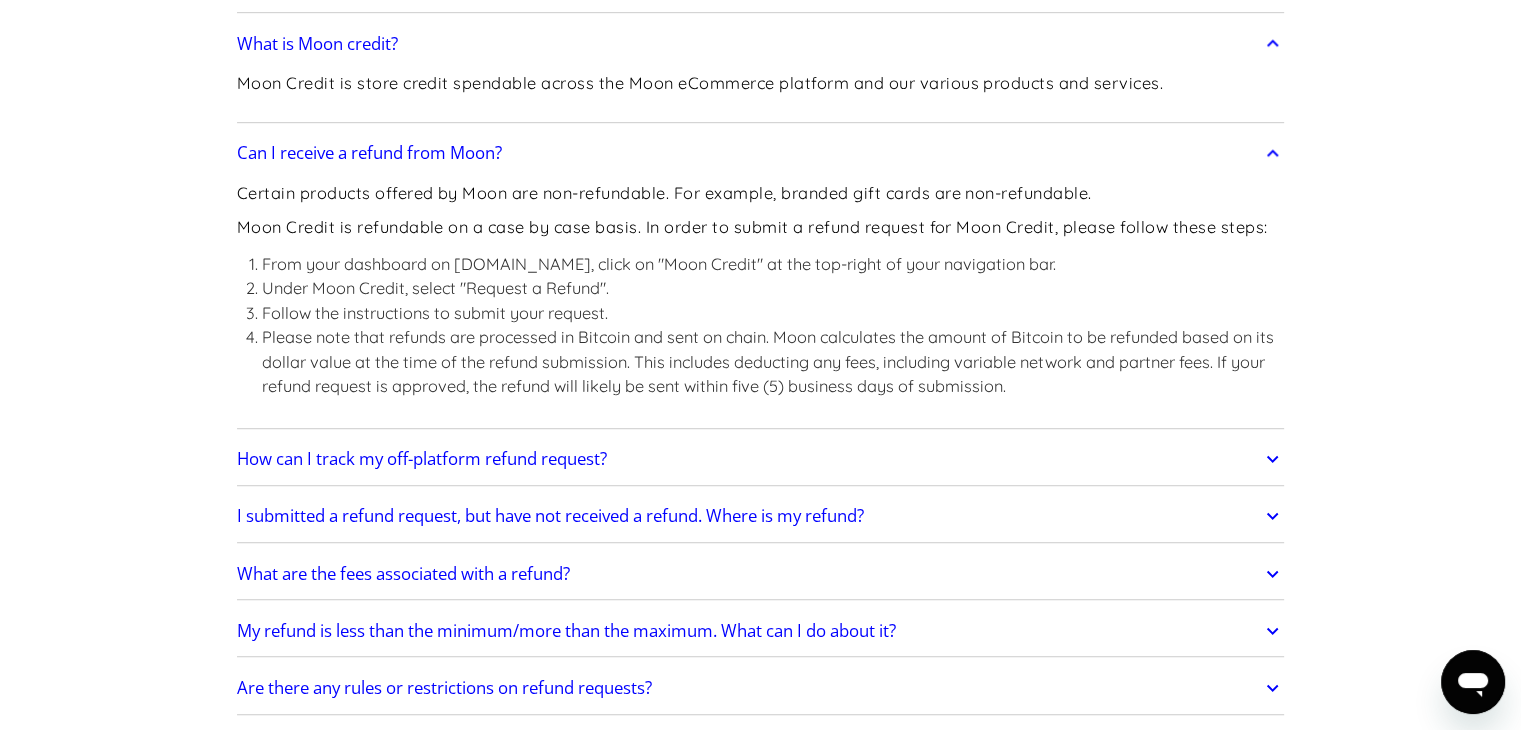 click on "I submitted a refund request, but have not received a refund. Where is my refund?" at bounding box center (550, 516) 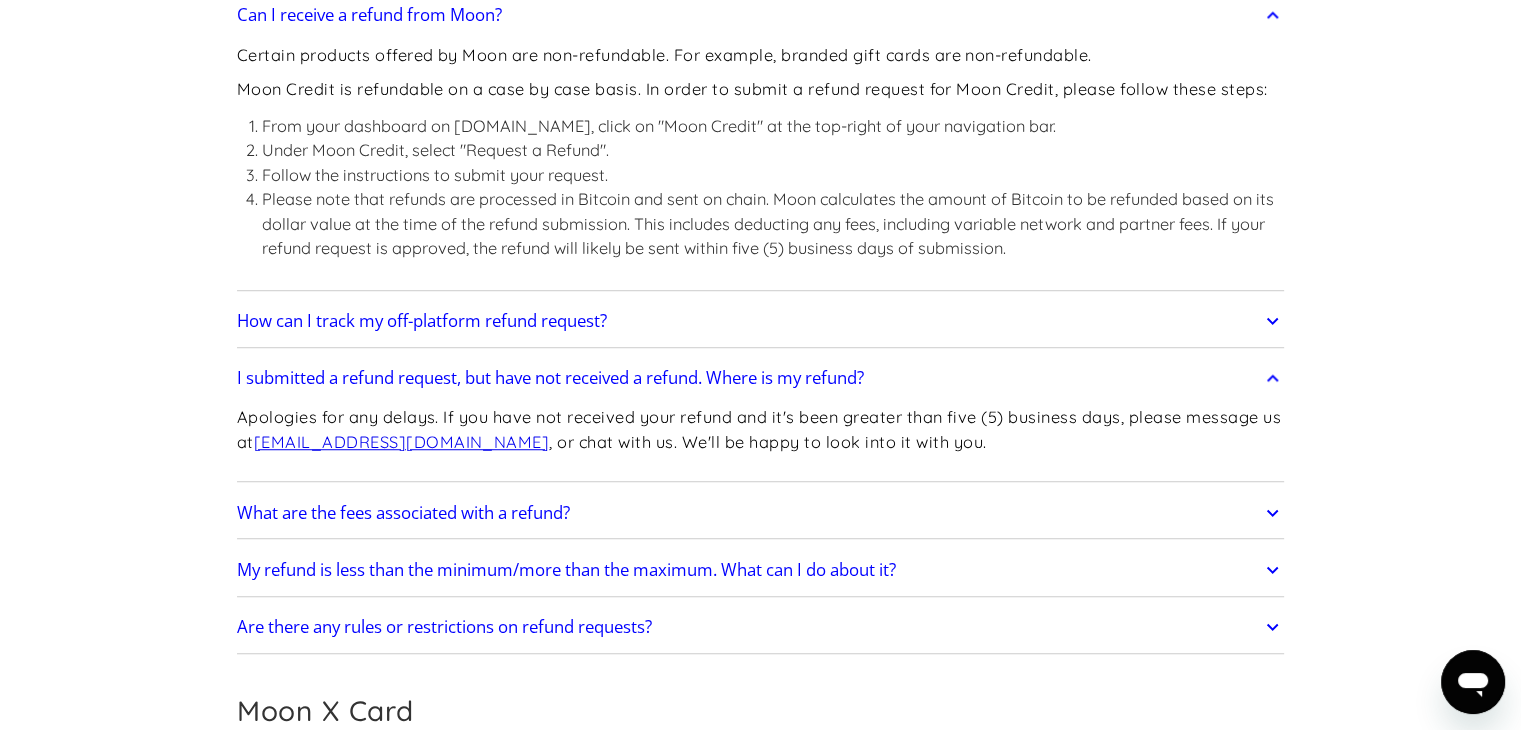 scroll, scrollTop: 1338, scrollLeft: 0, axis: vertical 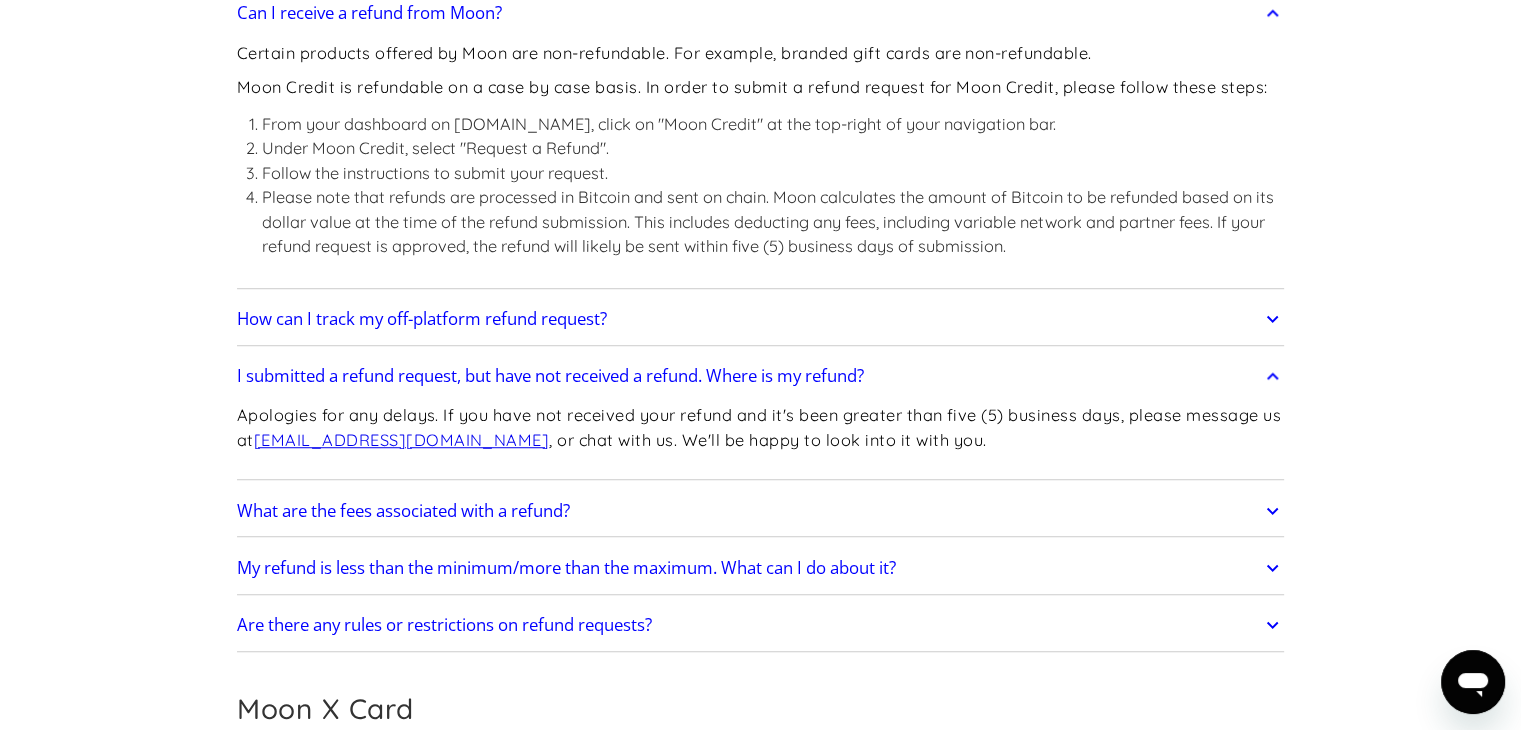 click on "What are the fees associated with a refund?" at bounding box center [403, 511] 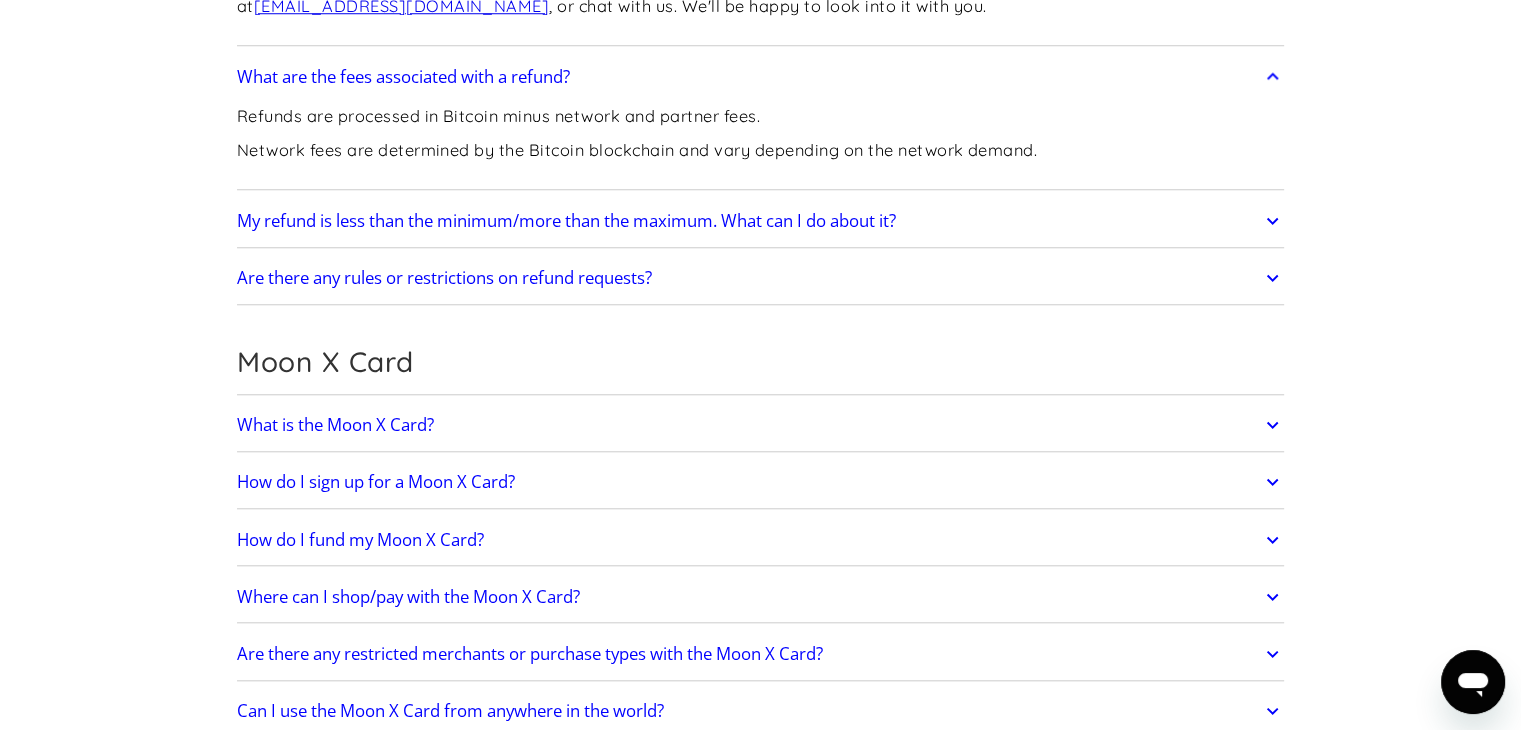 scroll, scrollTop: 1774, scrollLeft: 0, axis: vertical 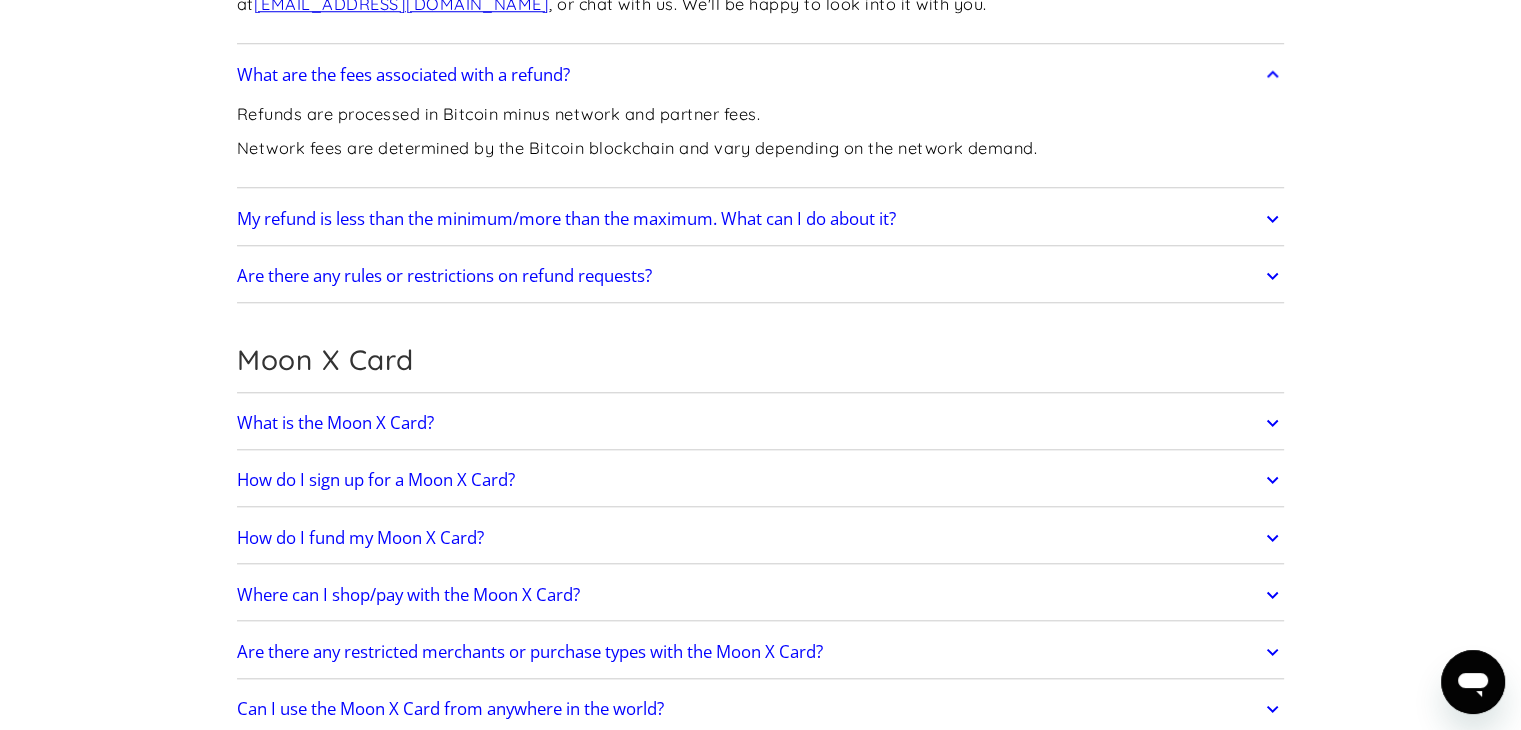 click on "What is the Moon X Card?" at bounding box center (335, 423) 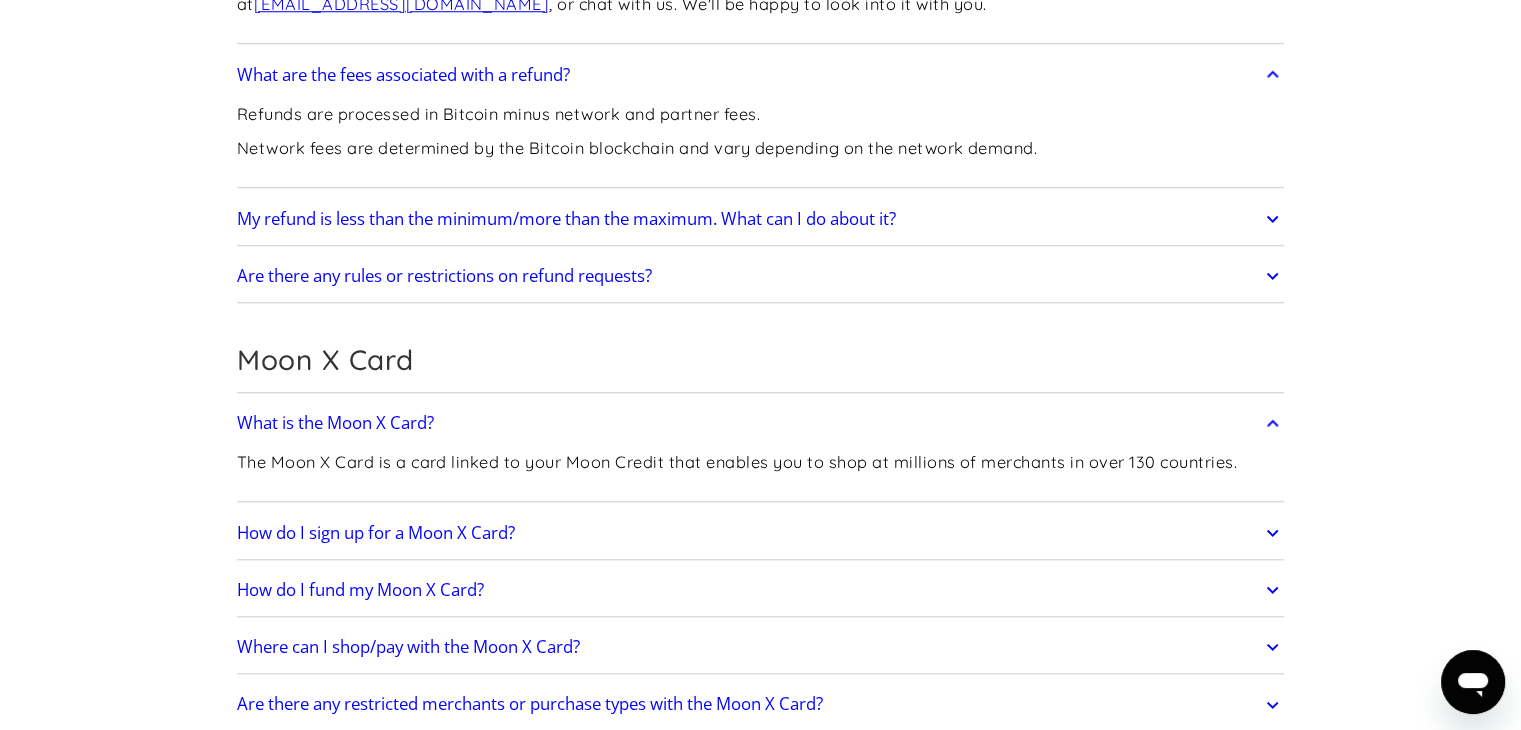 click on "How do I sign up for a Moon X Card?" at bounding box center (376, 533) 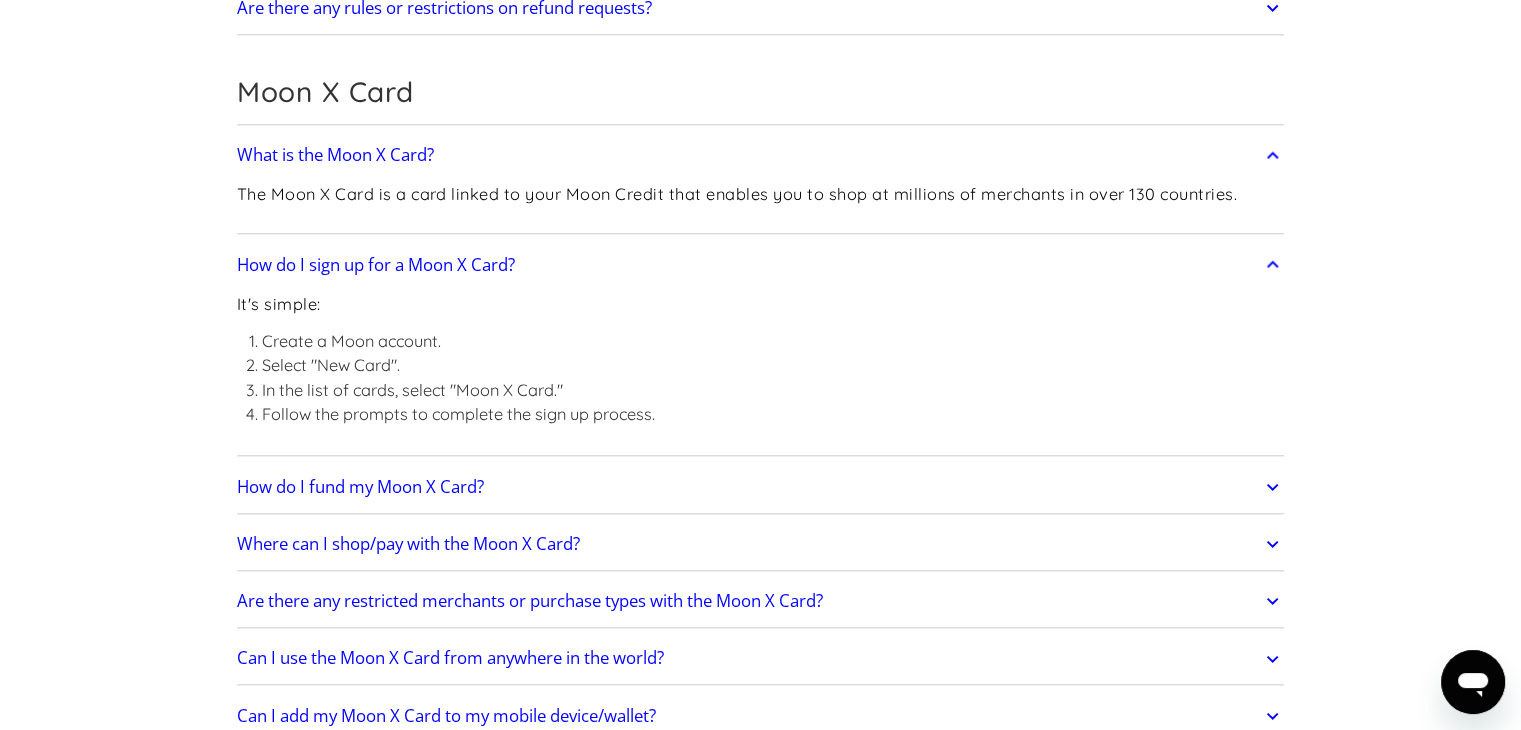 scroll, scrollTop: 2043, scrollLeft: 0, axis: vertical 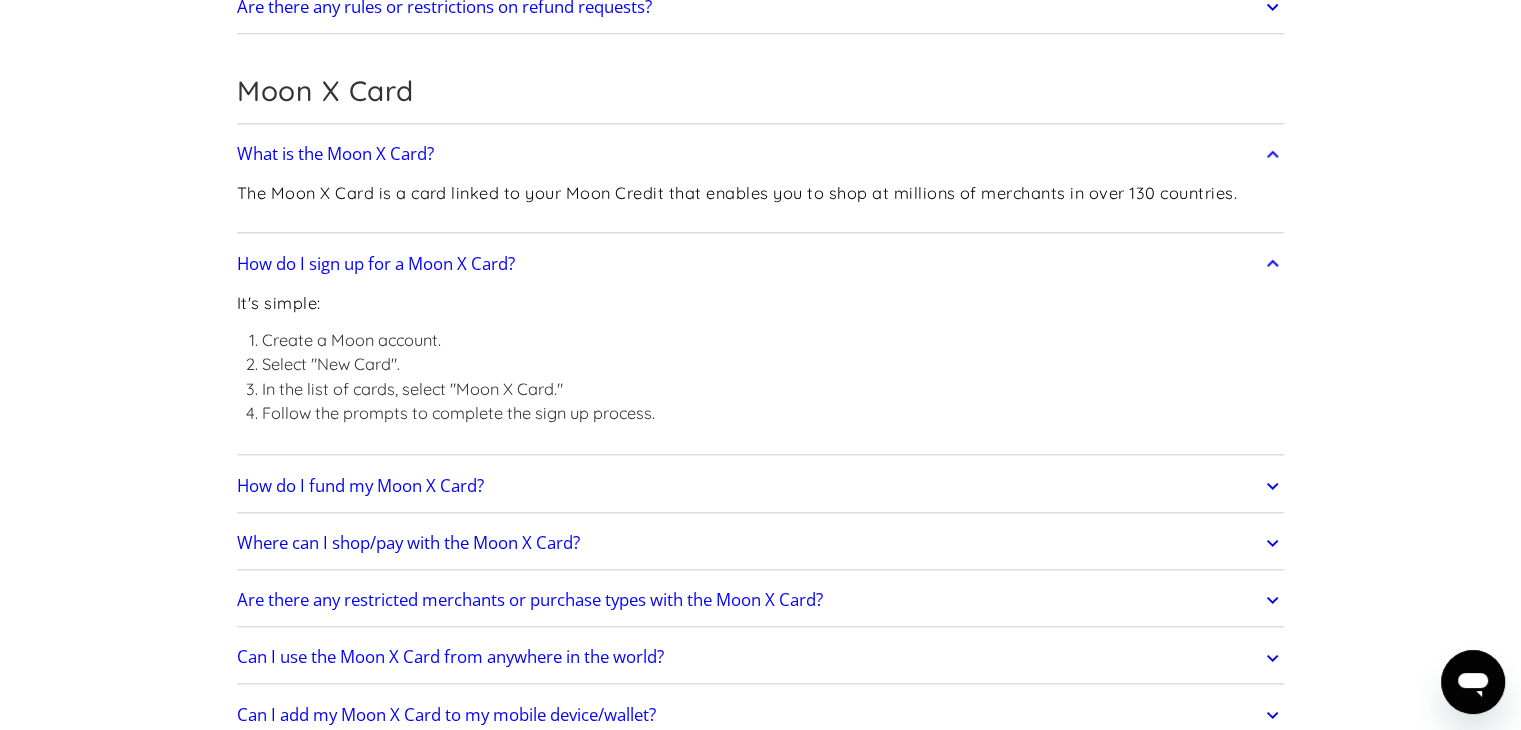 click on "How do I fund my Moon X Card?" at bounding box center (360, 486) 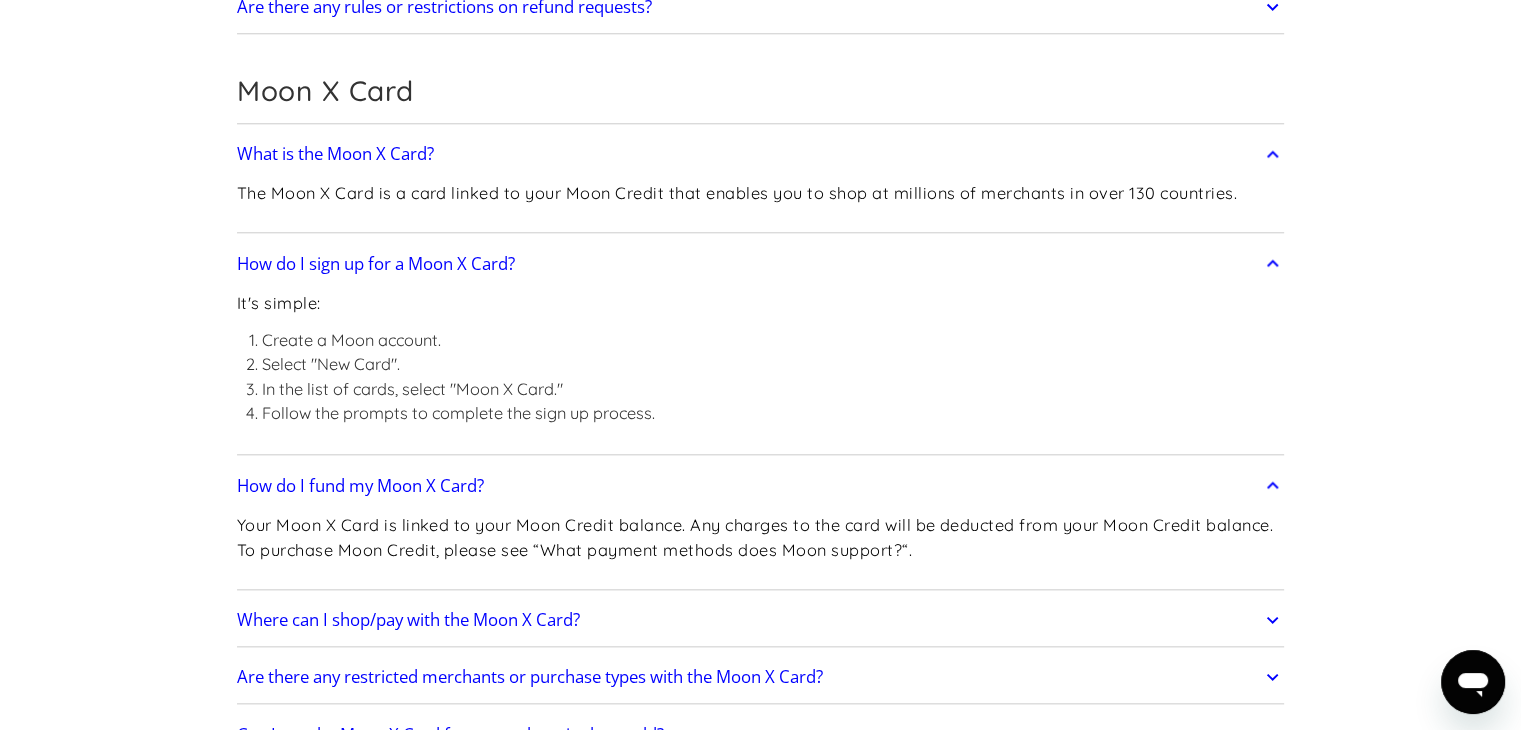 click on "Where can I shop/pay with the Moon X Card?" at bounding box center [408, 620] 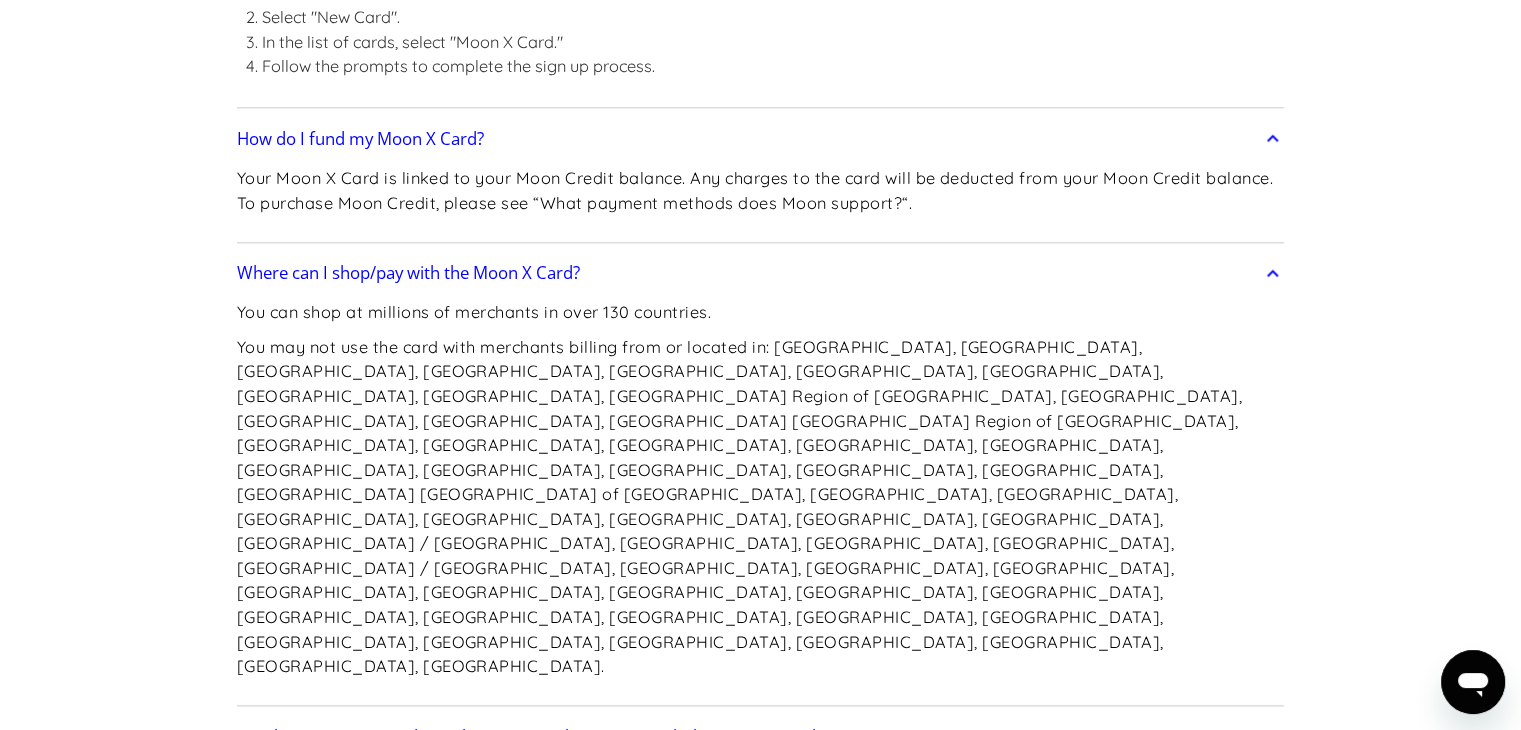 scroll, scrollTop: 2391, scrollLeft: 0, axis: vertical 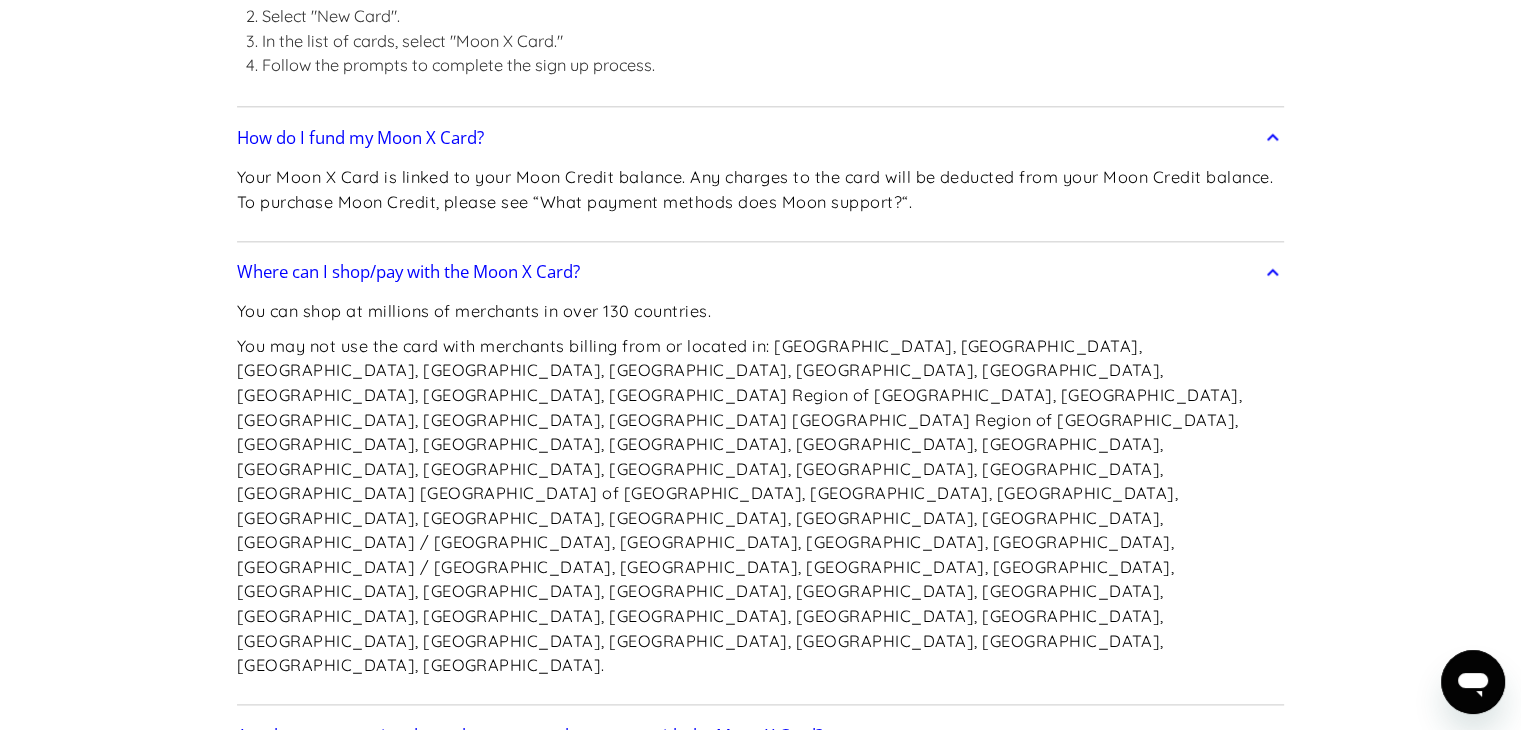 click on "Are there any restricted merchants or purchase types with the Moon X Card?" at bounding box center (530, 736) 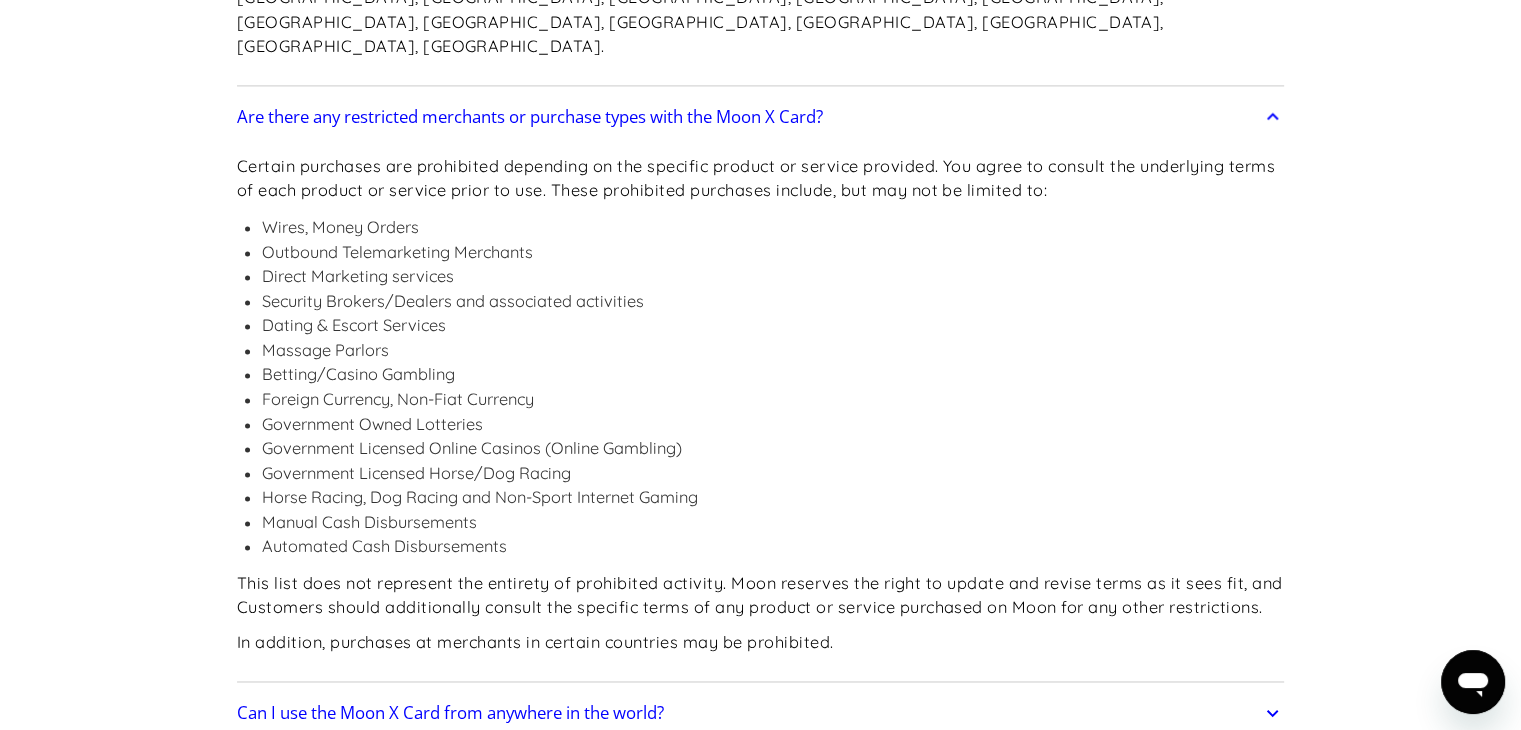 scroll, scrollTop: 3020, scrollLeft: 0, axis: vertical 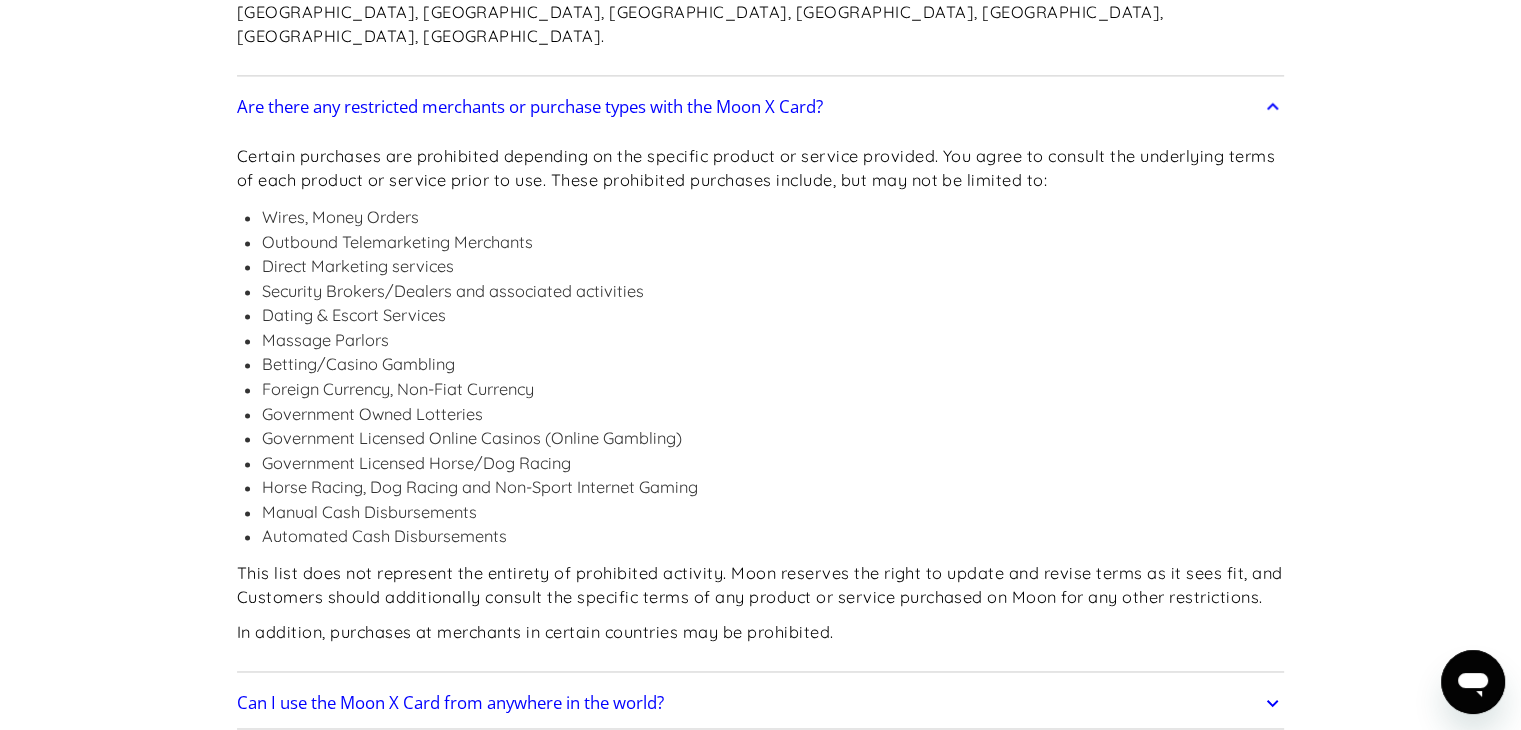 click on "Can I use the Moon X Card from anywhere in the world?" at bounding box center (450, 703) 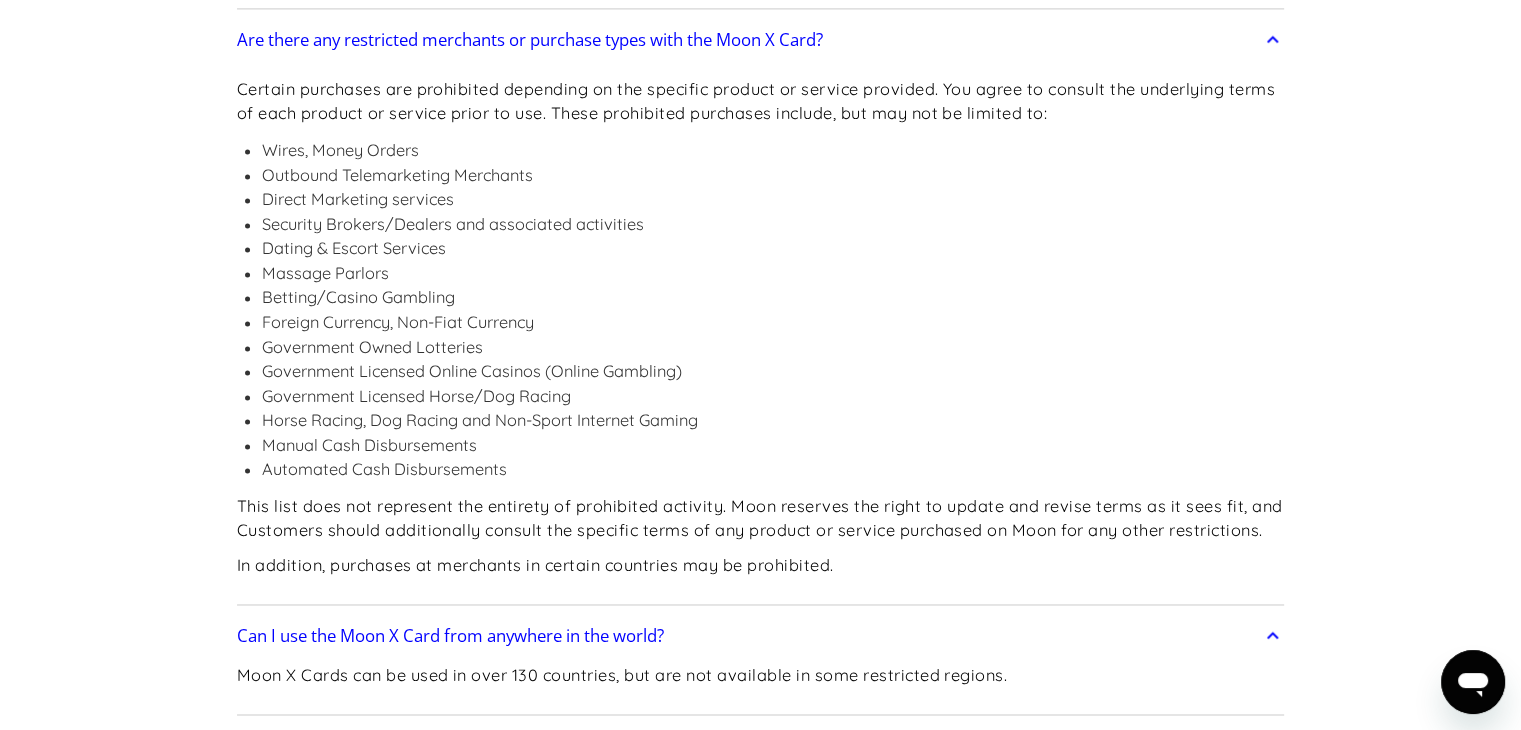 scroll, scrollTop: 3092, scrollLeft: 0, axis: vertical 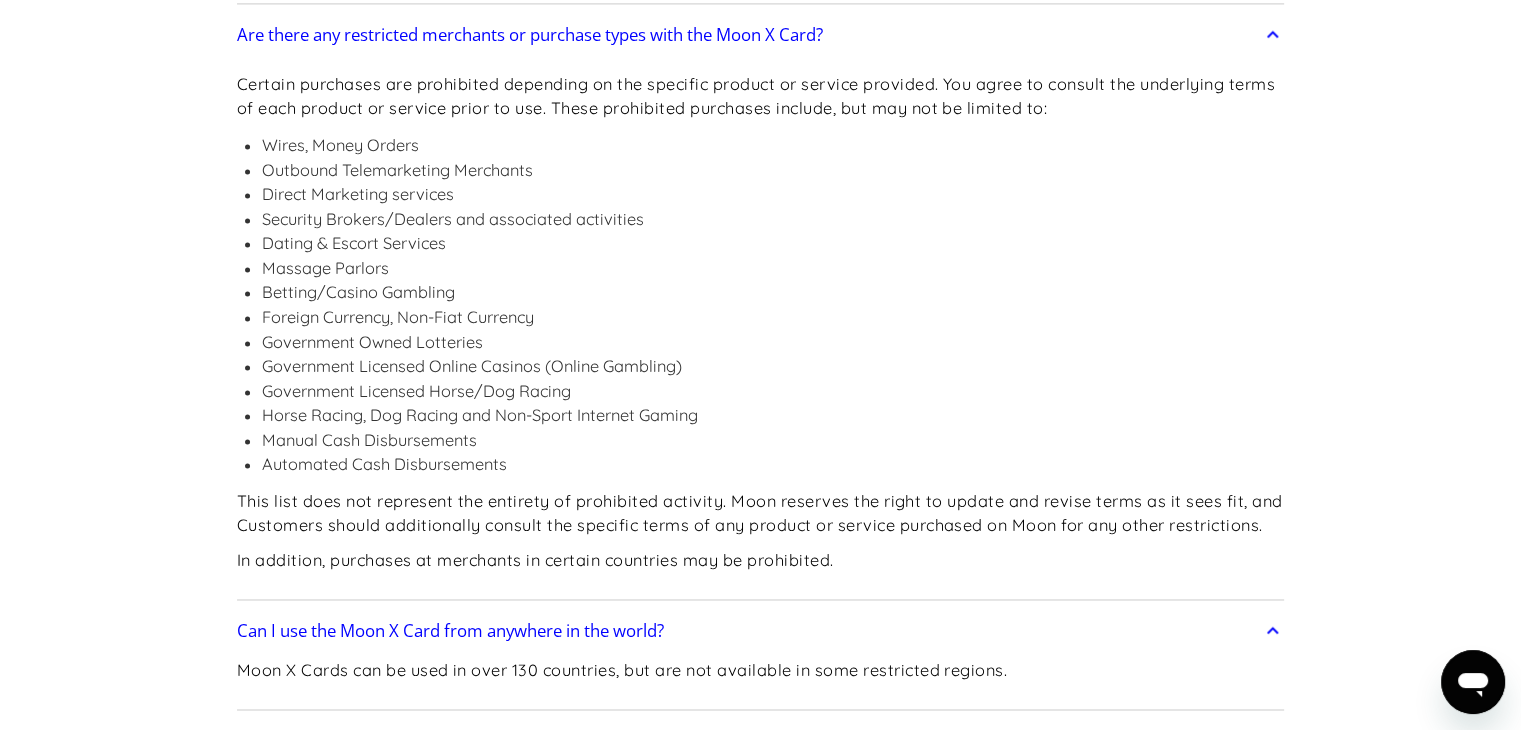 click on "Can I add my Moon X Card to my mobile device/wallet?" at bounding box center (446, 740) 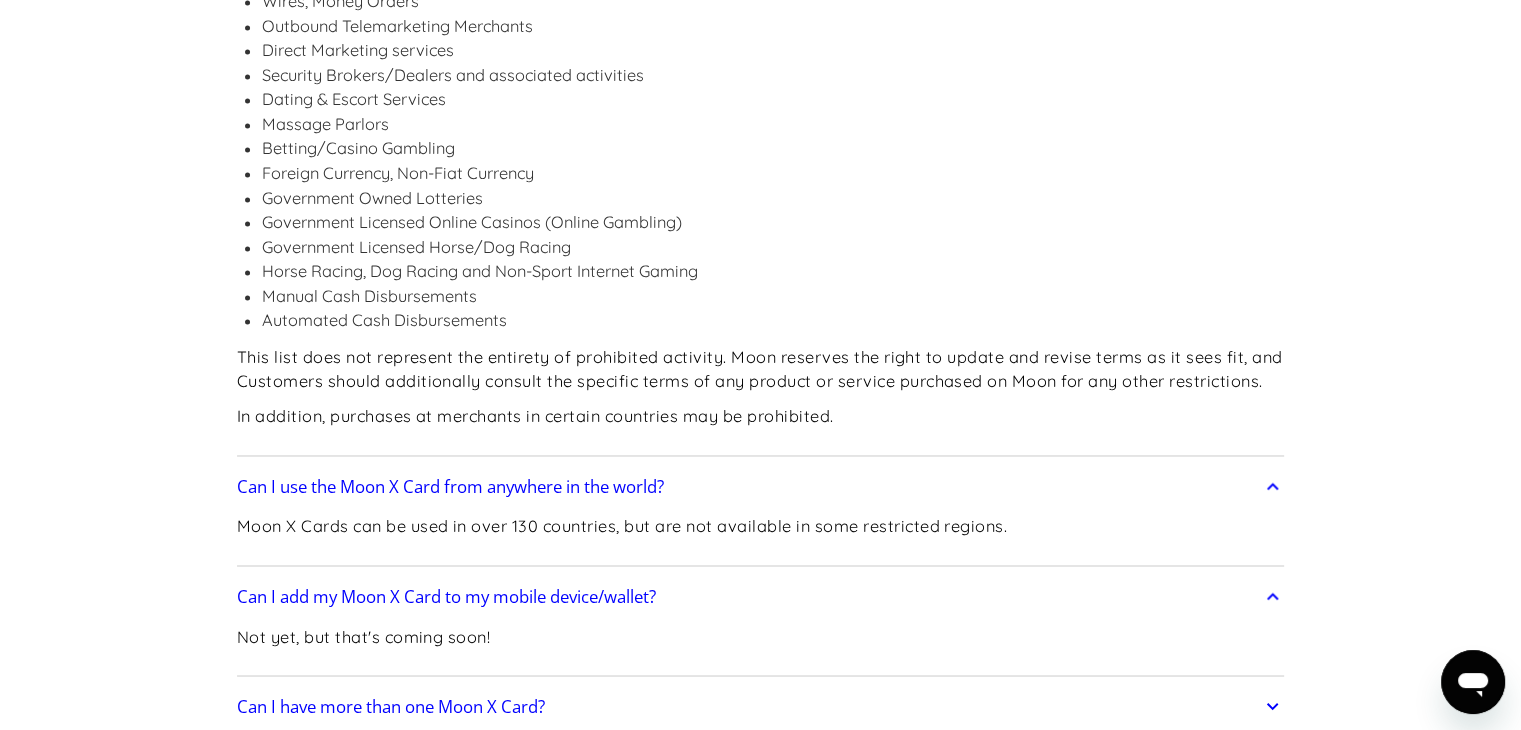scroll, scrollTop: 3238, scrollLeft: 0, axis: vertical 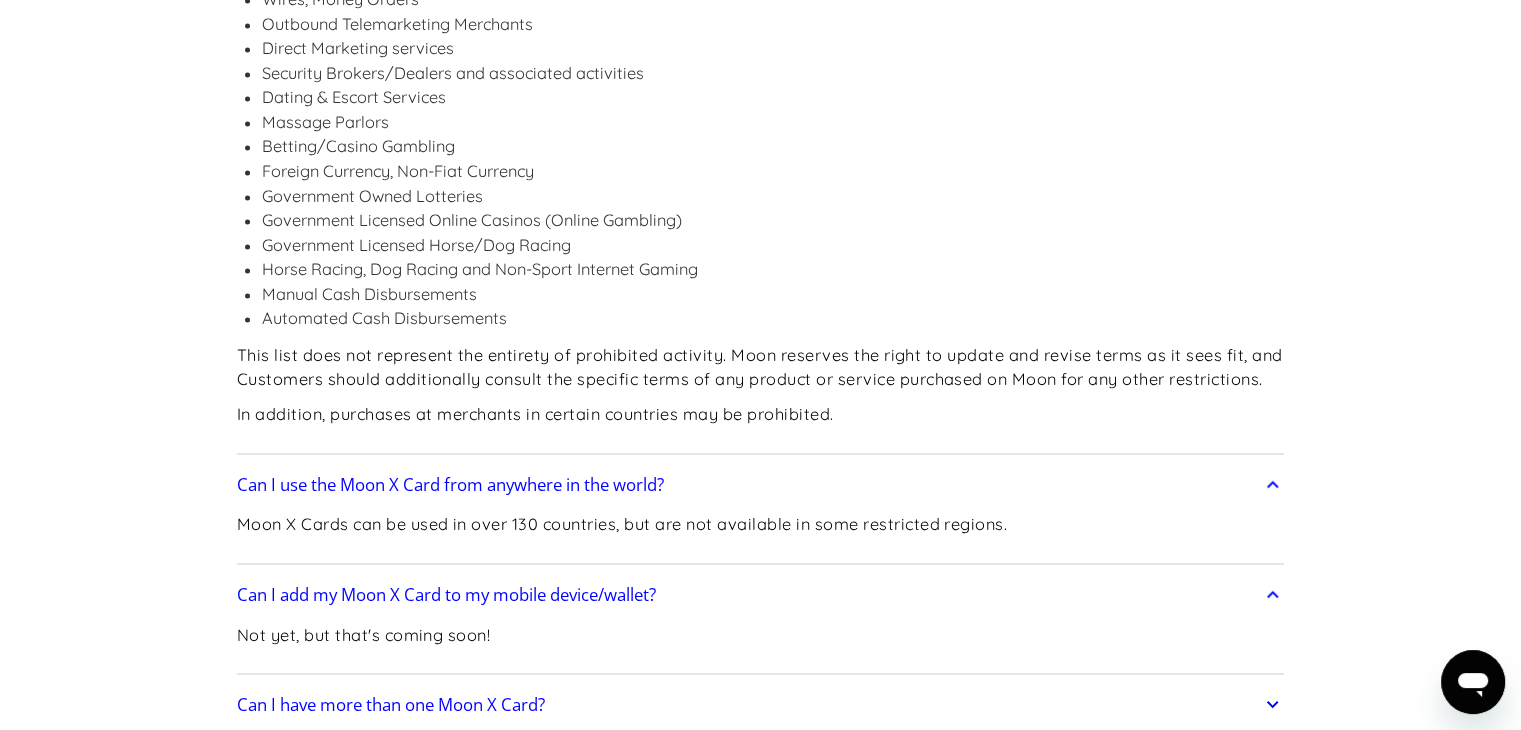 click on "Can I have more than one Moon X Card?" at bounding box center [391, 704] 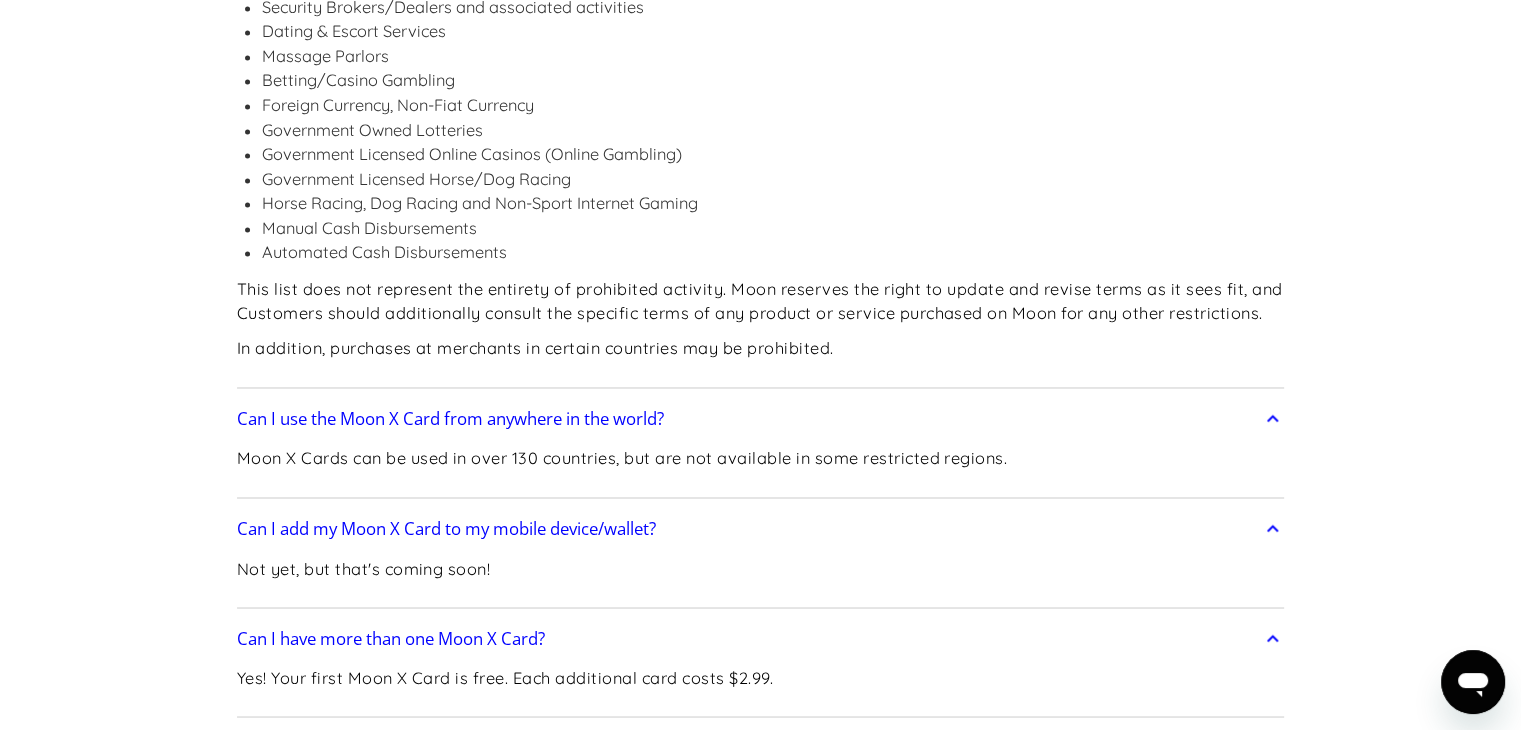 scroll, scrollTop: 3311, scrollLeft: 0, axis: vertical 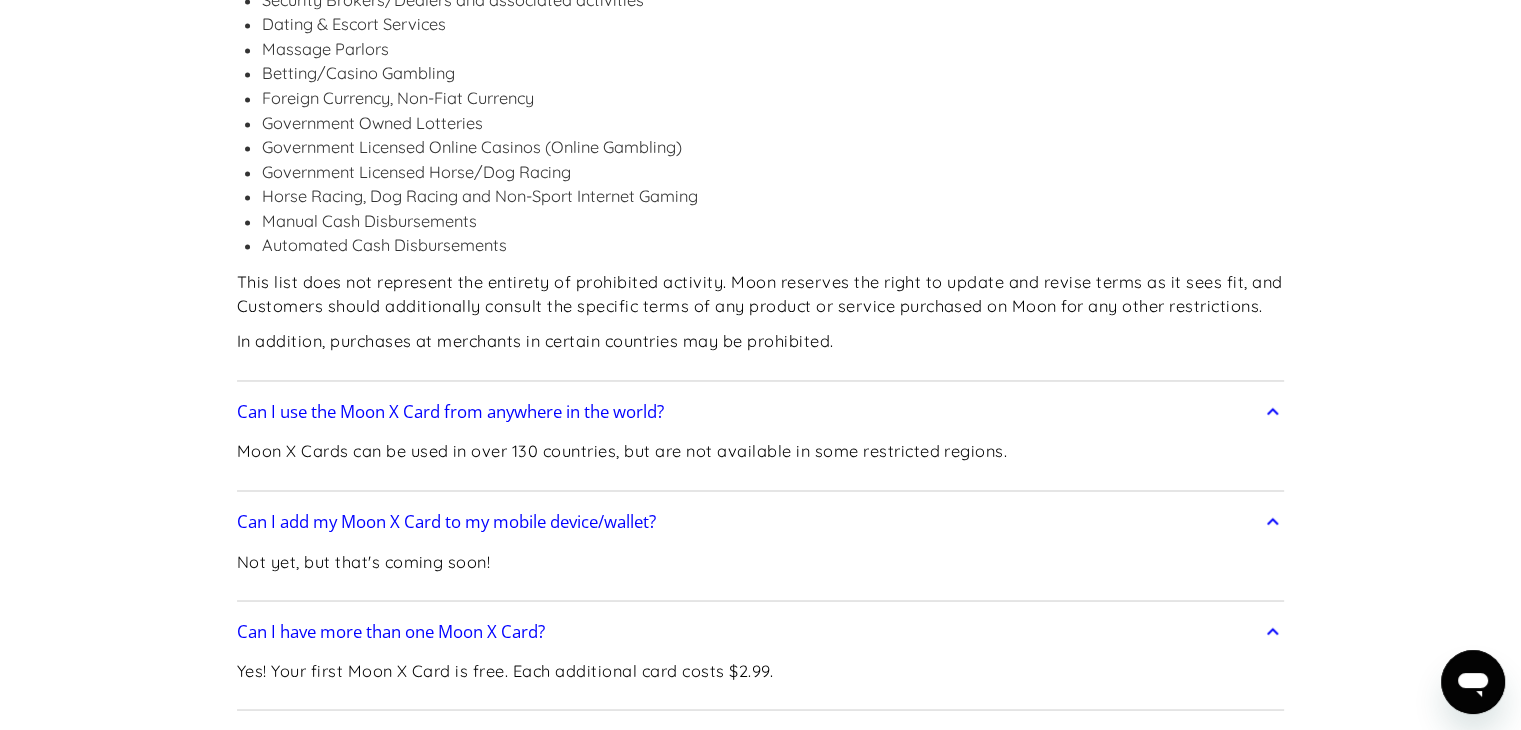 click on "How long is a Moon X Card valid?" at bounding box center (362, 741) 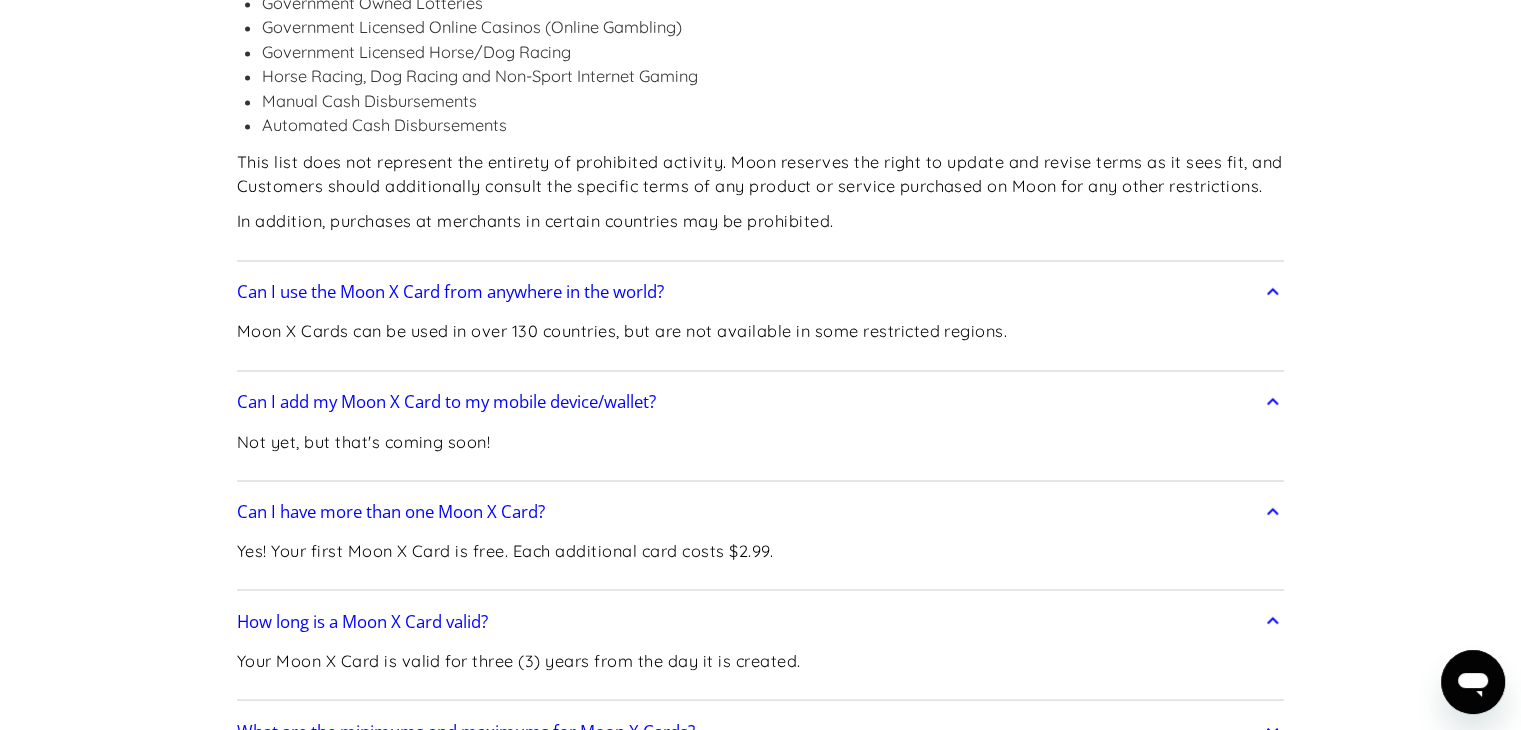 scroll, scrollTop: 3432, scrollLeft: 0, axis: vertical 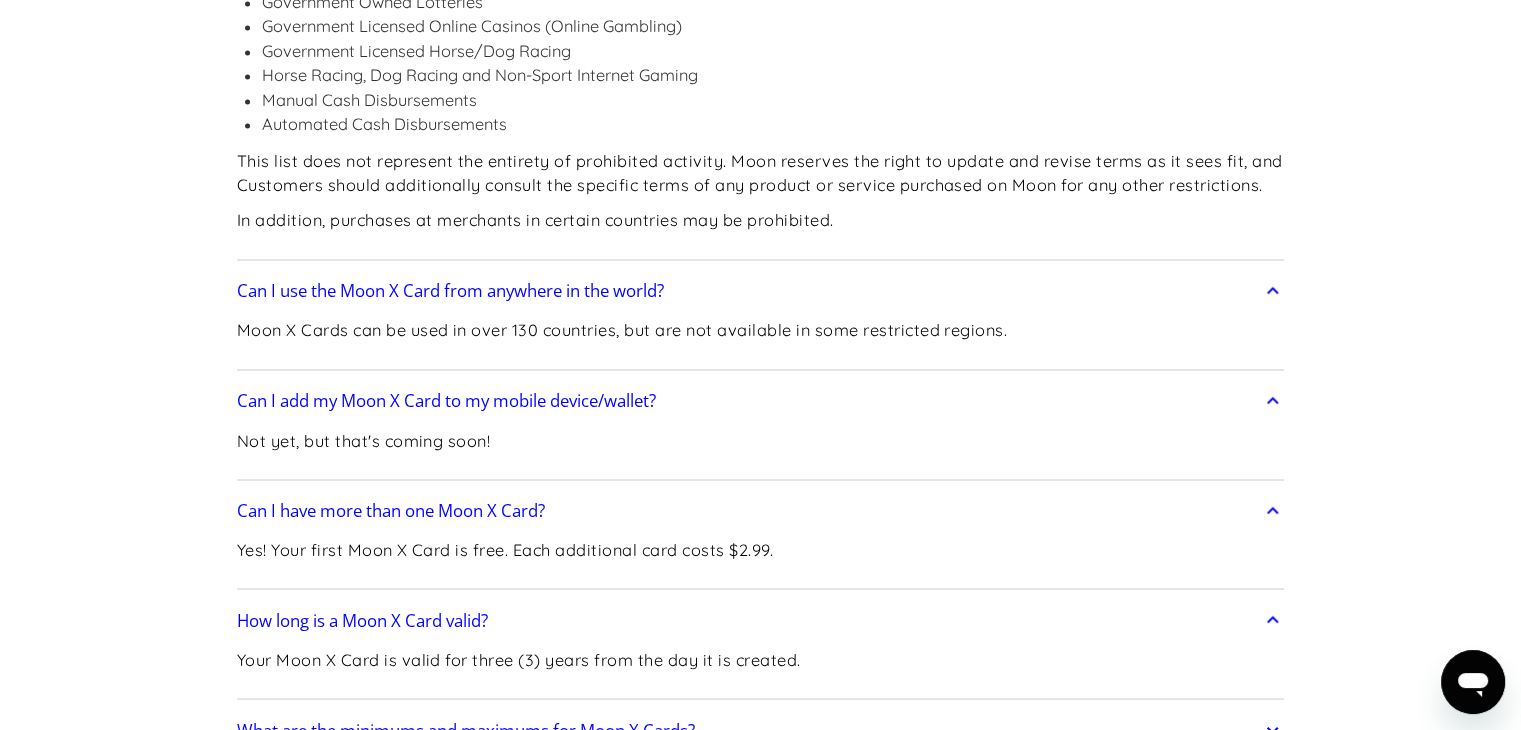click on "What are the minimums and maximums for Moon X Cards?" at bounding box center (466, 730) 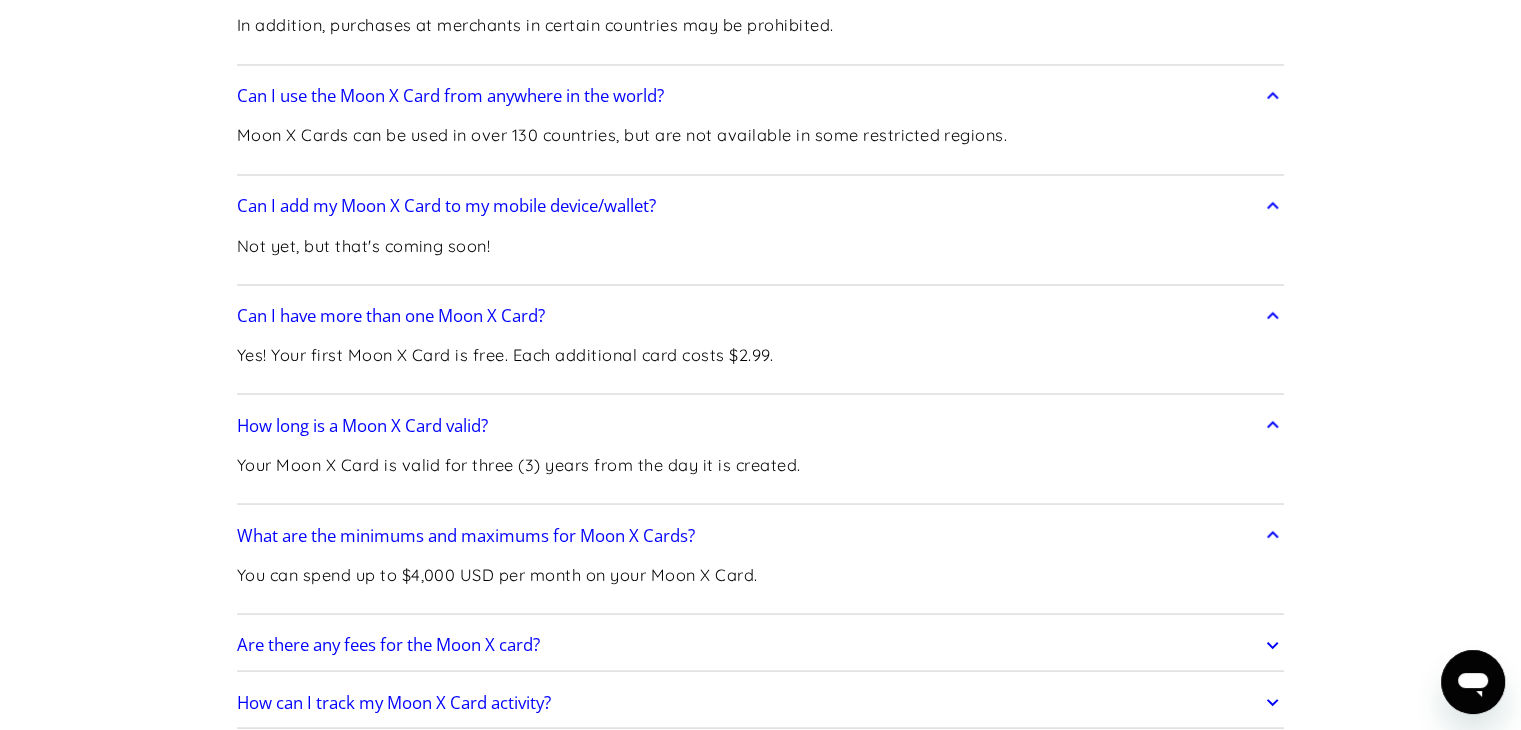 scroll, scrollTop: 3630, scrollLeft: 0, axis: vertical 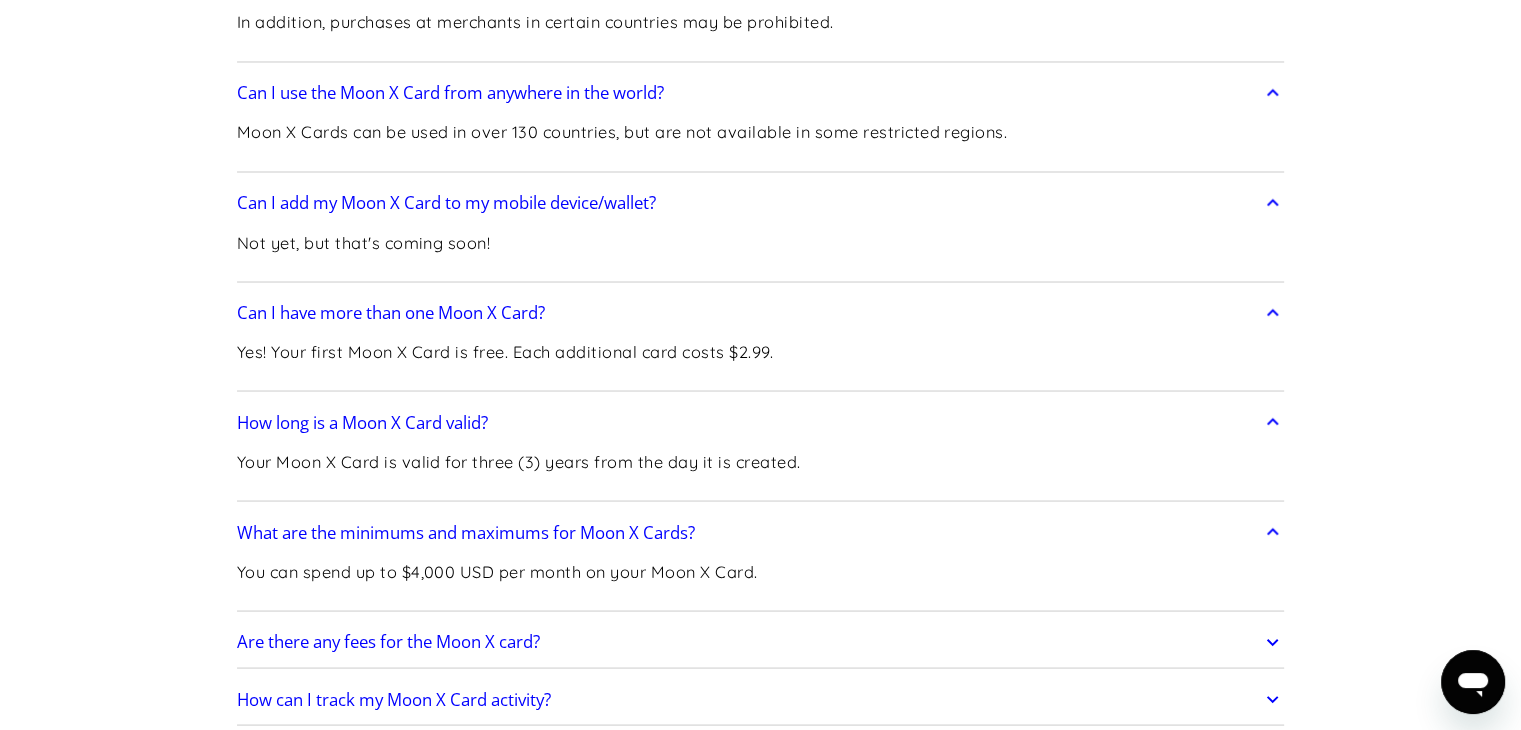 click on "Are there any fees for the Moon X card?" at bounding box center (388, 641) 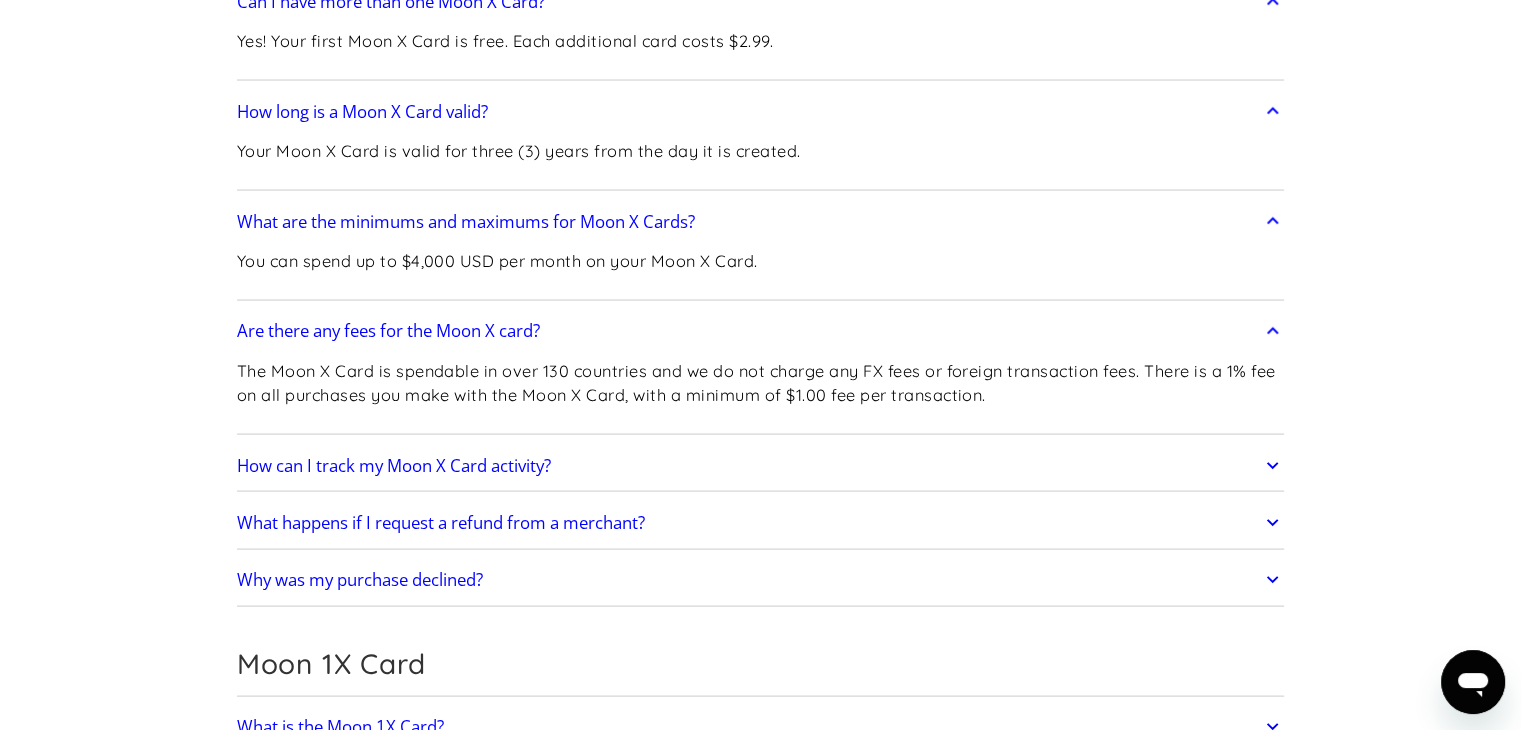scroll, scrollTop: 3940, scrollLeft: 0, axis: vertical 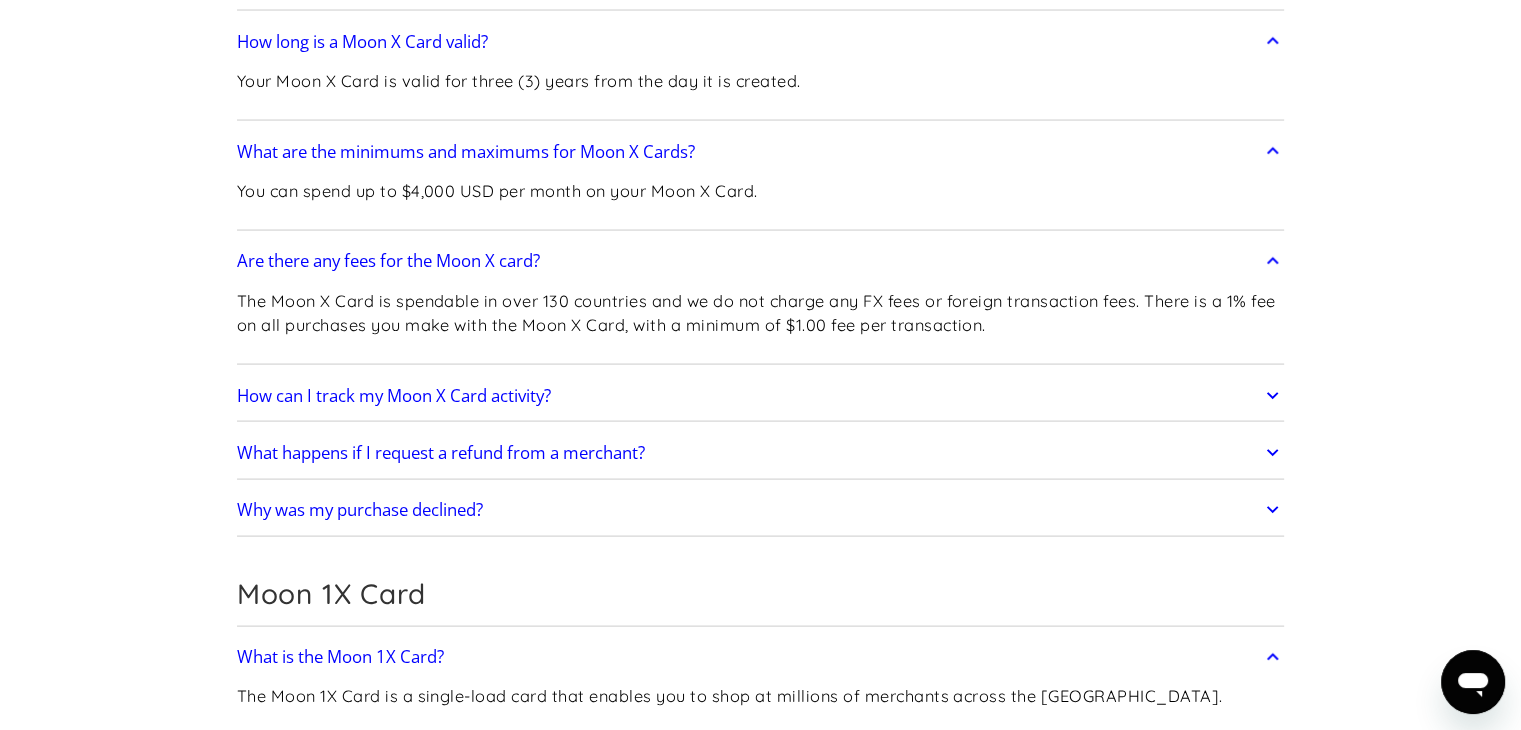click on "How is the Moon 1X Card different than the Moon X Card?" at bounding box center [458, 767] 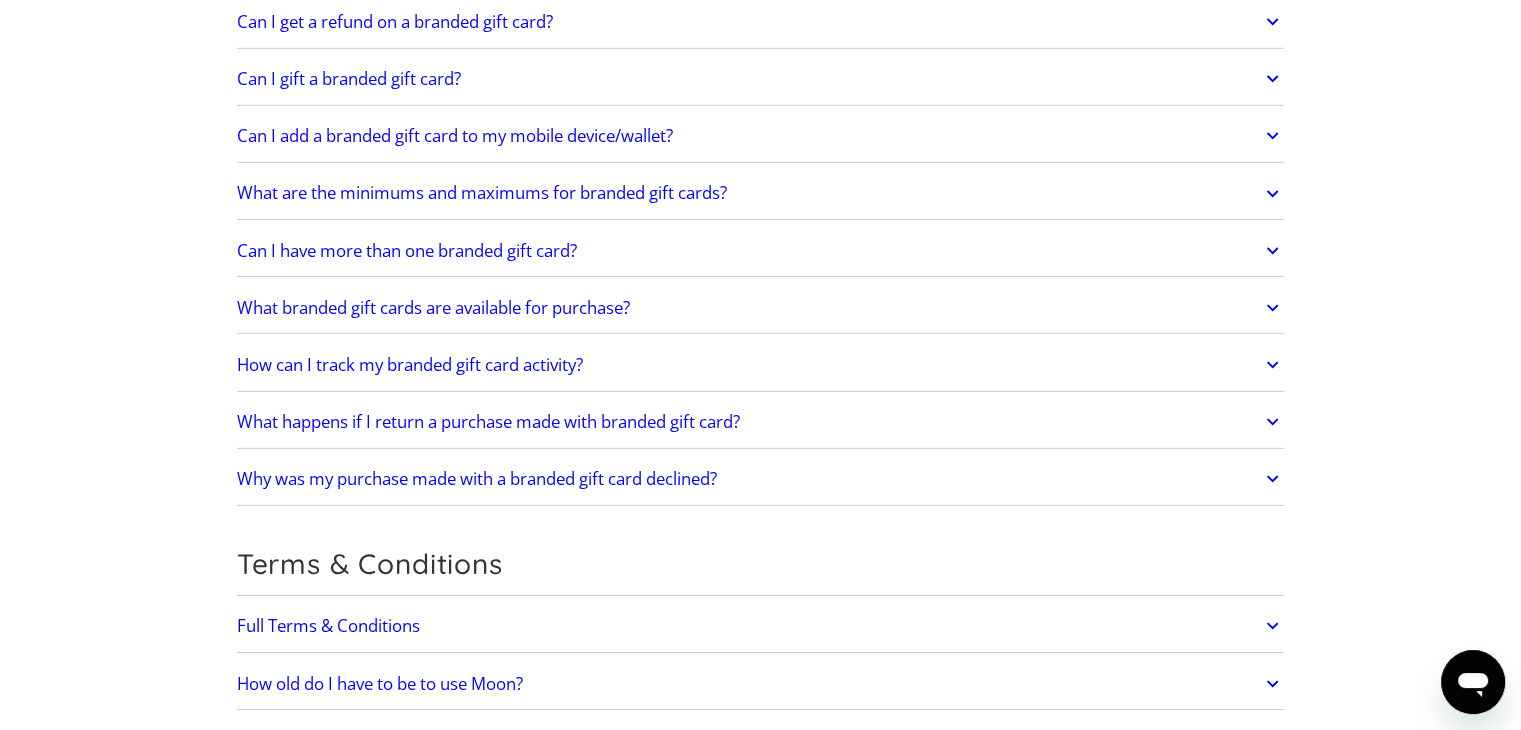 scroll, scrollTop: 5903, scrollLeft: 0, axis: vertical 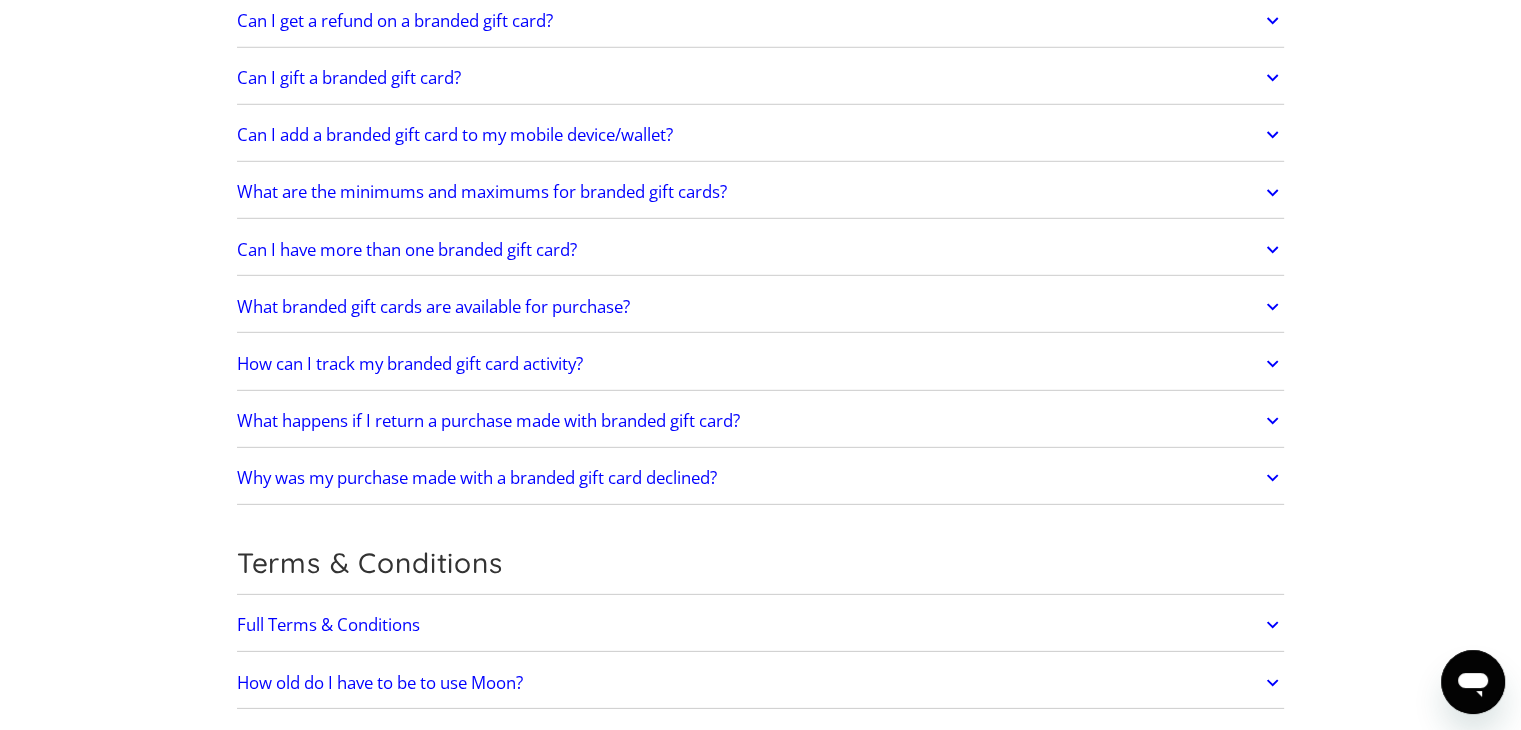 click on "Can I use Moon from my country?" at bounding box center [367, 740] 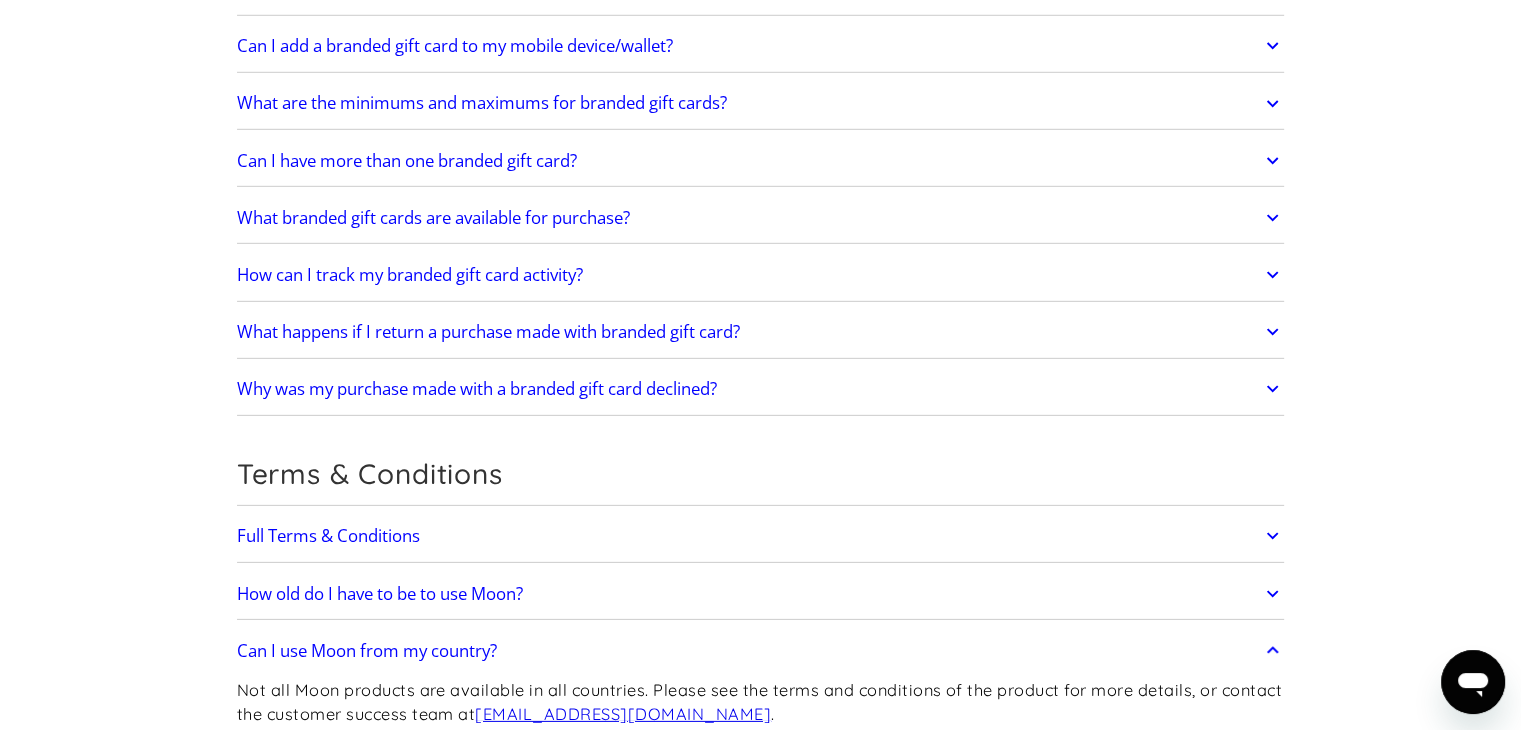 scroll, scrollTop: 6000, scrollLeft: 0, axis: vertical 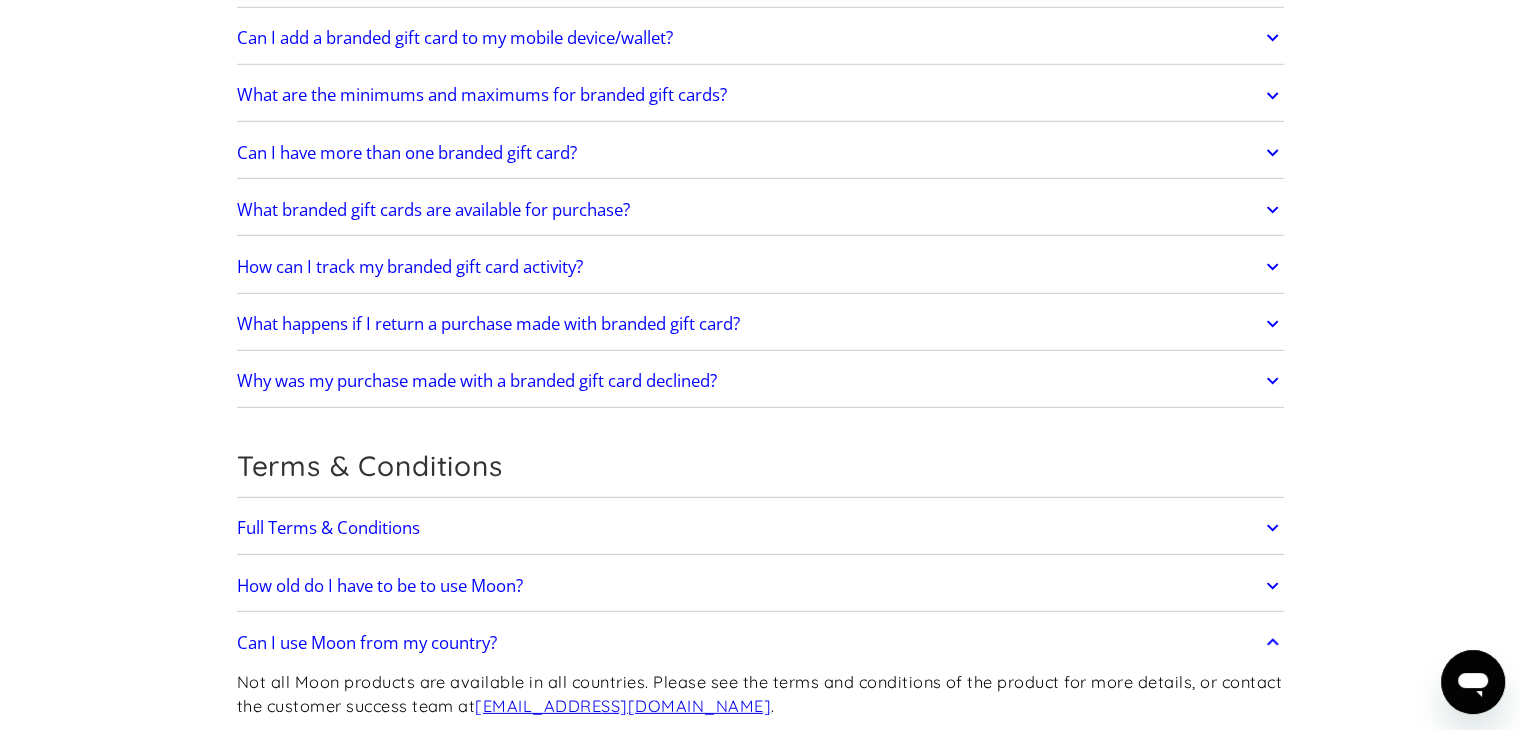 click on "Are there any other restrictions I should know about?" at bounding box center [440, 812] 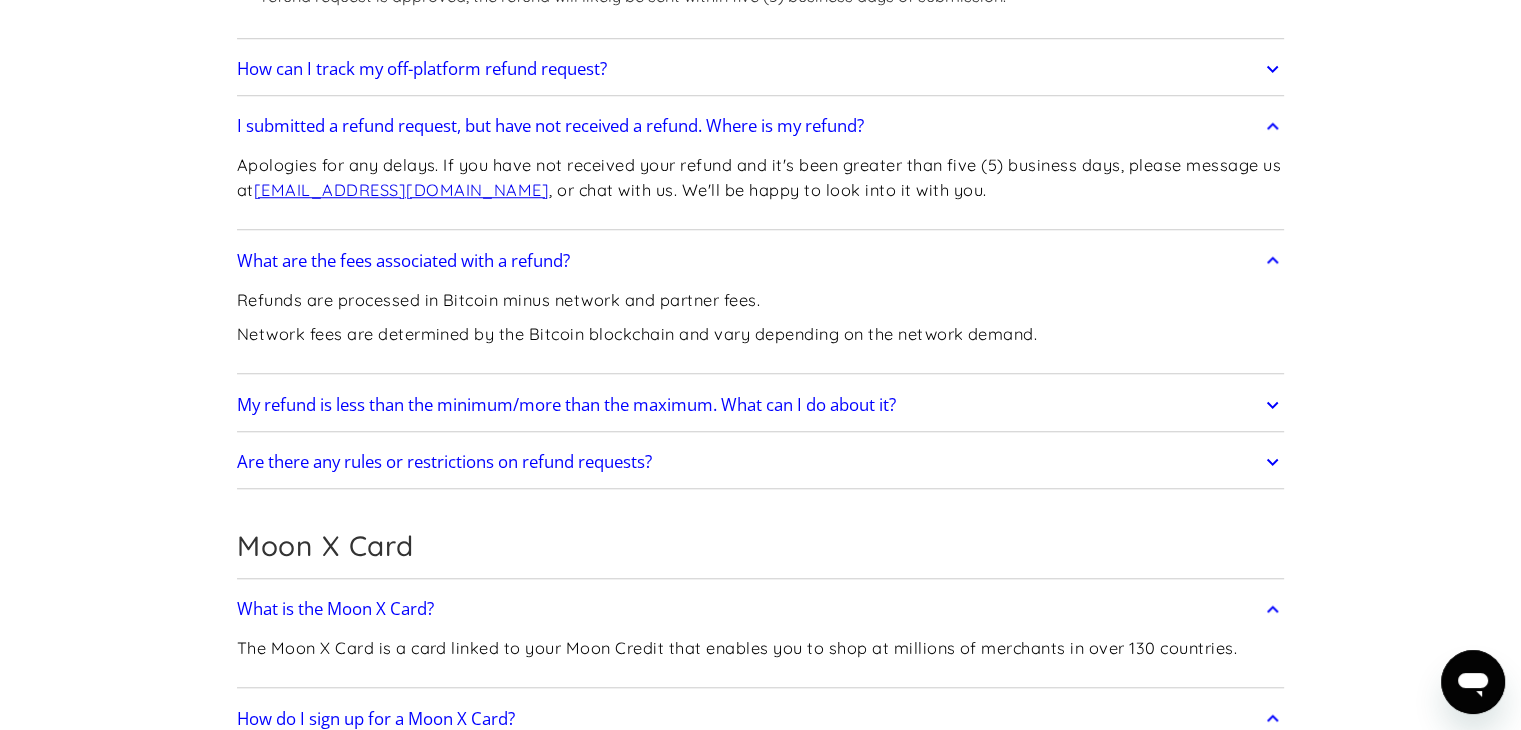 scroll, scrollTop: 1538, scrollLeft: 0, axis: vertical 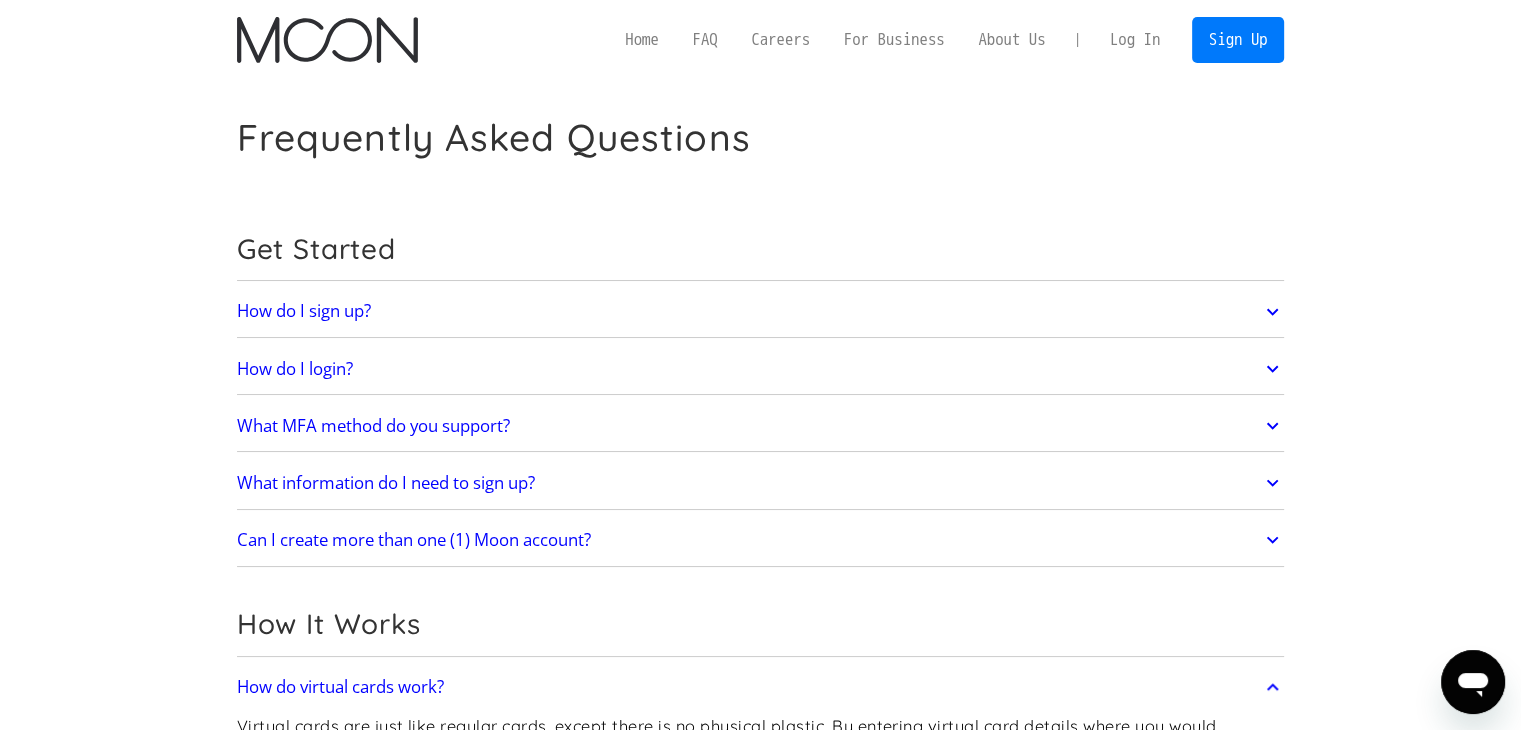 click on "Log In" at bounding box center [1135, 40] 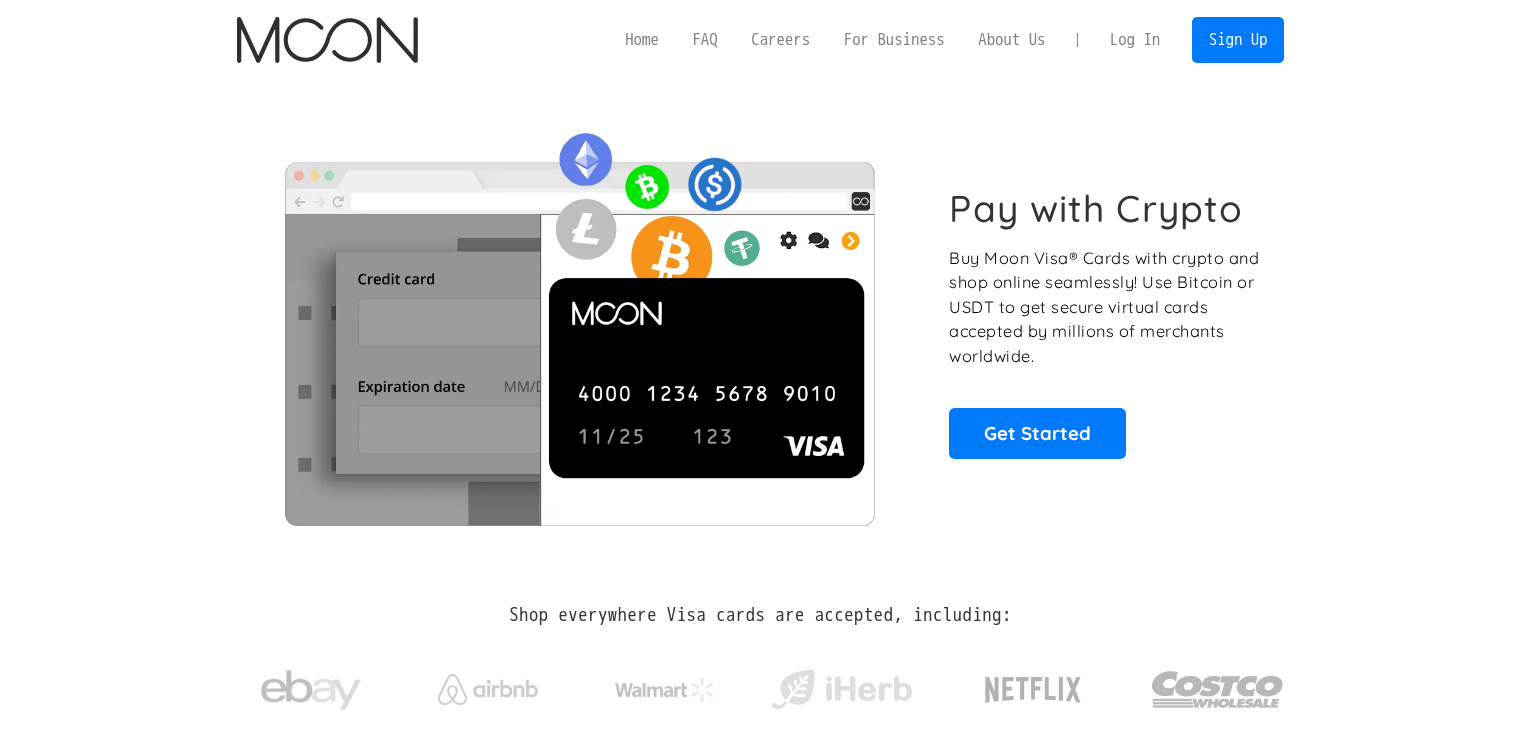 scroll, scrollTop: 0, scrollLeft: 0, axis: both 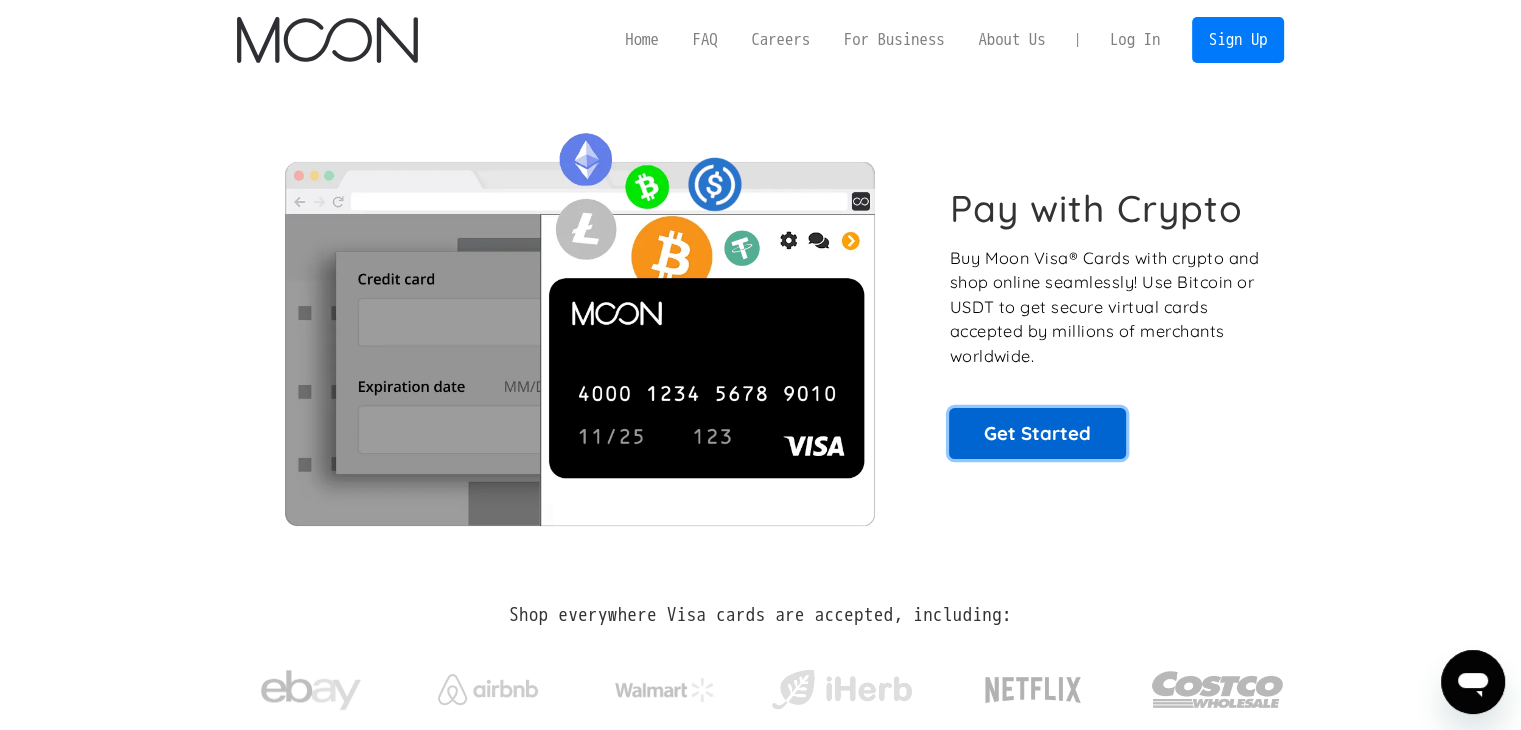 click on "Get Started" at bounding box center (1037, 433) 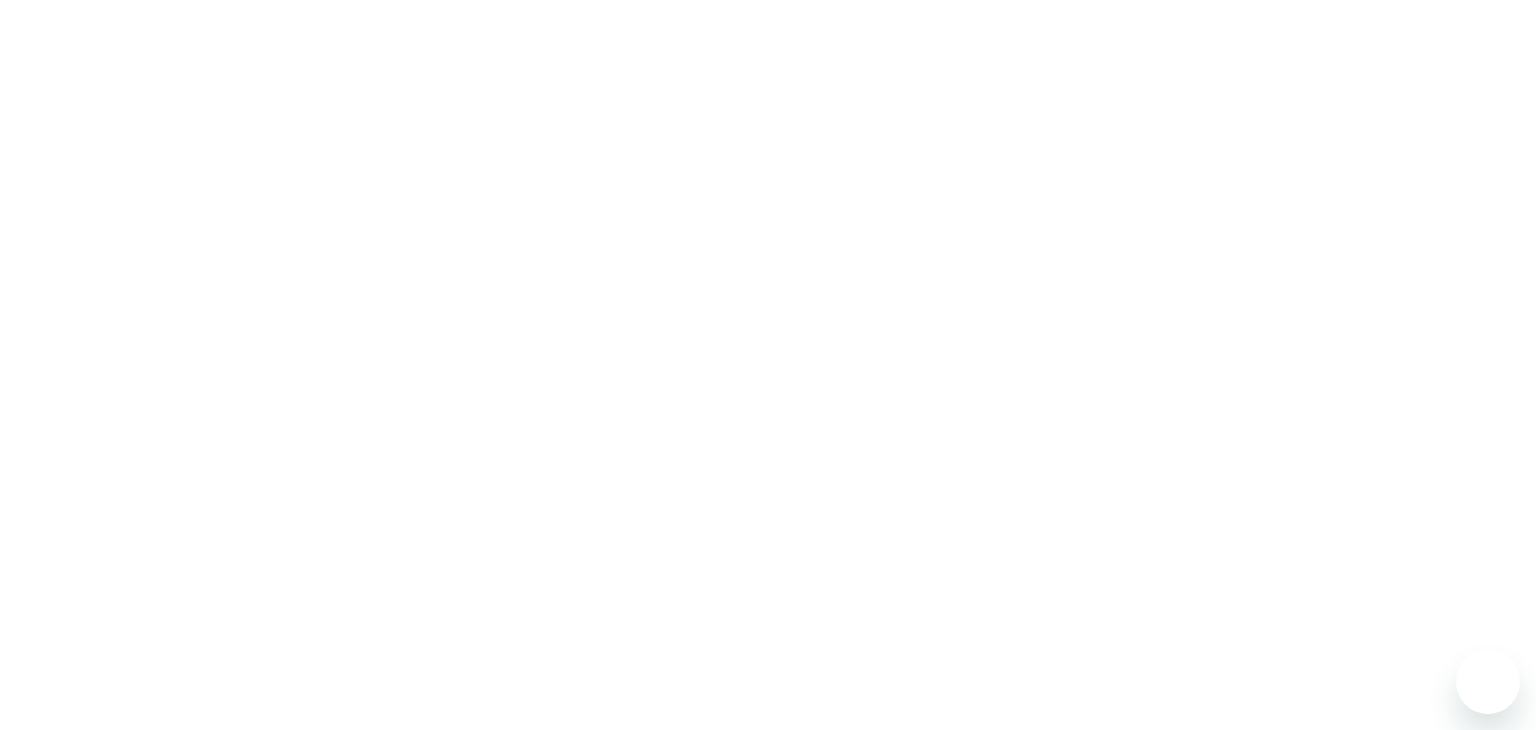 scroll, scrollTop: 0, scrollLeft: 0, axis: both 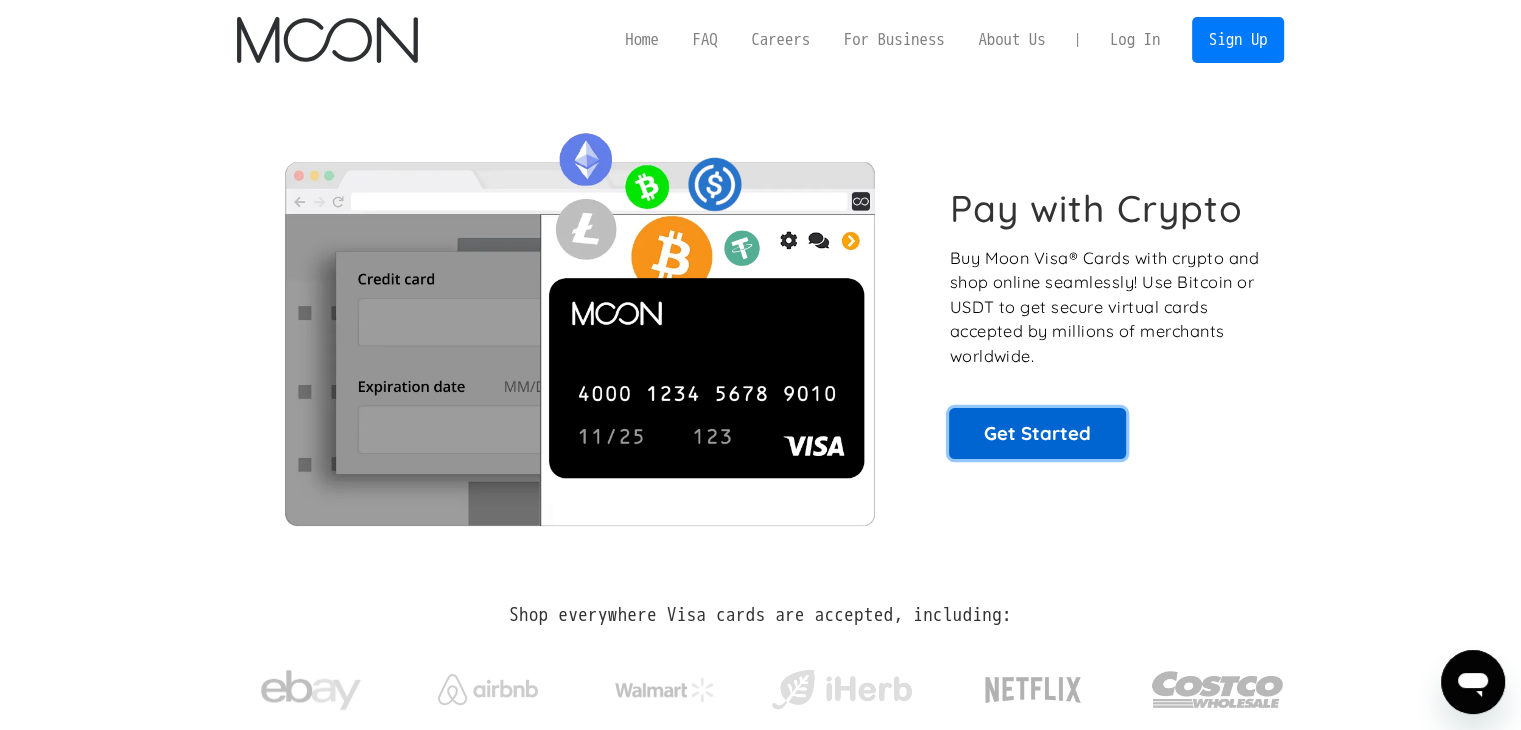 click on "Get Started" at bounding box center (1037, 433) 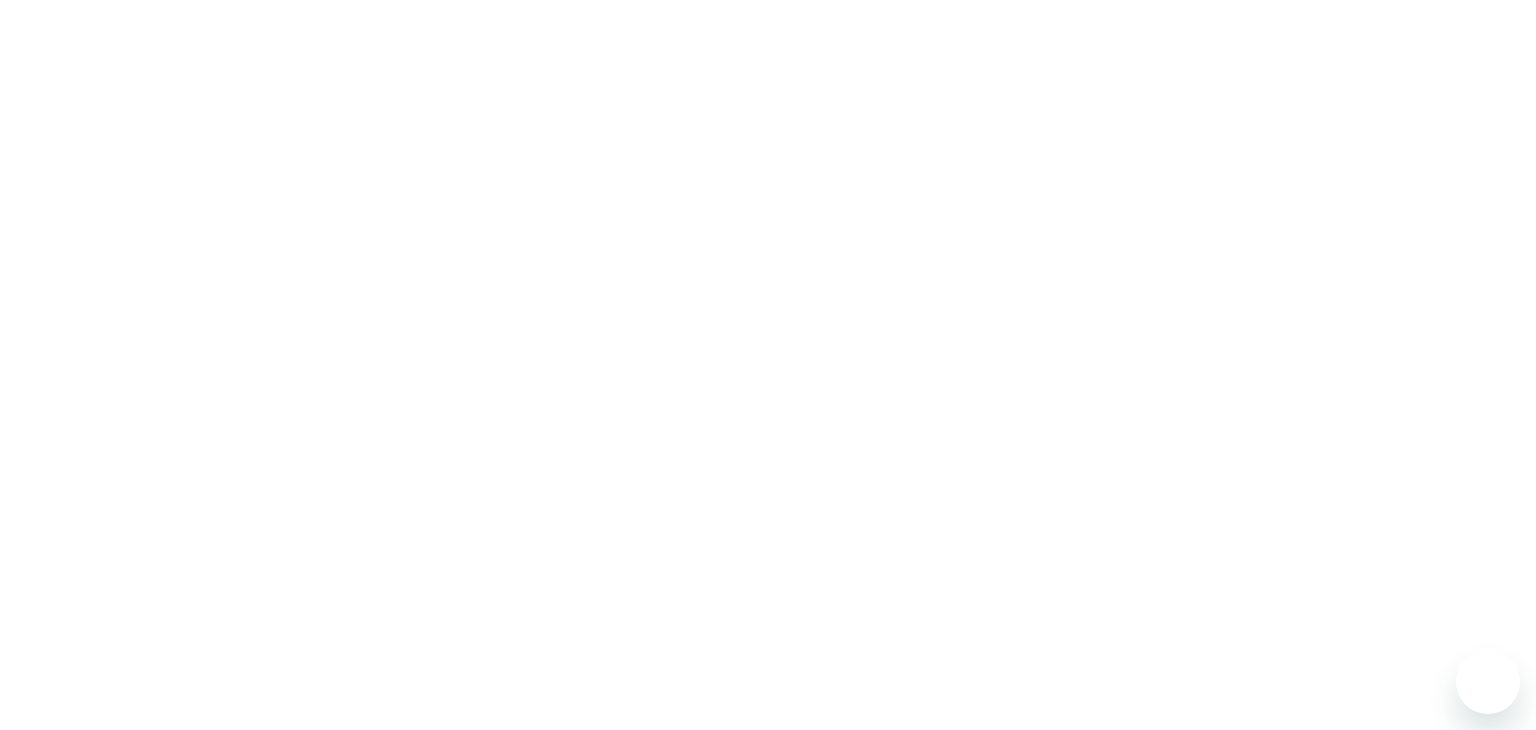 scroll, scrollTop: 0, scrollLeft: 0, axis: both 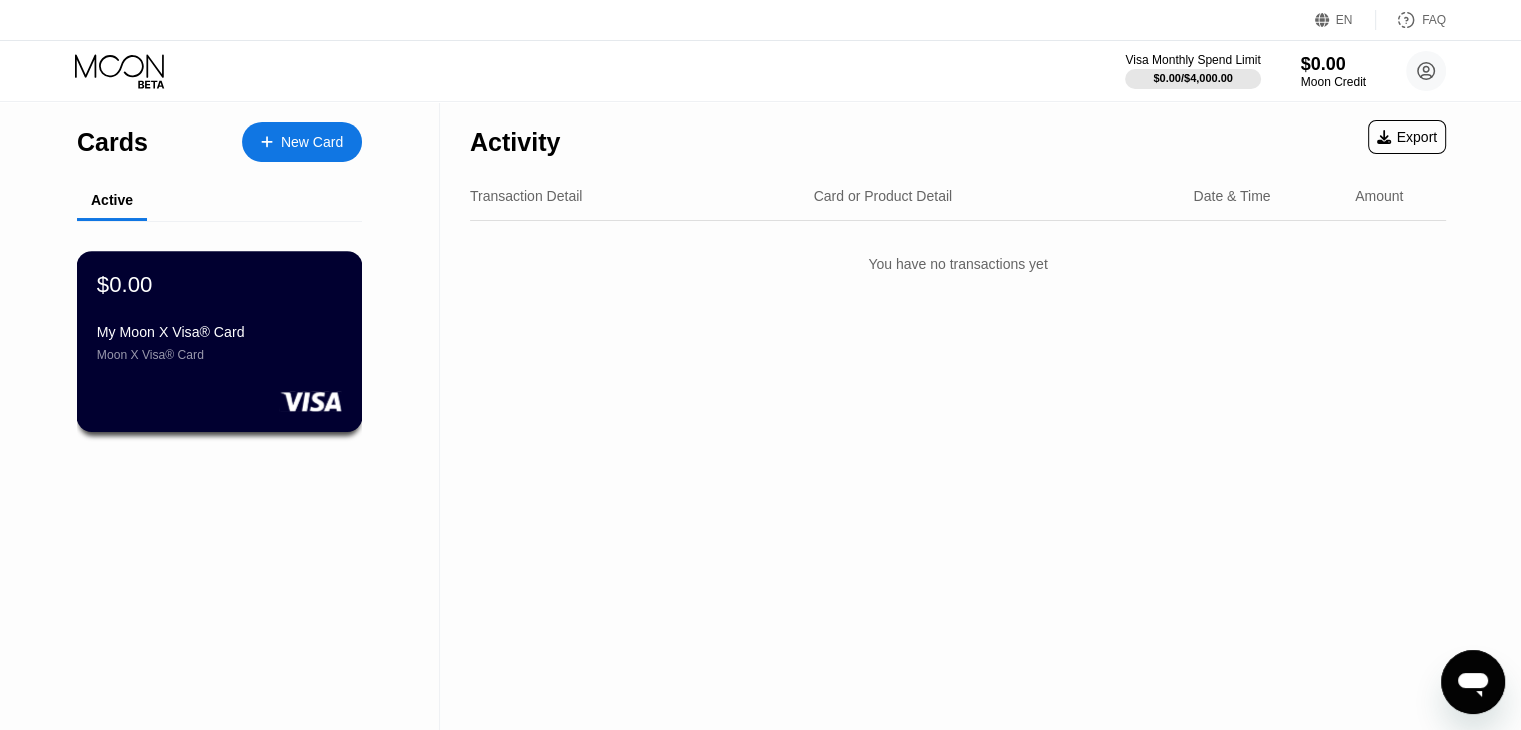 click on "My Moon X Visa® Card" at bounding box center (219, 332) 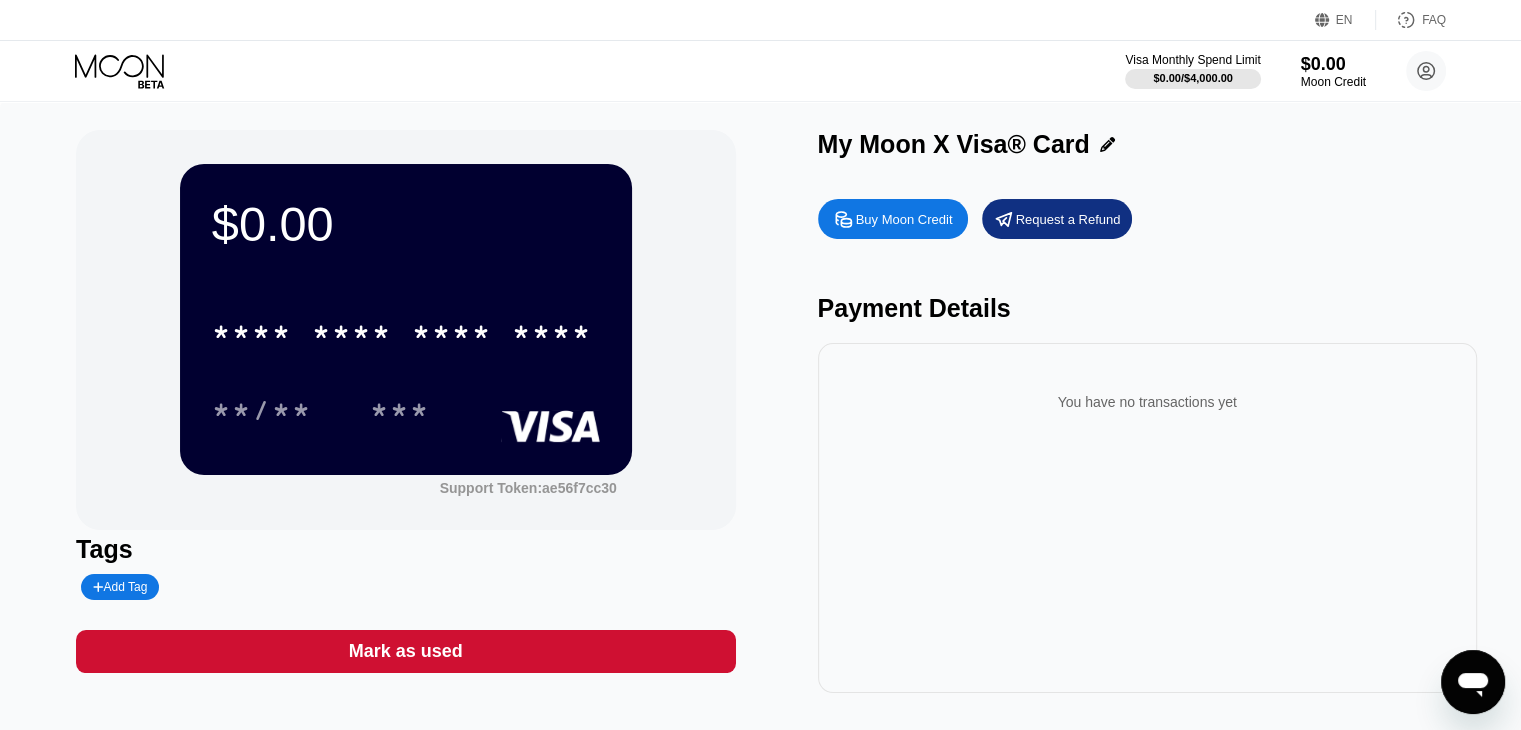 scroll, scrollTop: 0, scrollLeft: 0, axis: both 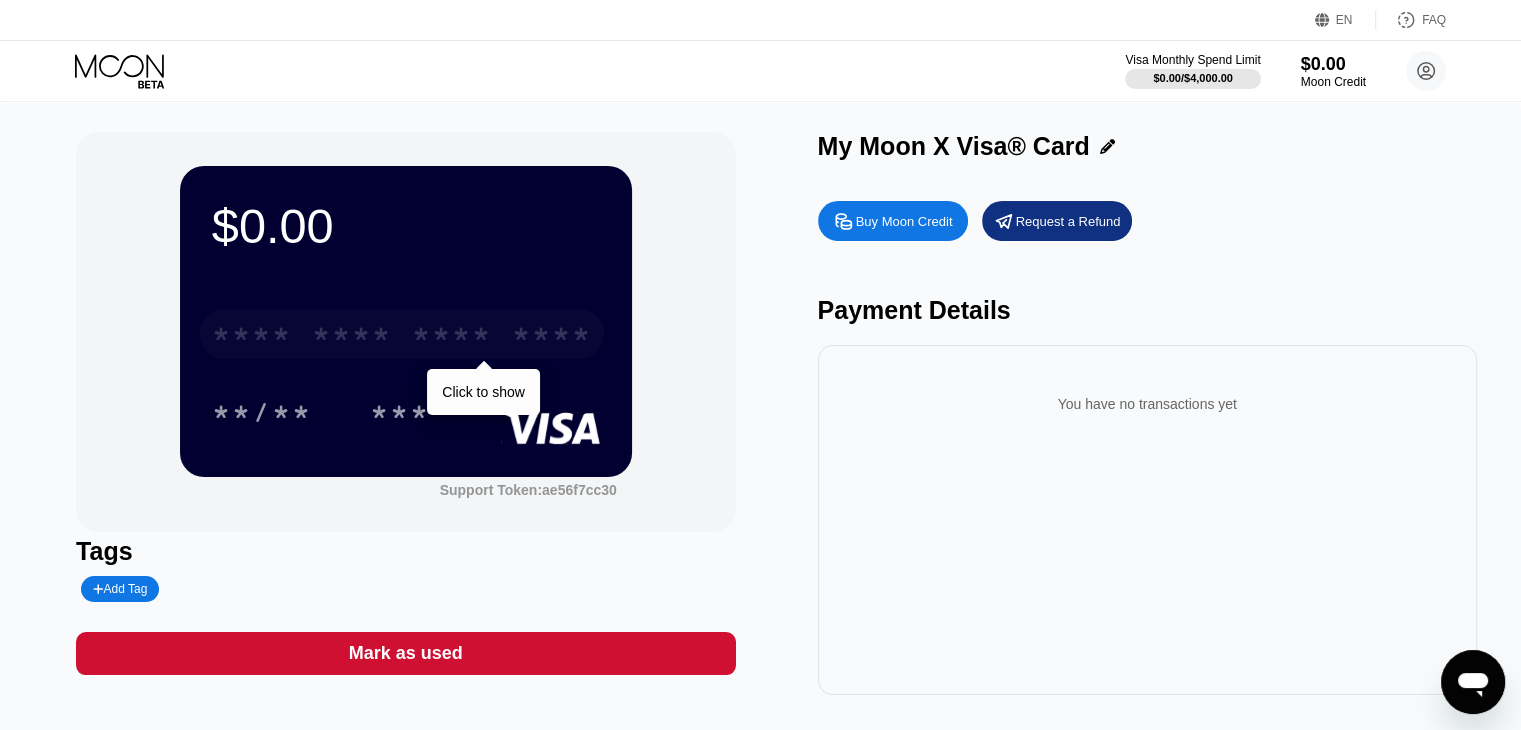 click on "* * * *" at bounding box center [352, 337] 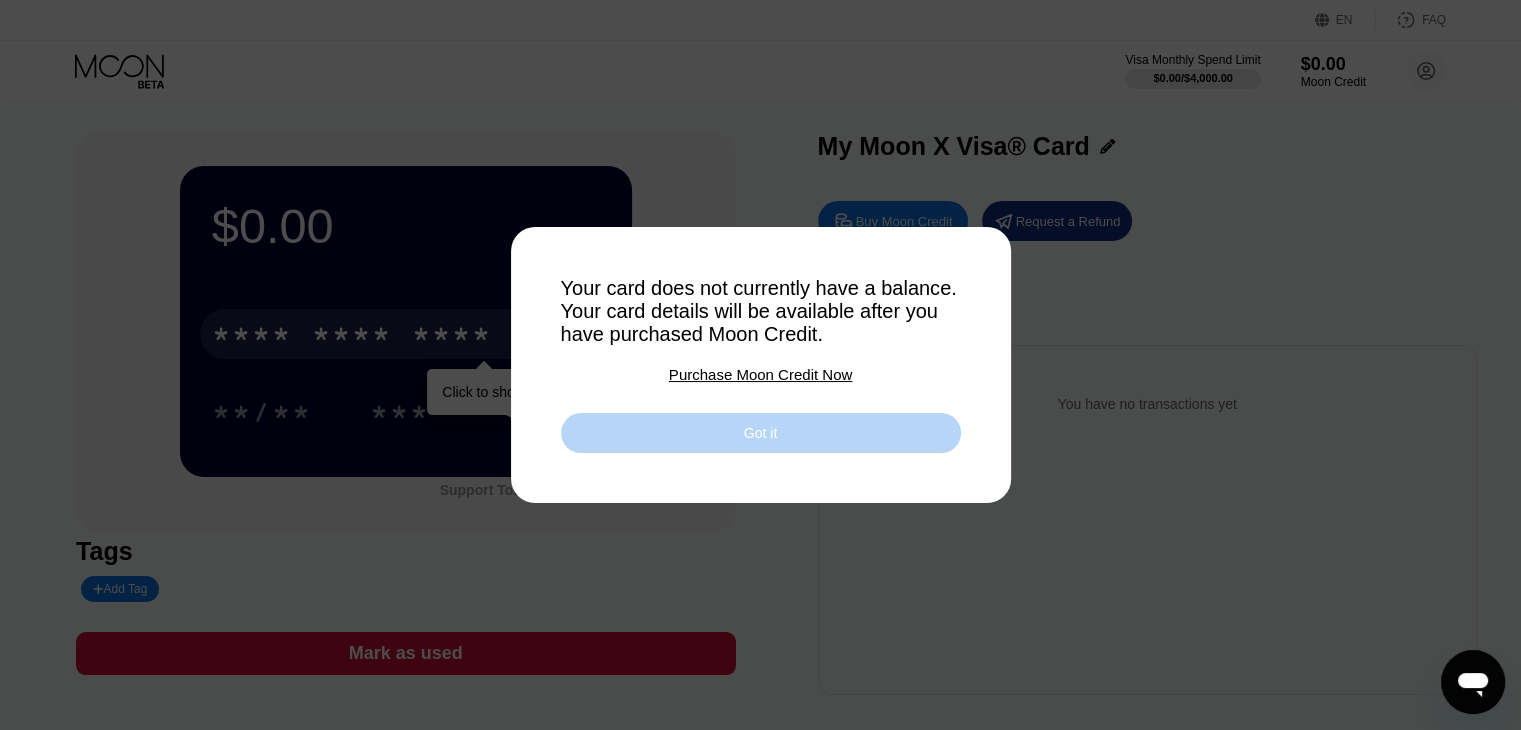 click on "Got it" at bounding box center [761, 433] 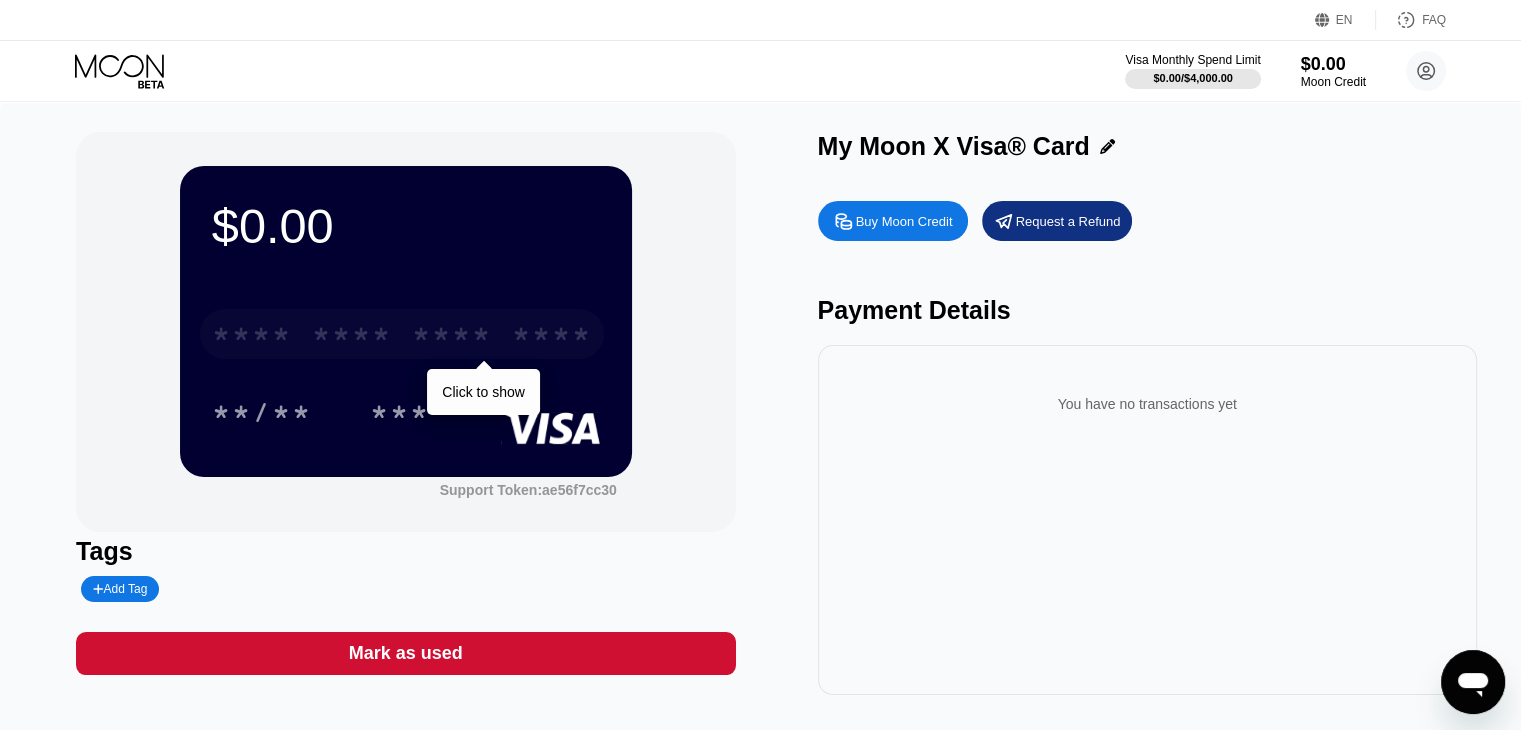 click on "* * * * * * * * * * * * ****" at bounding box center [402, 334] 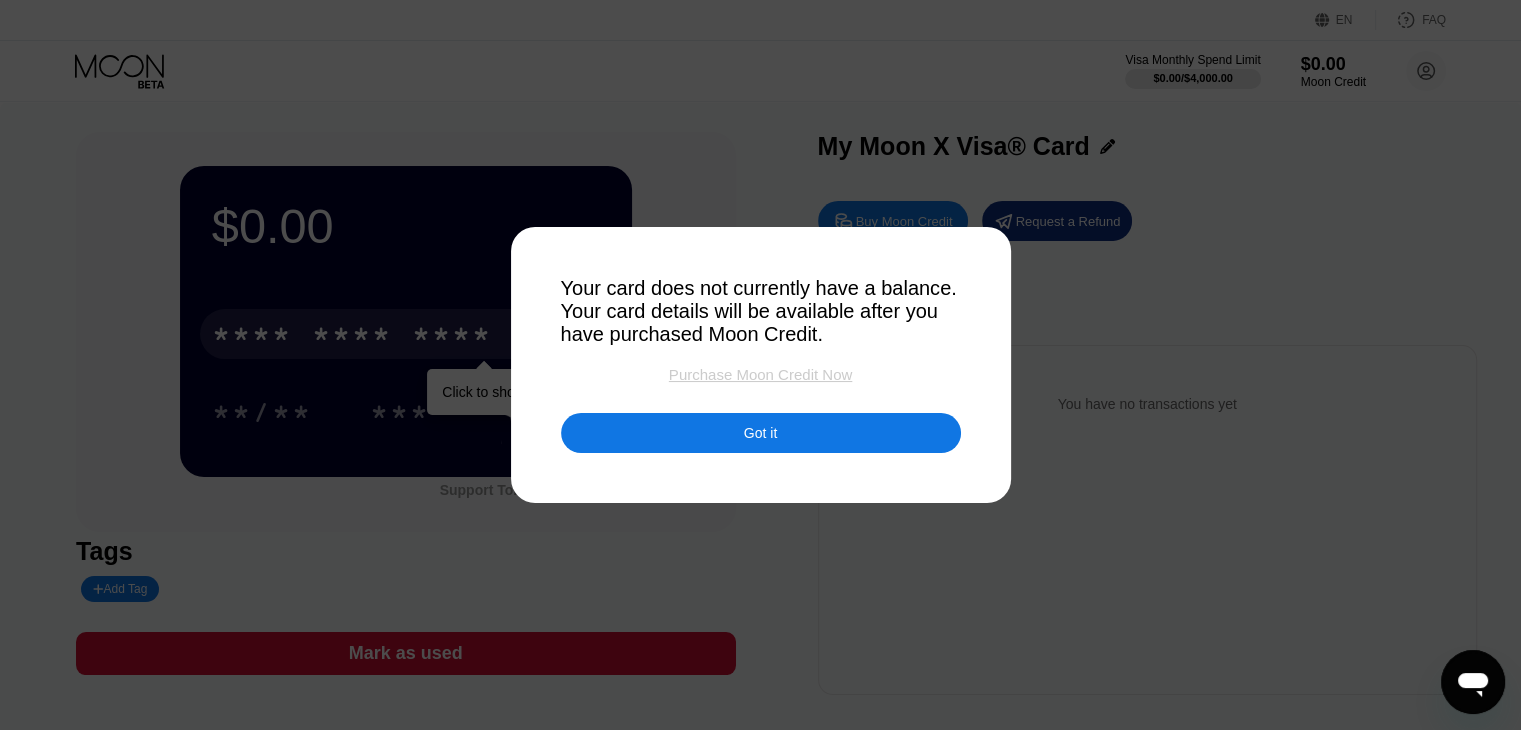 click on "Purchase Moon Credit Now" at bounding box center [760, 374] 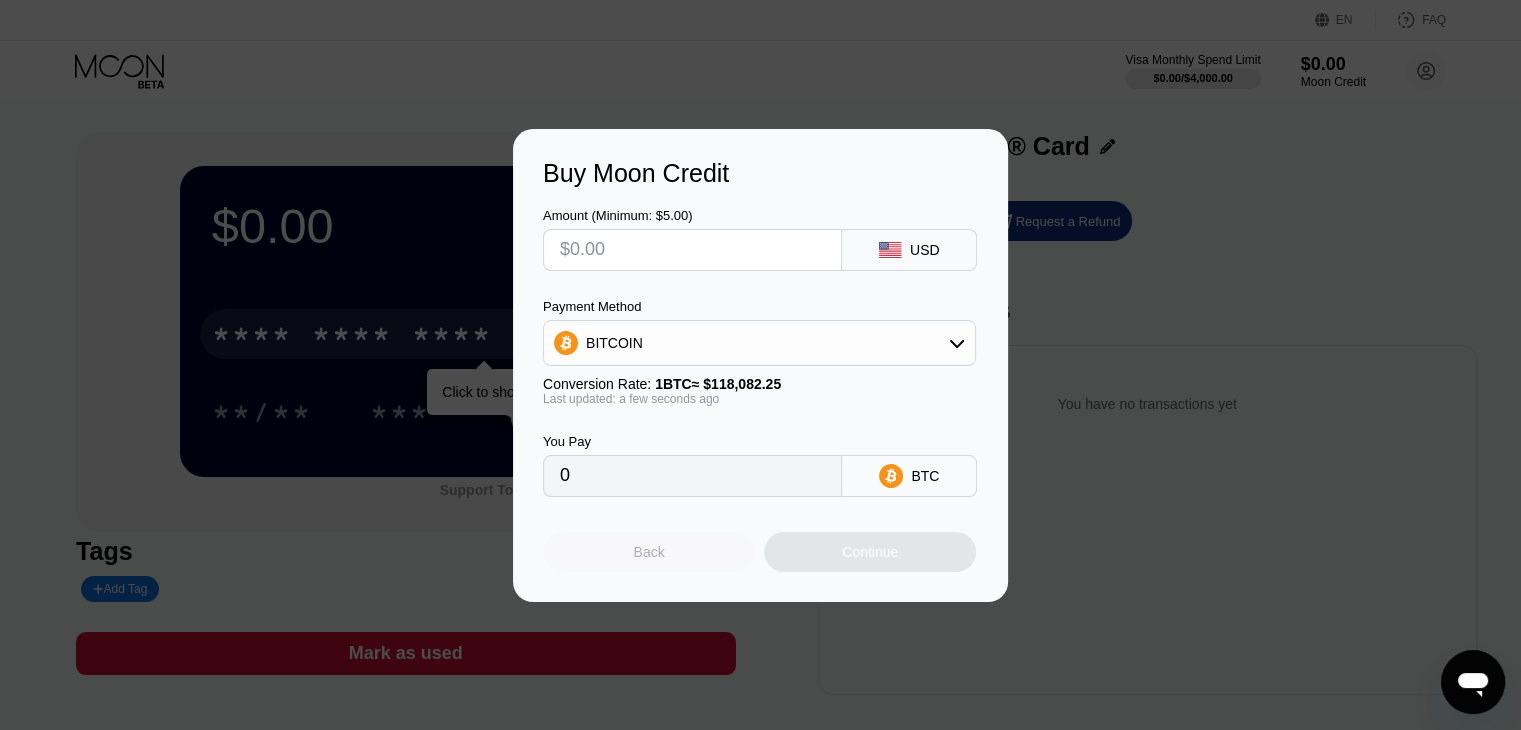 click on "Back" at bounding box center (649, 552) 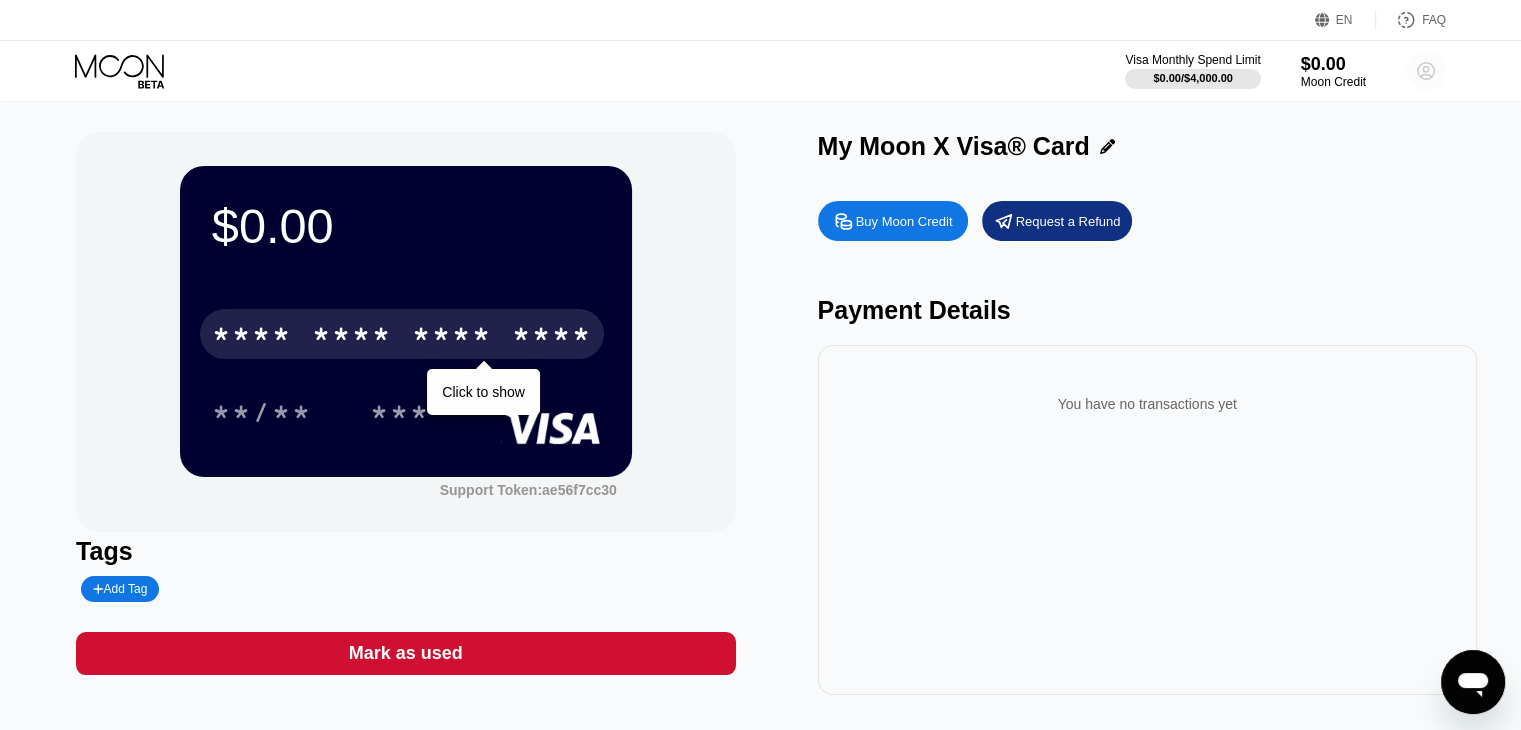 click 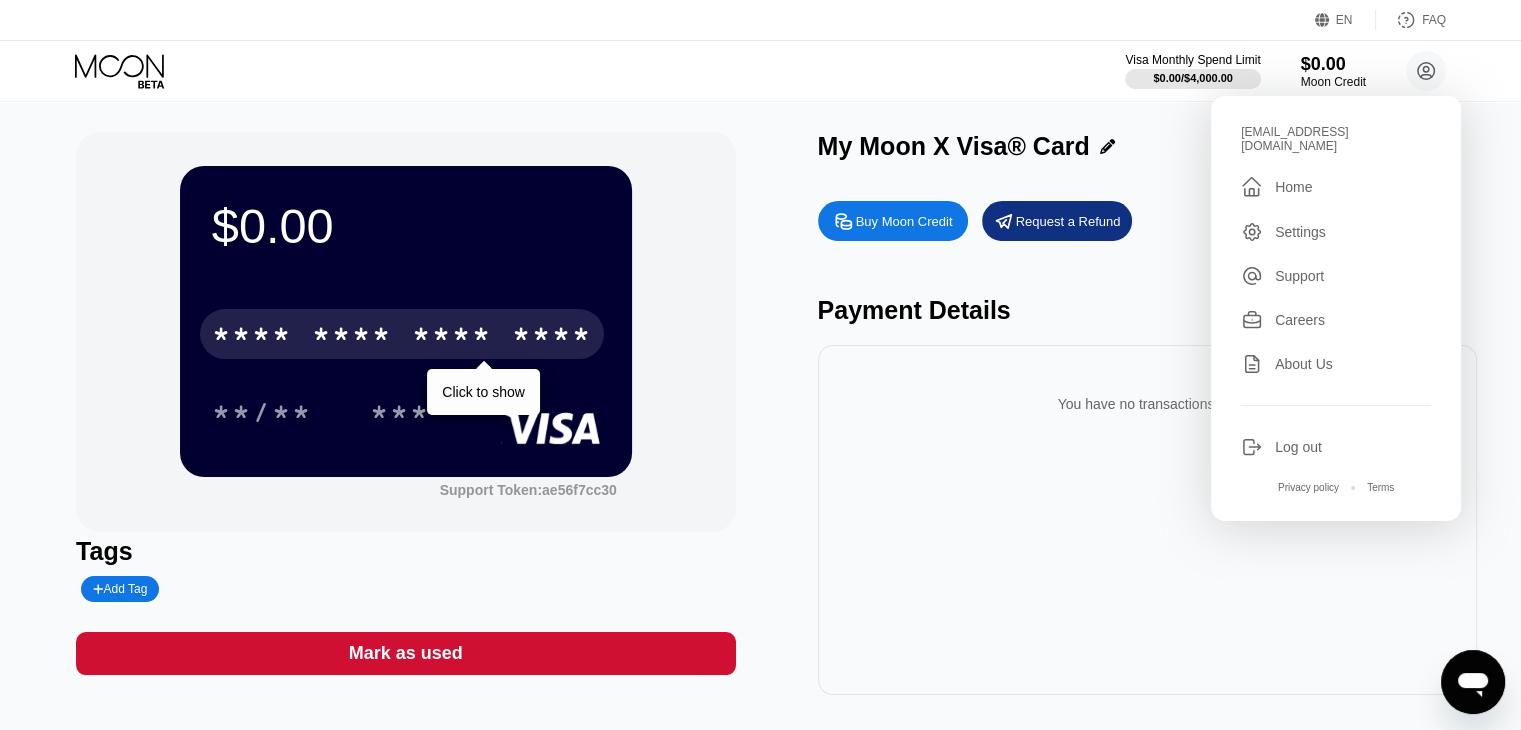 click on "EN Language Select an item Save FAQ" at bounding box center (760, 20) 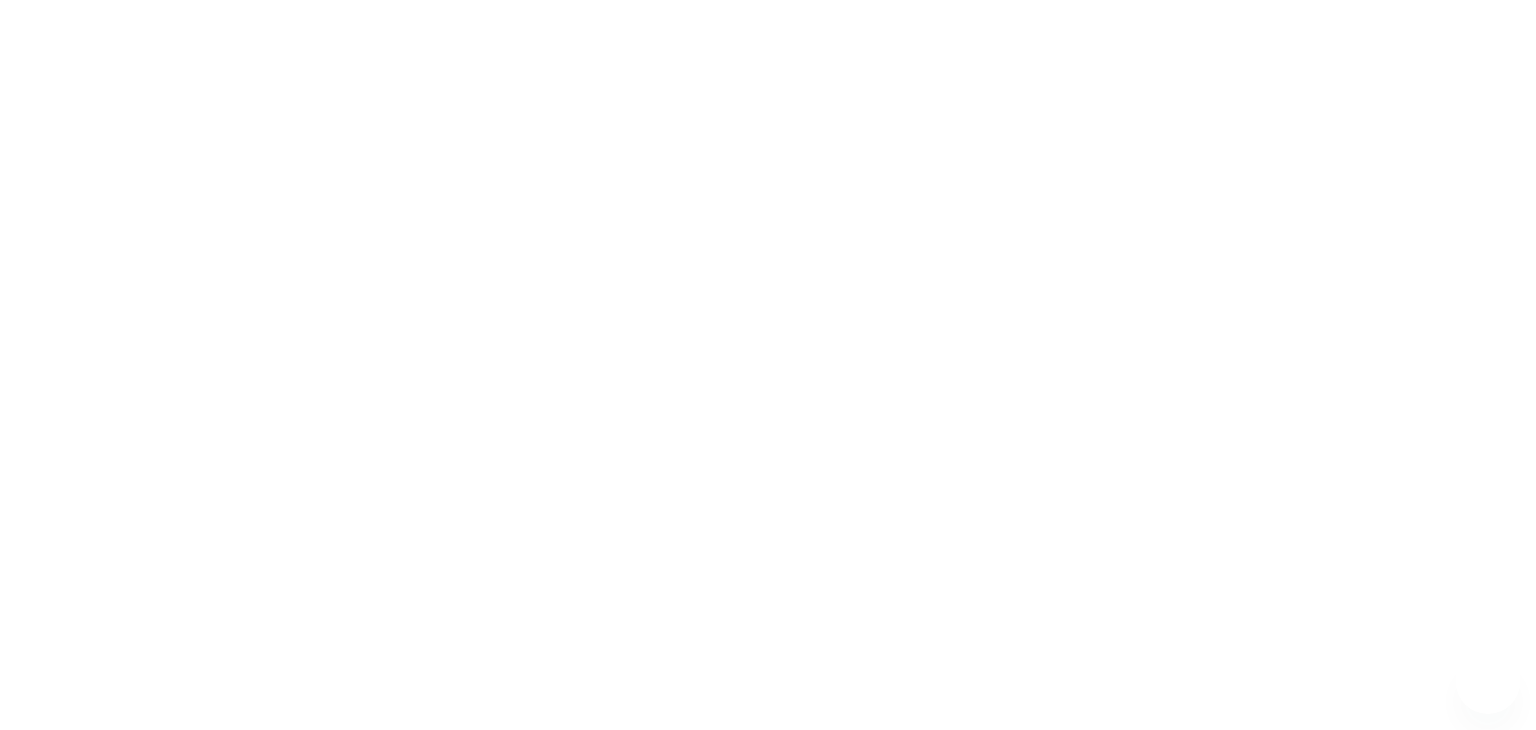 scroll, scrollTop: 0, scrollLeft: 0, axis: both 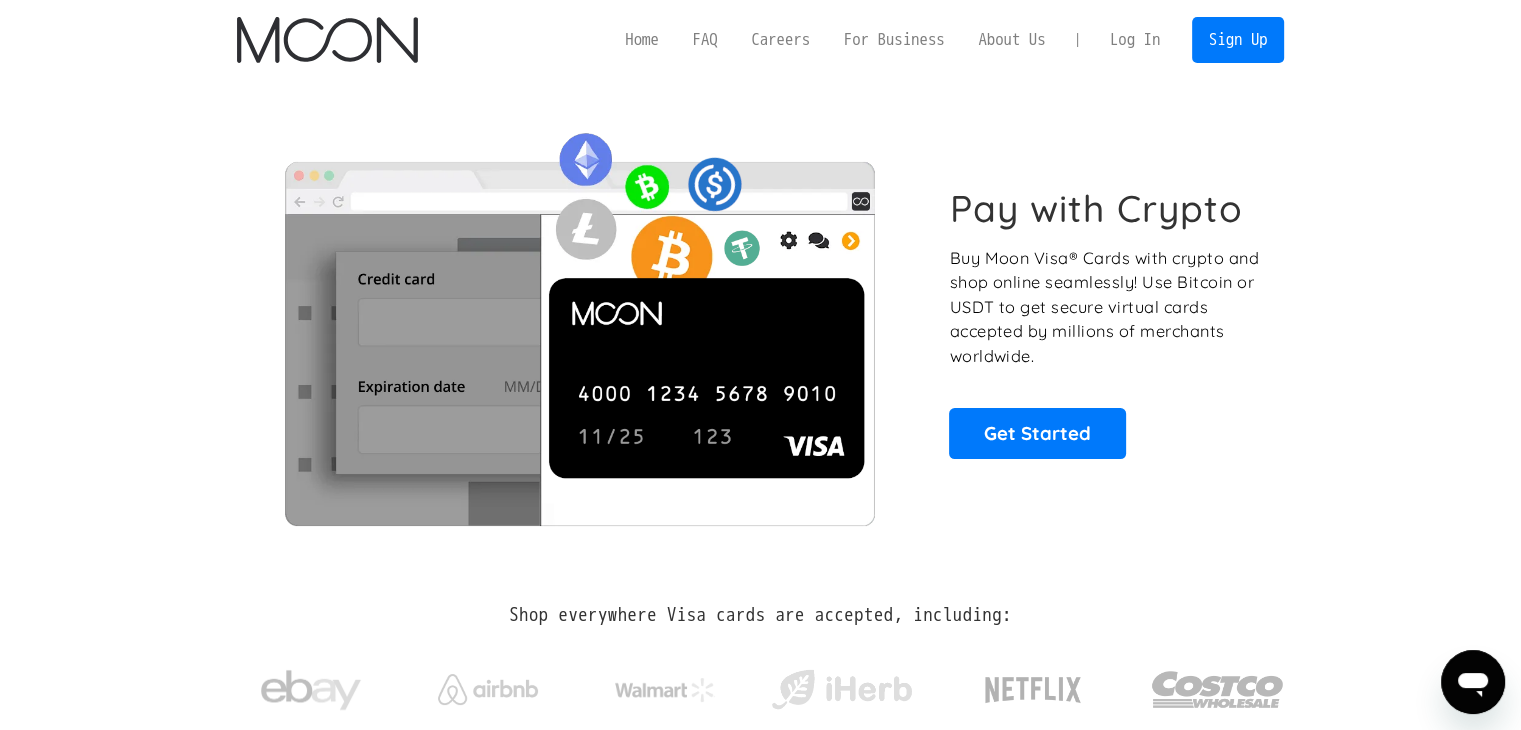 click at bounding box center (579, 322) 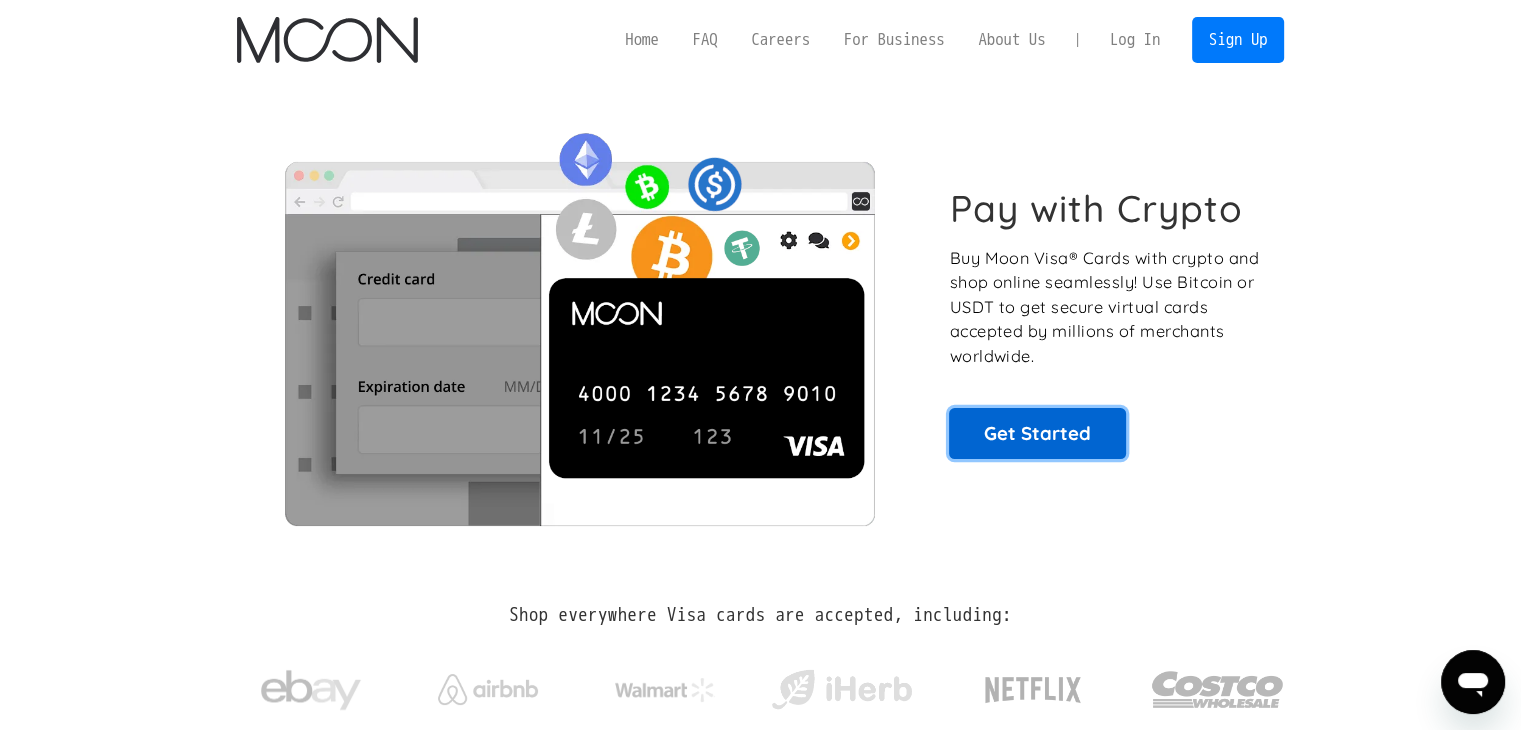 click on "Get Started" at bounding box center (1037, 433) 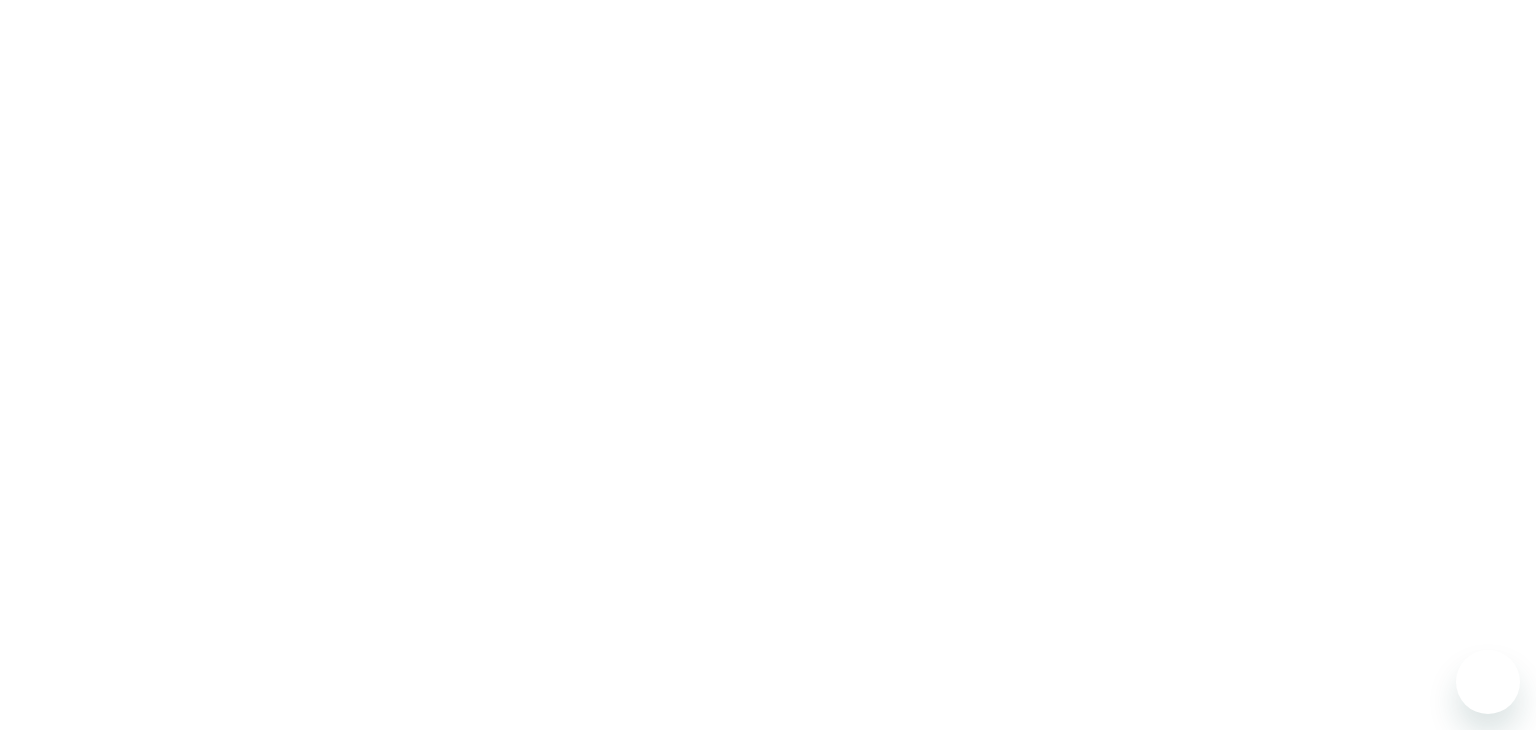 scroll, scrollTop: 0, scrollLeft: 0, axis: both 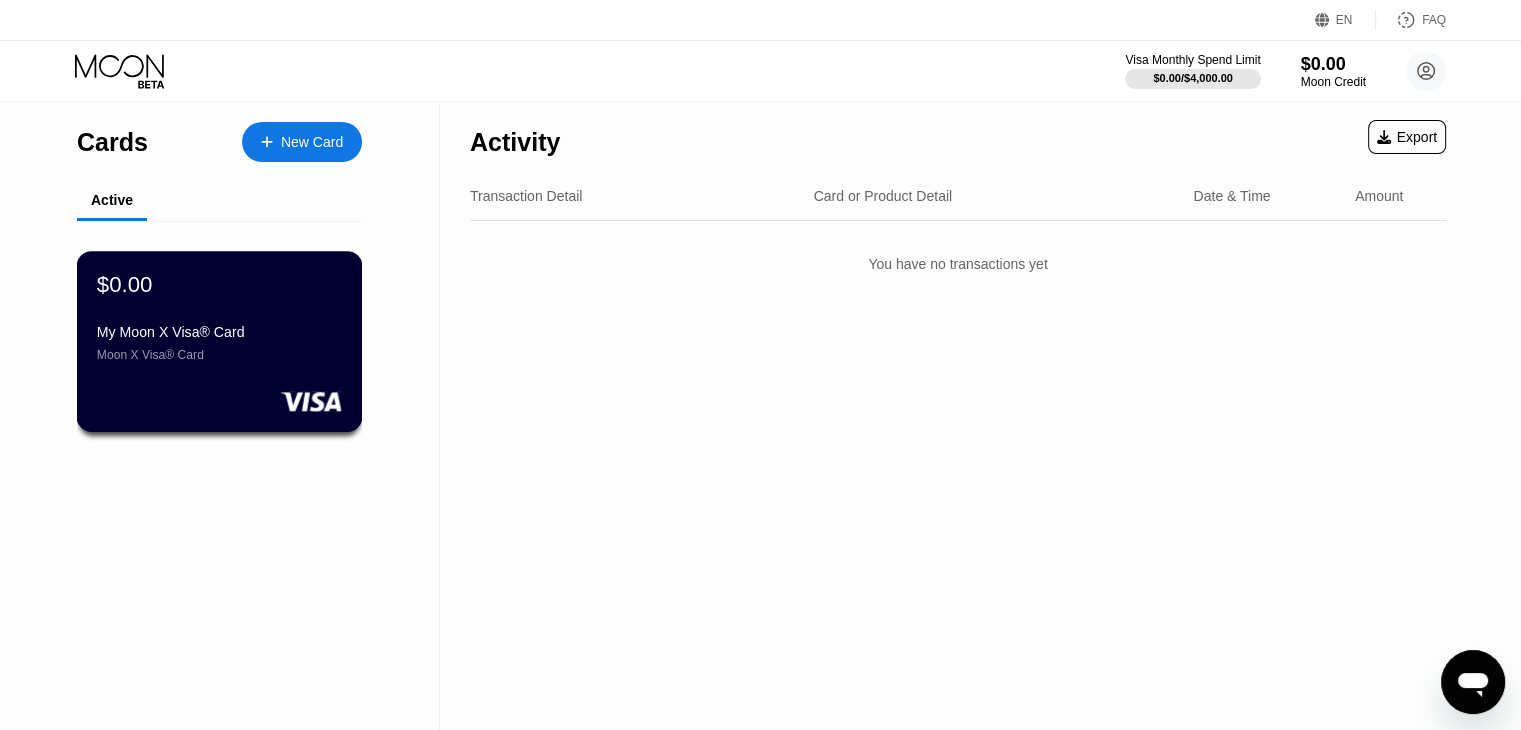 click on "My Moon X Visa® Card" at bounding box center (219, 332) 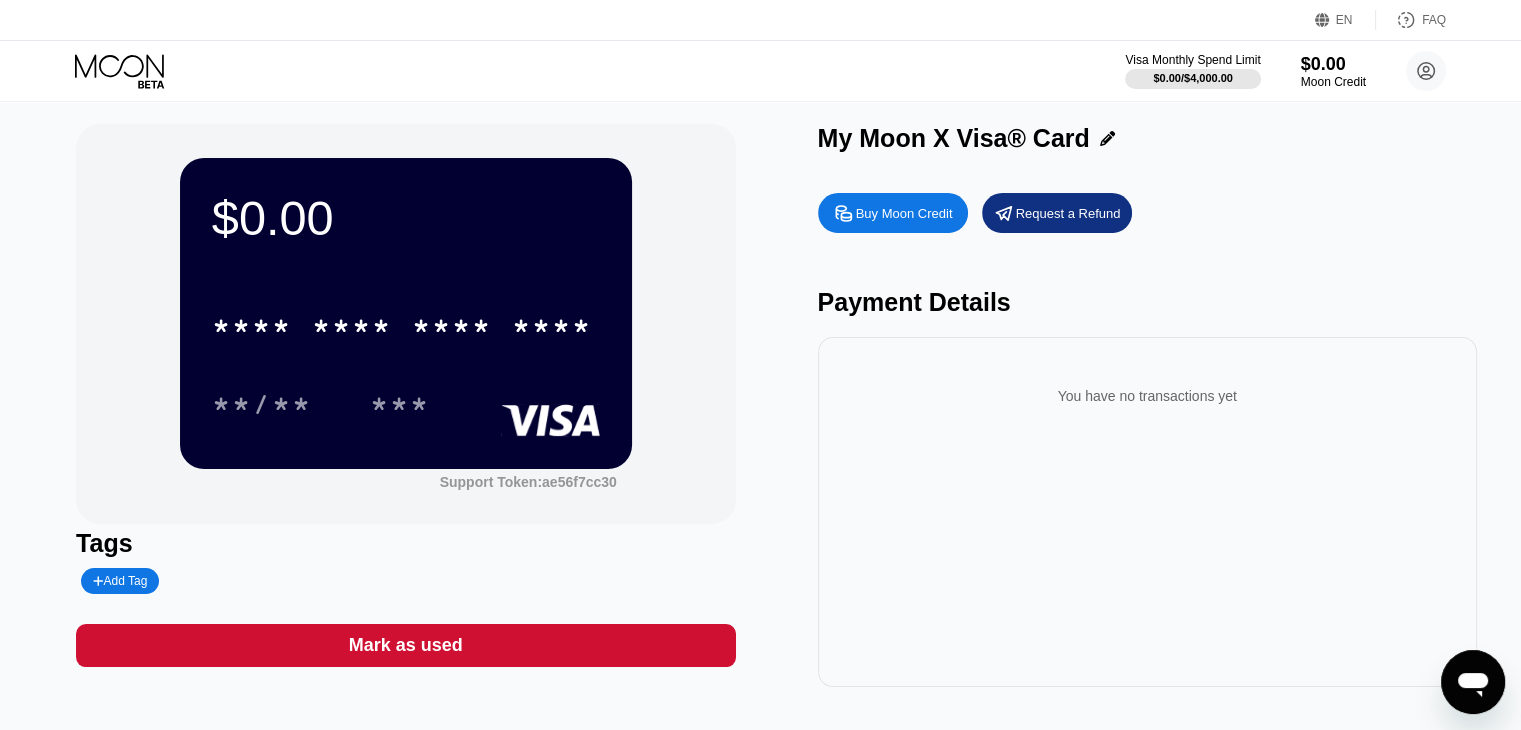 scroll, scrollTop: 0, scrollLeft: 0, axis: both 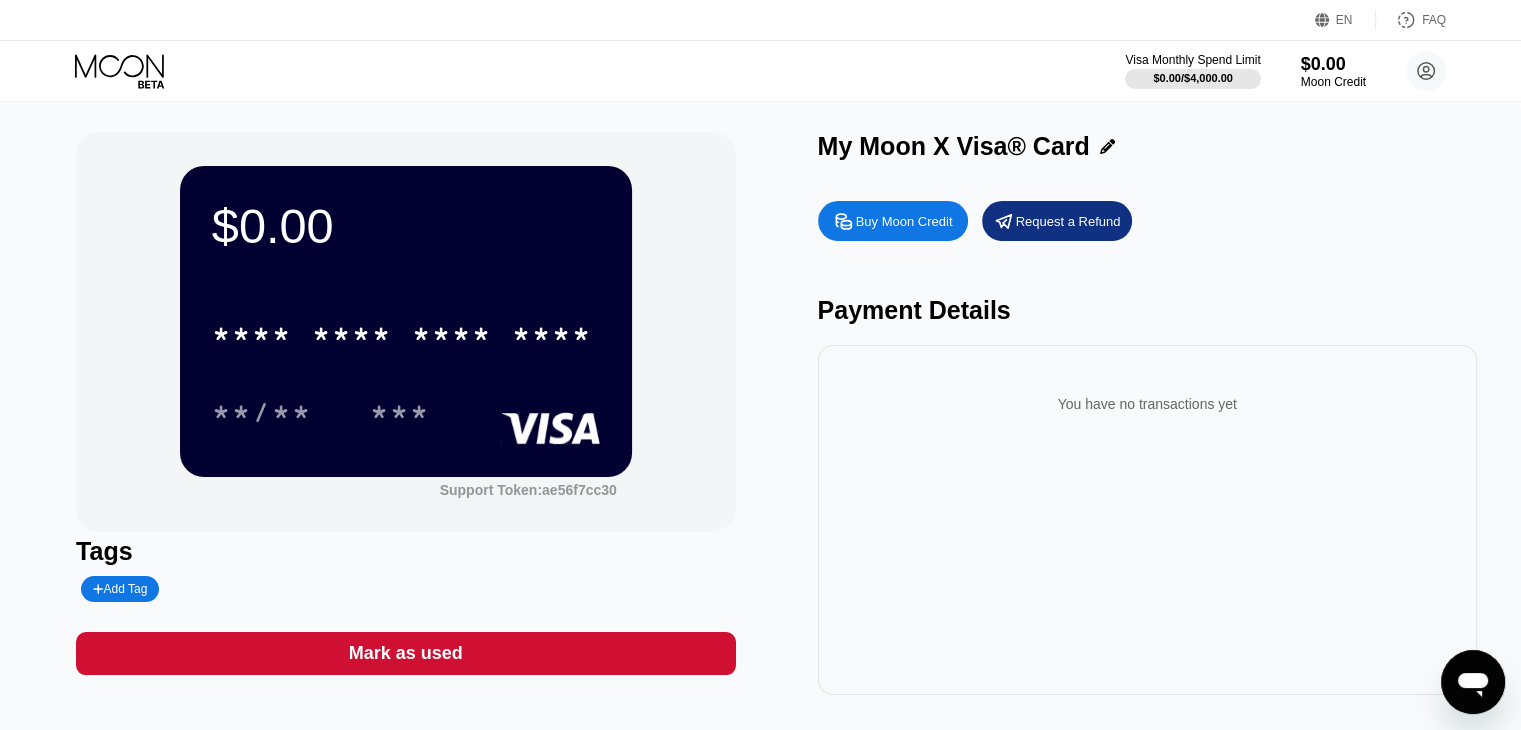 click on "* * * * * * * * * * * * **** **/** ***" at bounding box center [406, 353] 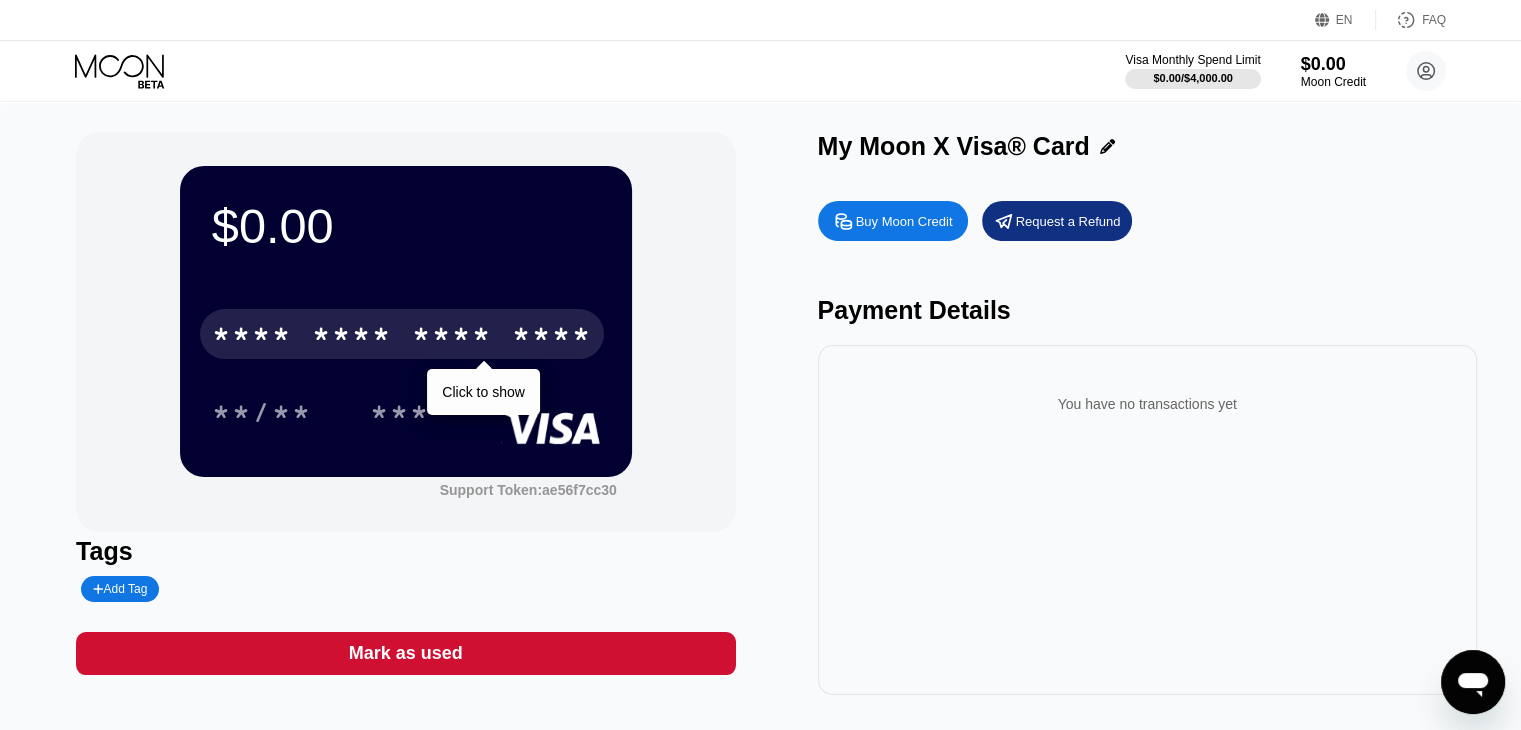 click on "* * * *" at bounding box center (452, 337) 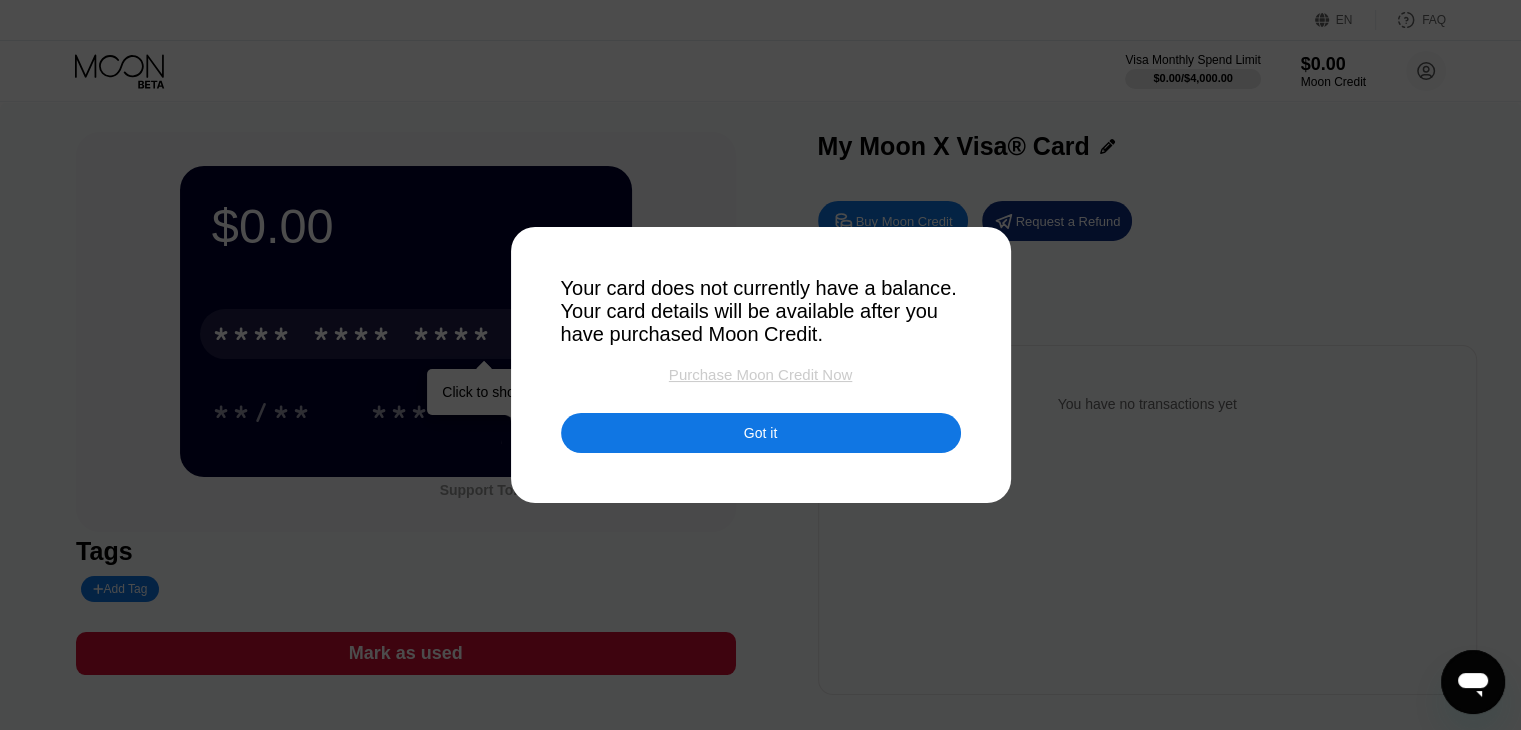 click on "Purchase Moon Credit Now" at bounding box center (760, 374) 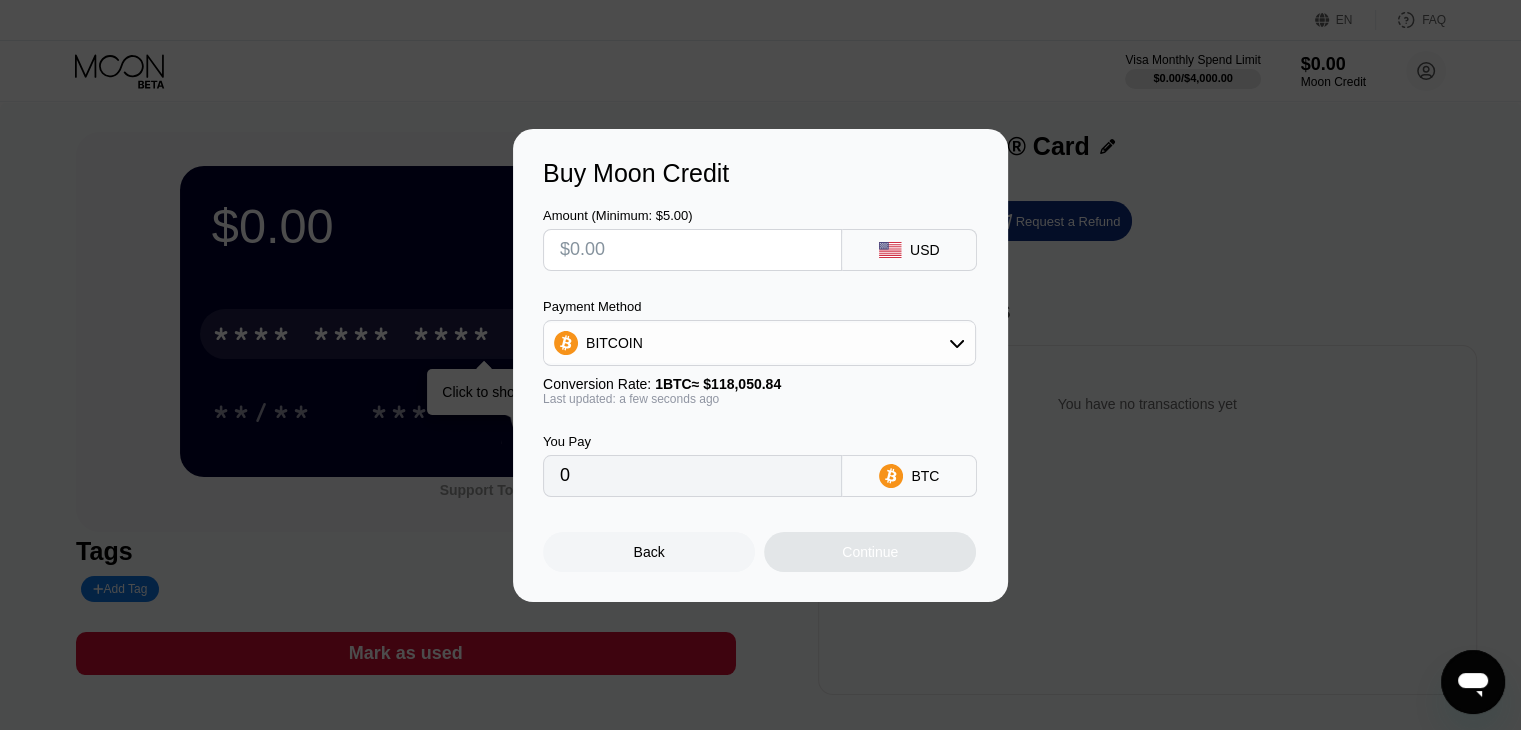 click on "Back" at bounding box center (649, 552) 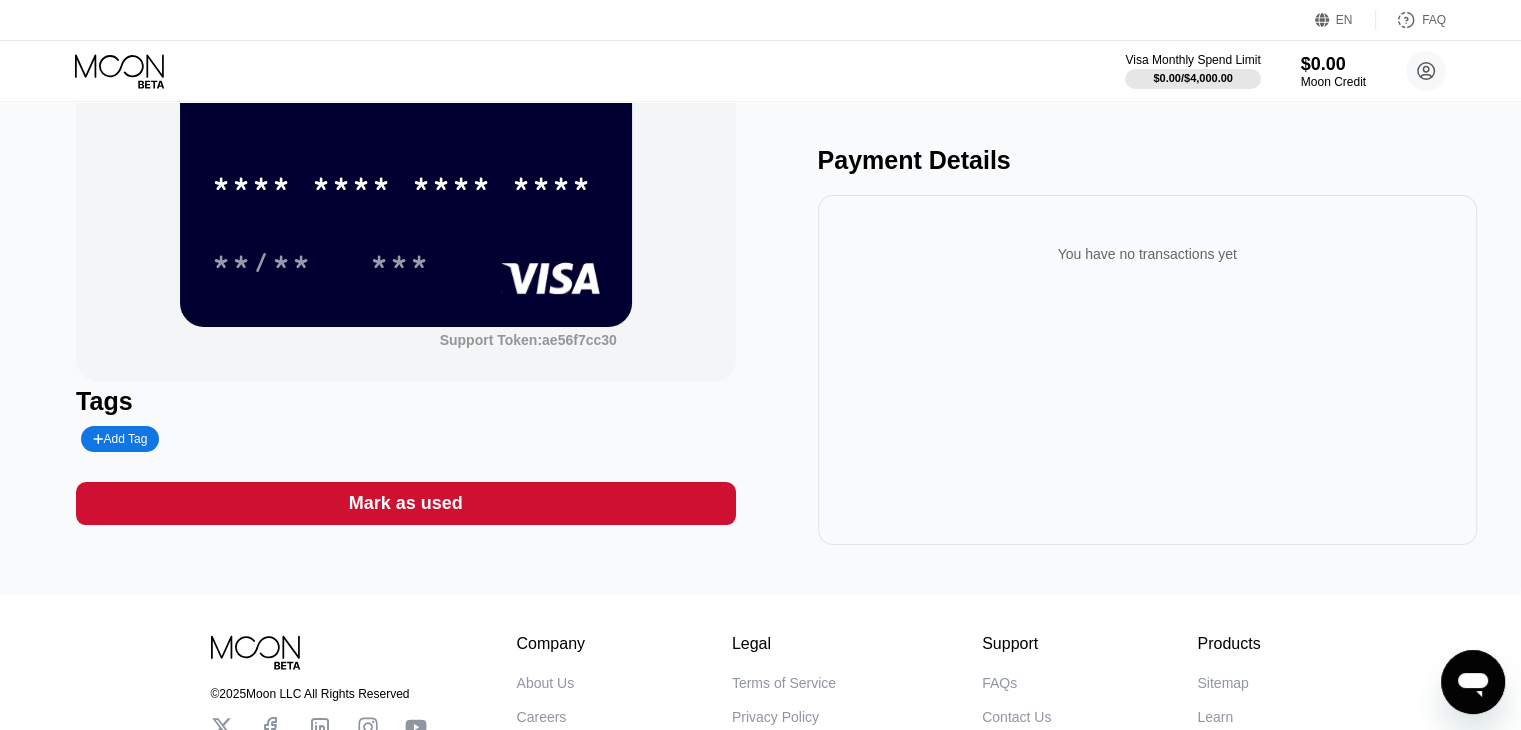 scroll, scrollTop: 0, scrollLeft: 0, axis: both 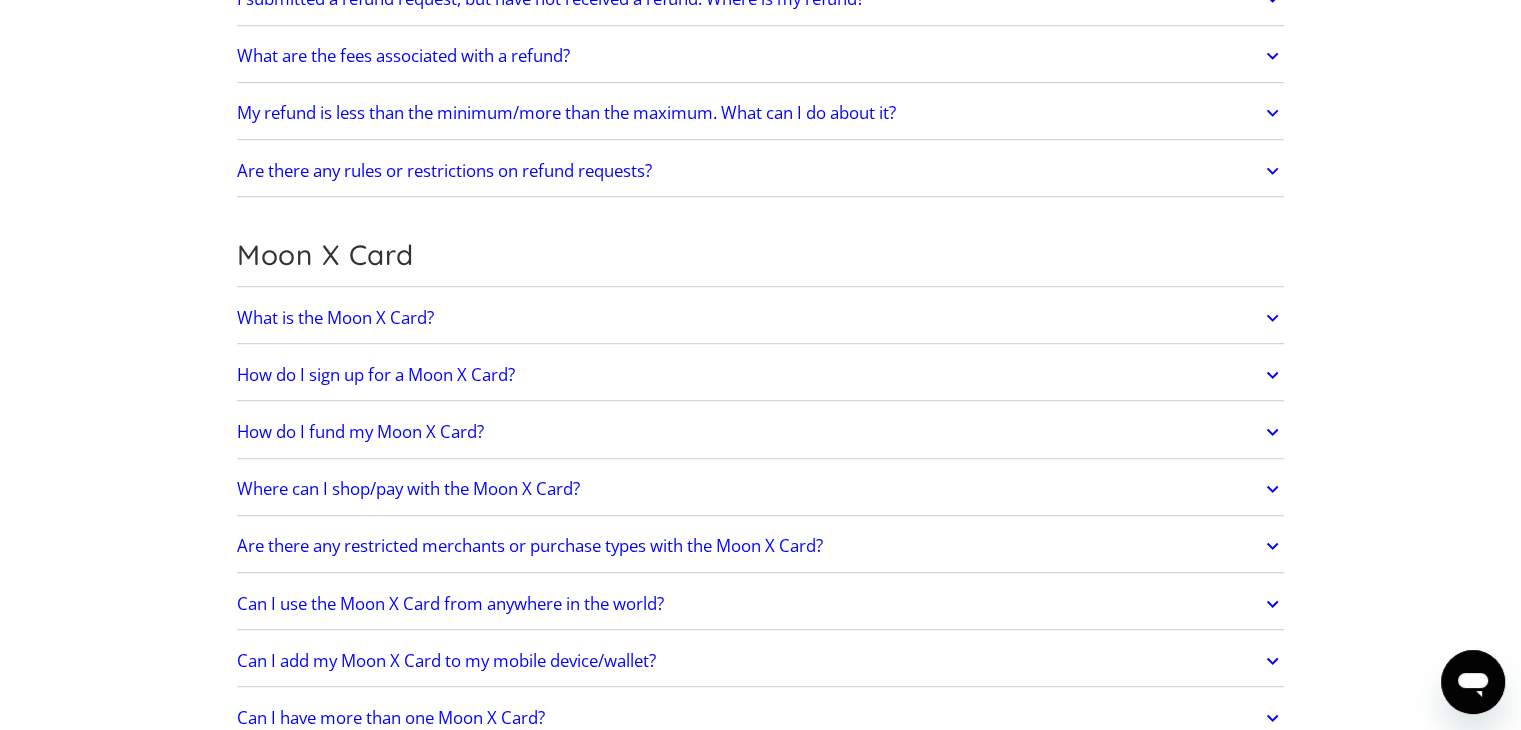 click on "What is the Moon X Card?" at bounding box center [761, 318] 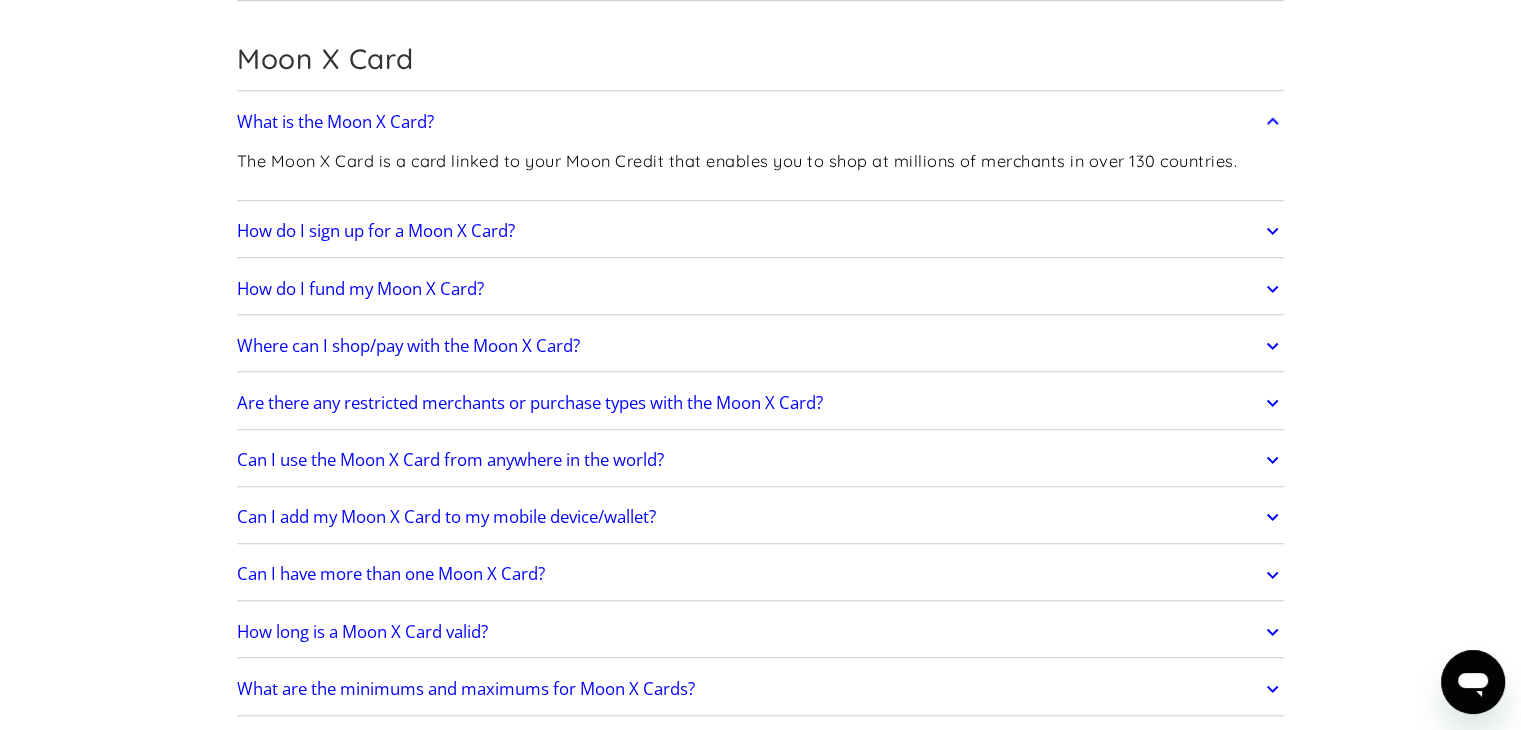 scroll, scrollTop: 1467, scrollLeft: 0, axis: vertical 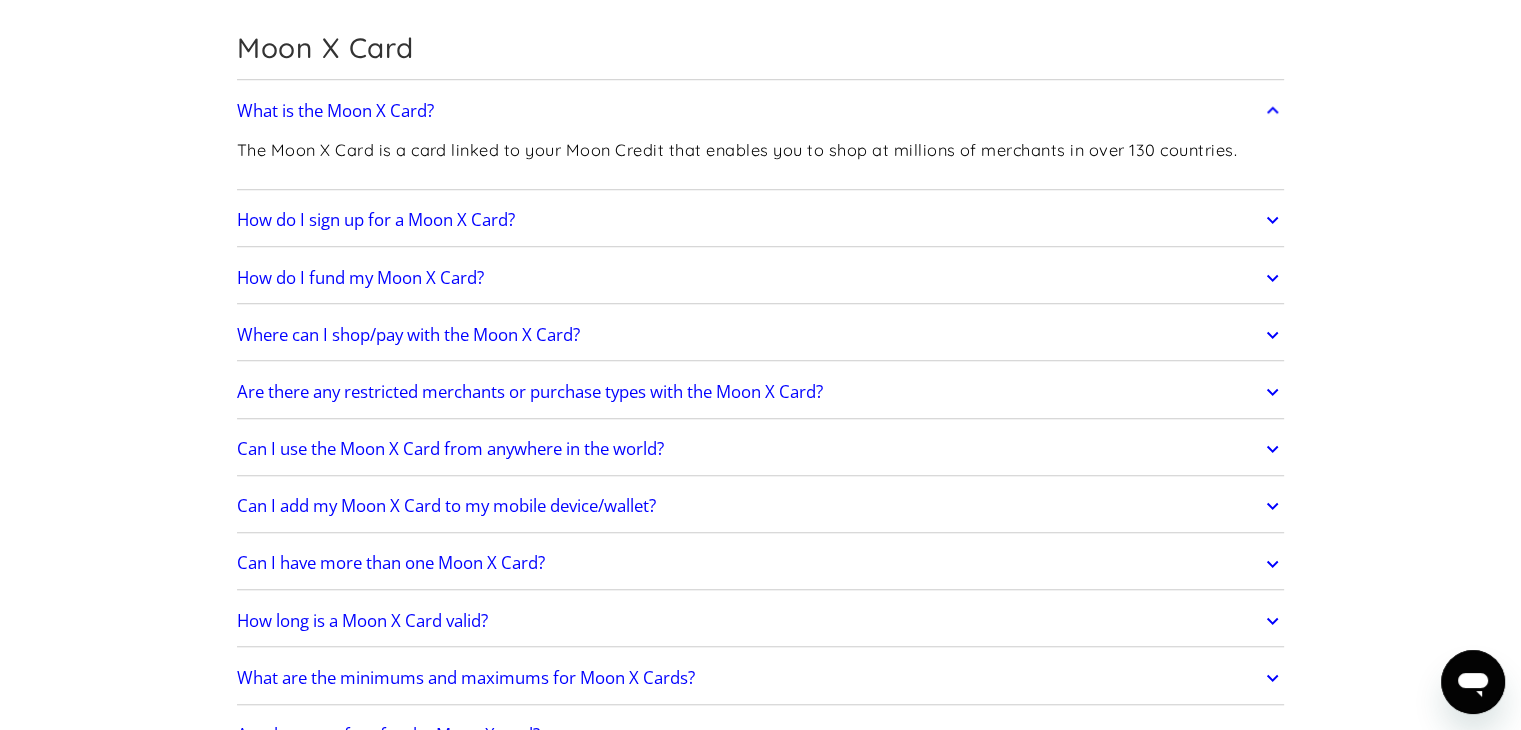 click on "Can I have more than one Moon X Card?" at bounding box center [391, 563] 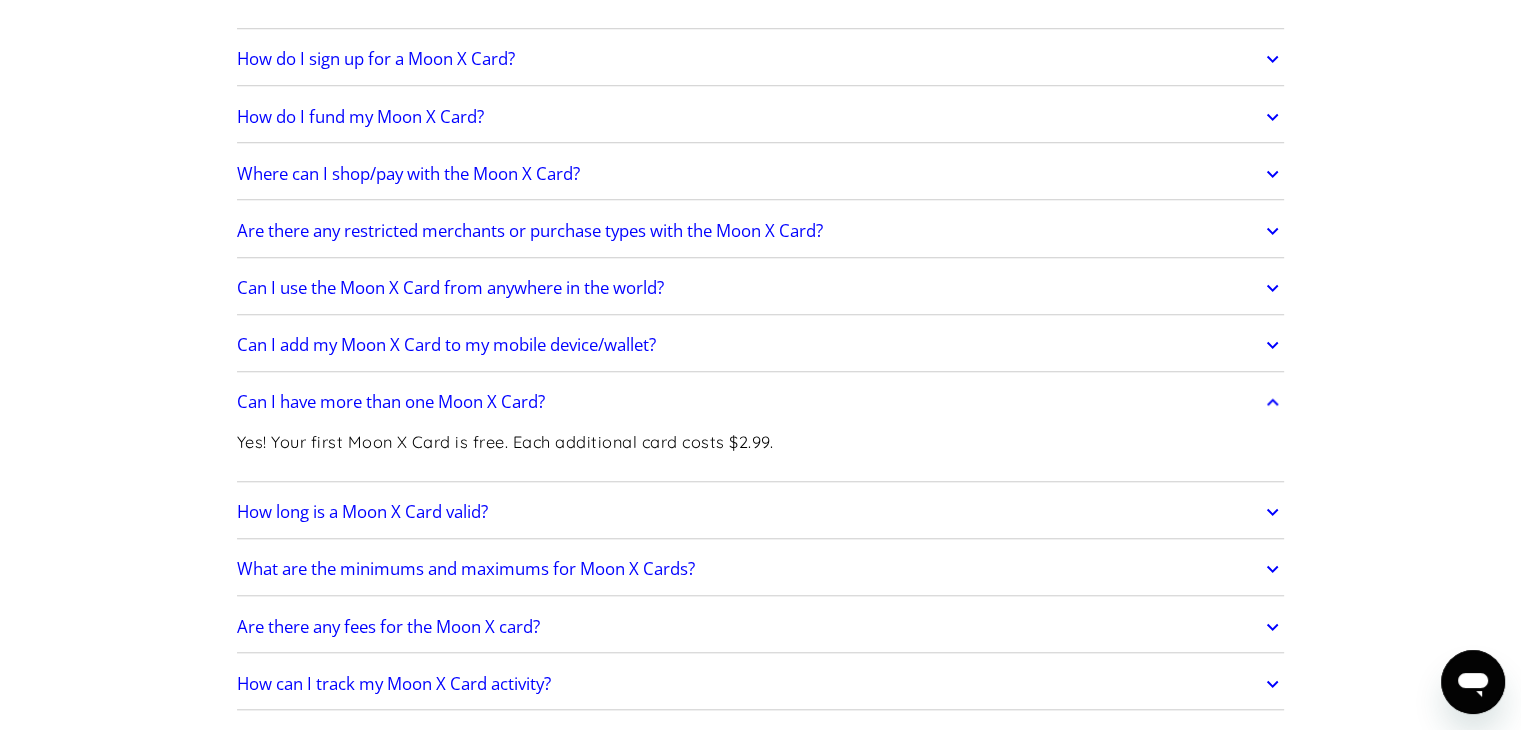 scroll, scrollTop: 1631, scrollLeft: 0, axis: vertical 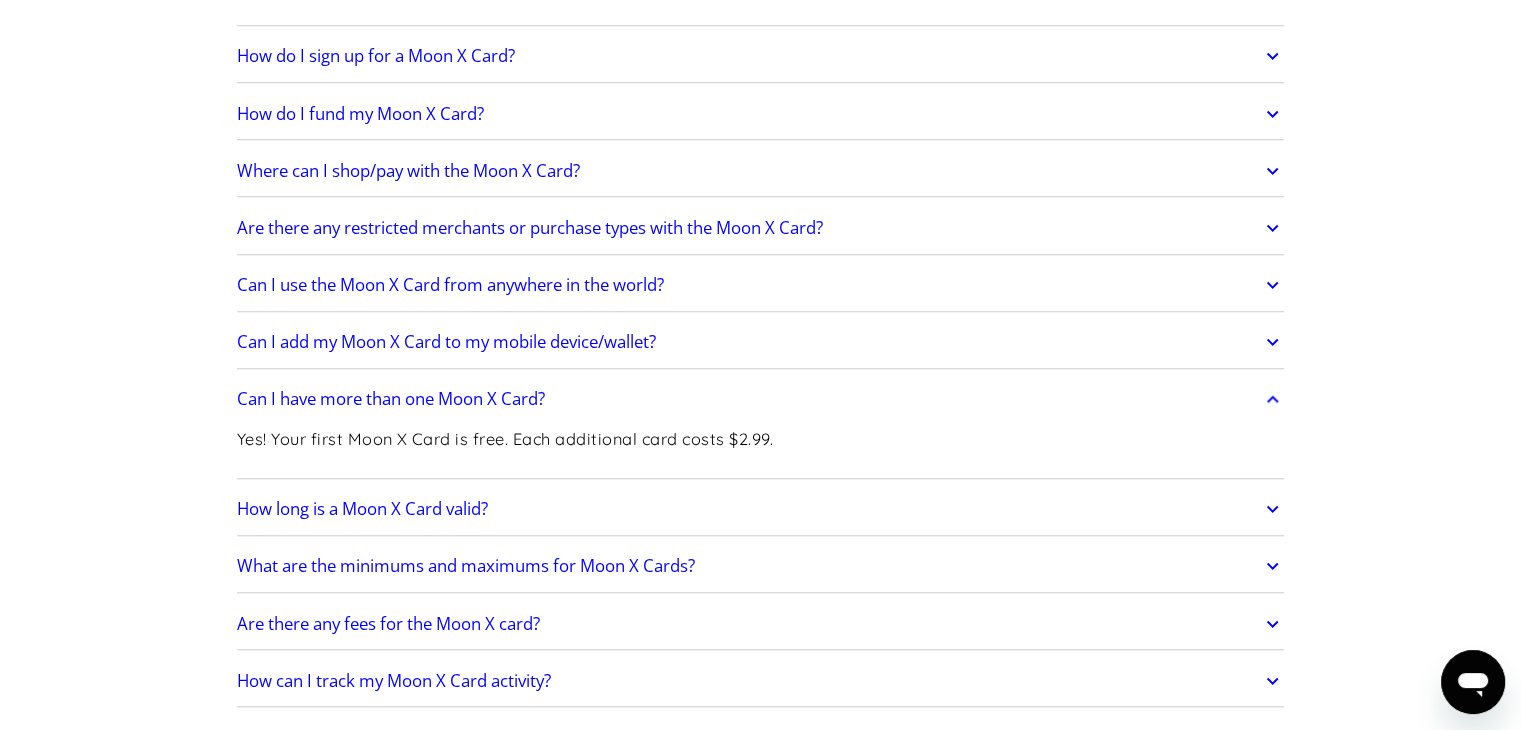 click on "How long is a Moon X Card valid?" at bounding box center (362, 509) 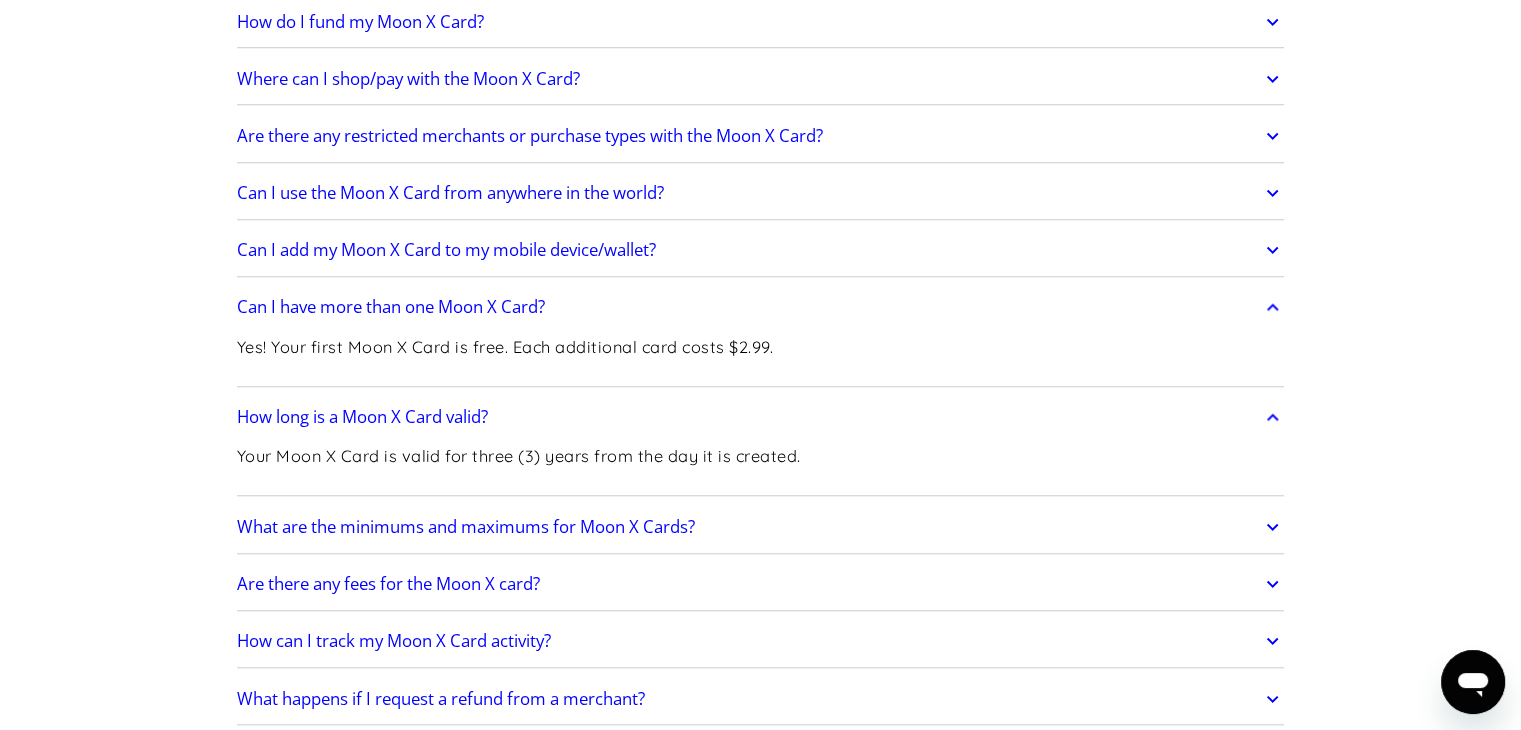 scroll, scrollTop: 1727, scrollLeft: 0, axis: vertical 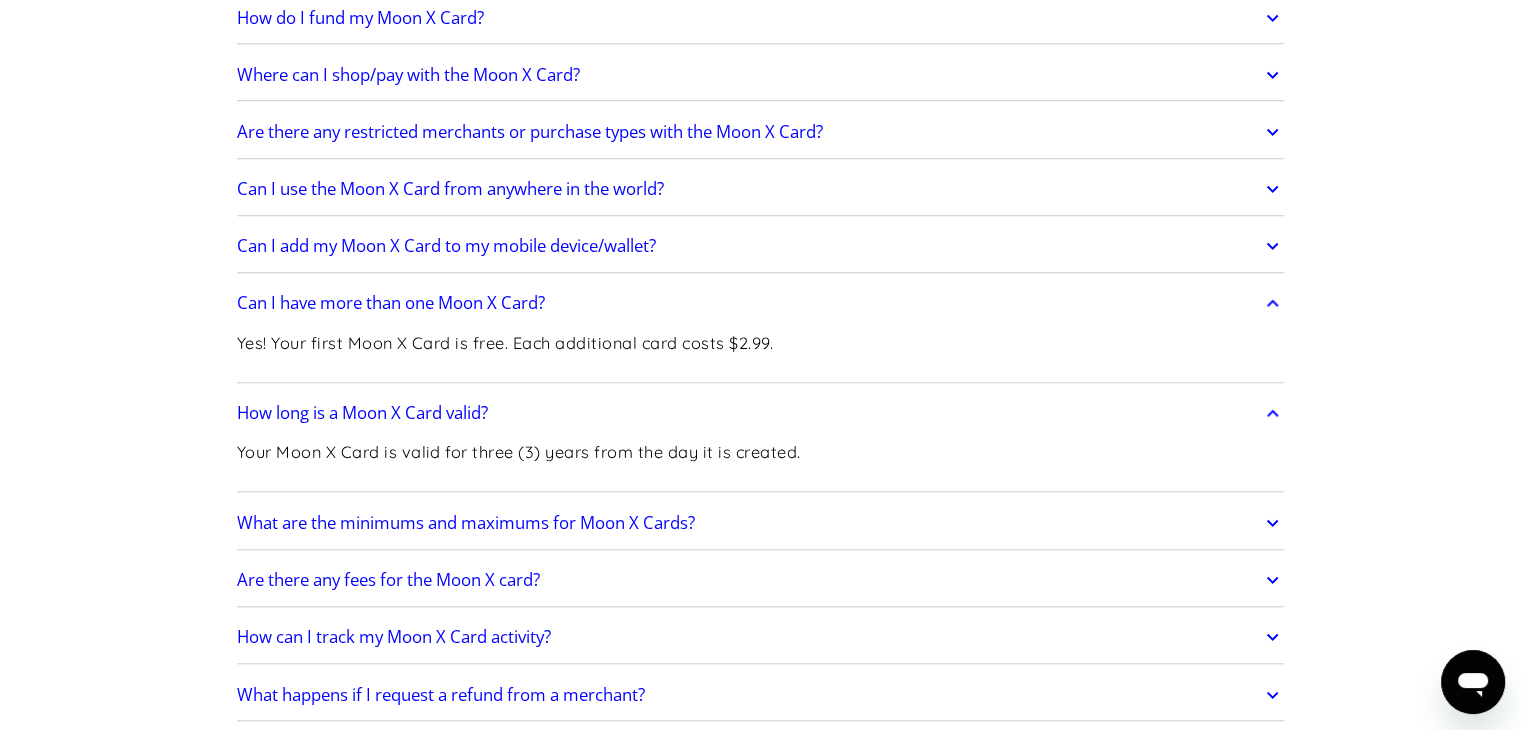 click on "What are the minimums and maximums for Moon X Cards?" at bounding box center (466, 523) 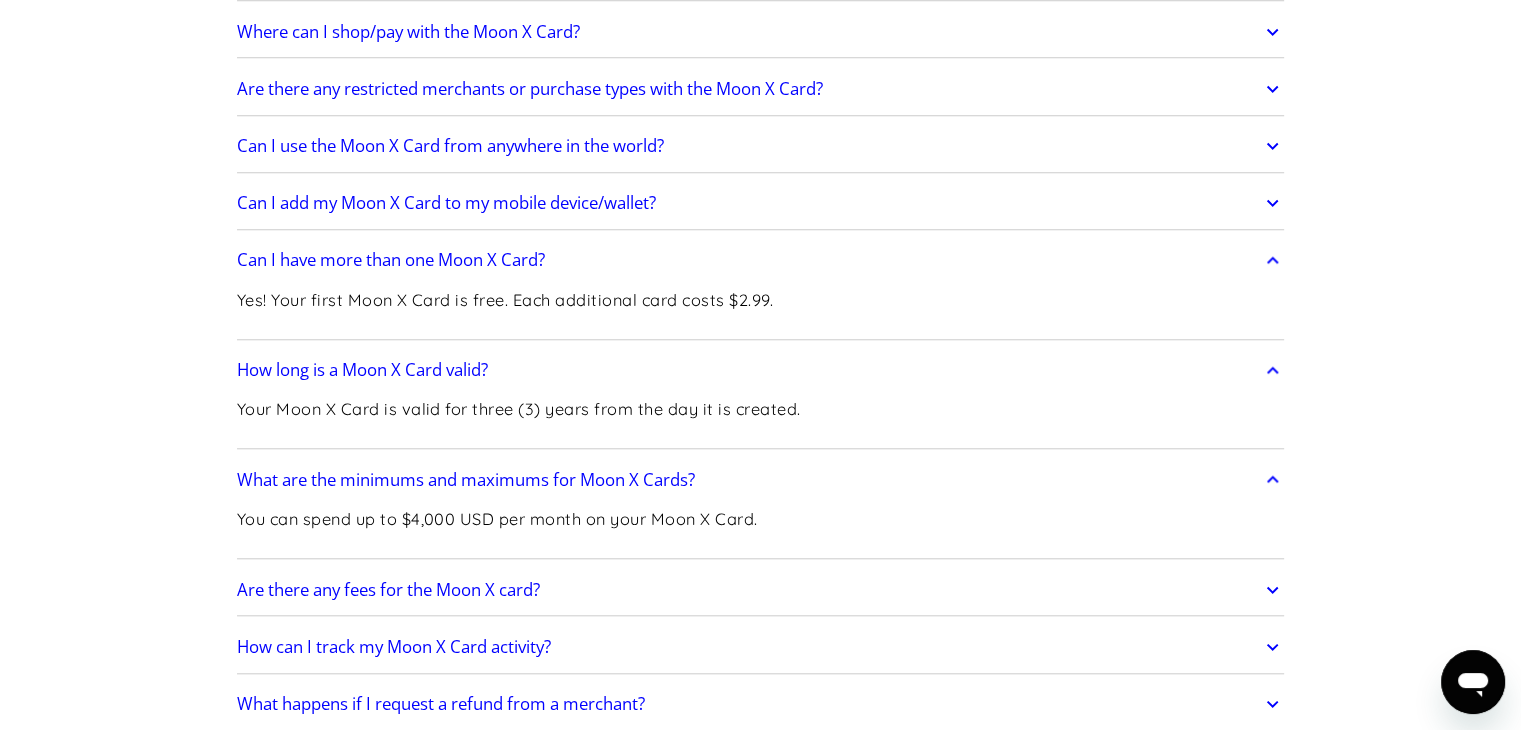 scroll, scrollTop: 1771, scrollLeft: 0, axis: vertical 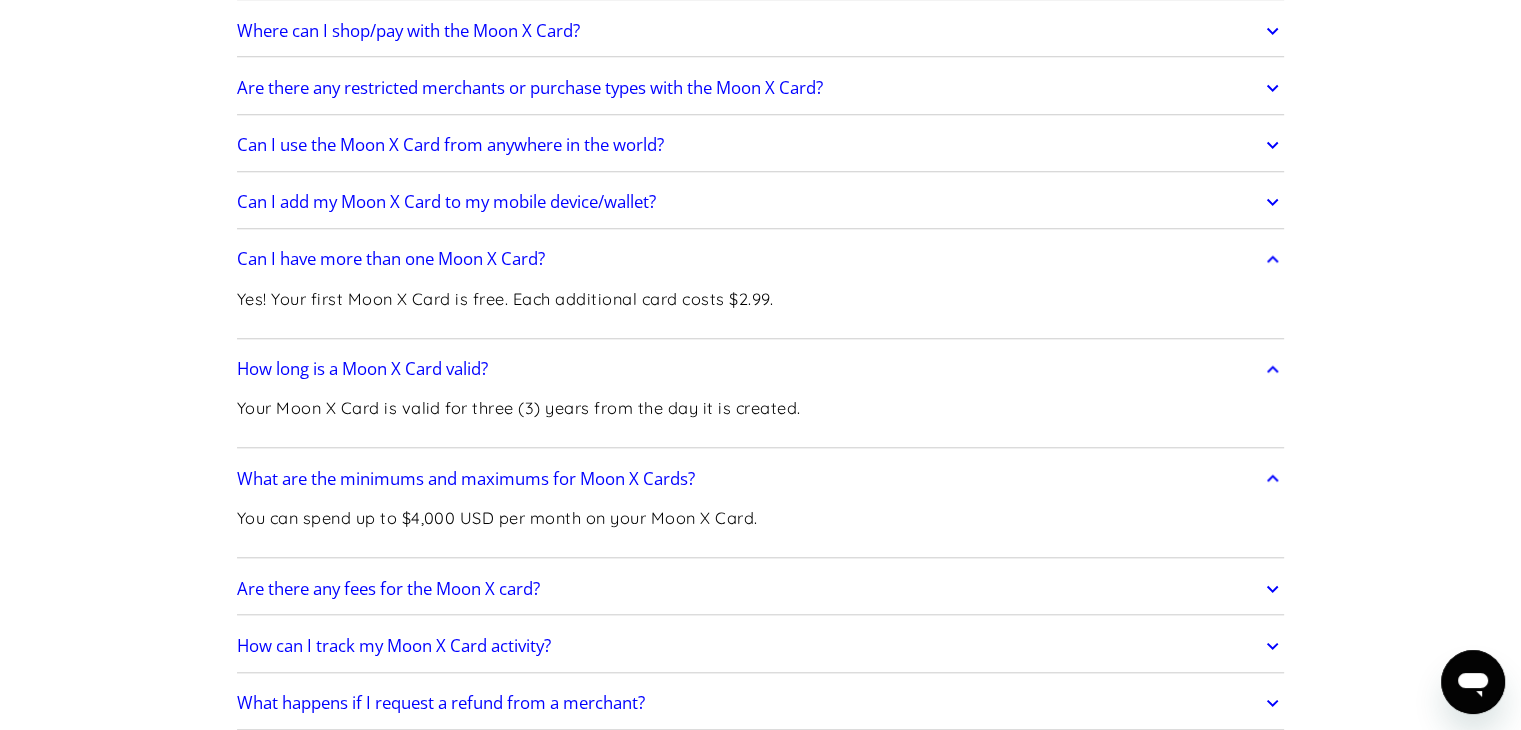 click on "Are there any fees for the Moon X card?" at bounding box center (388, 589) 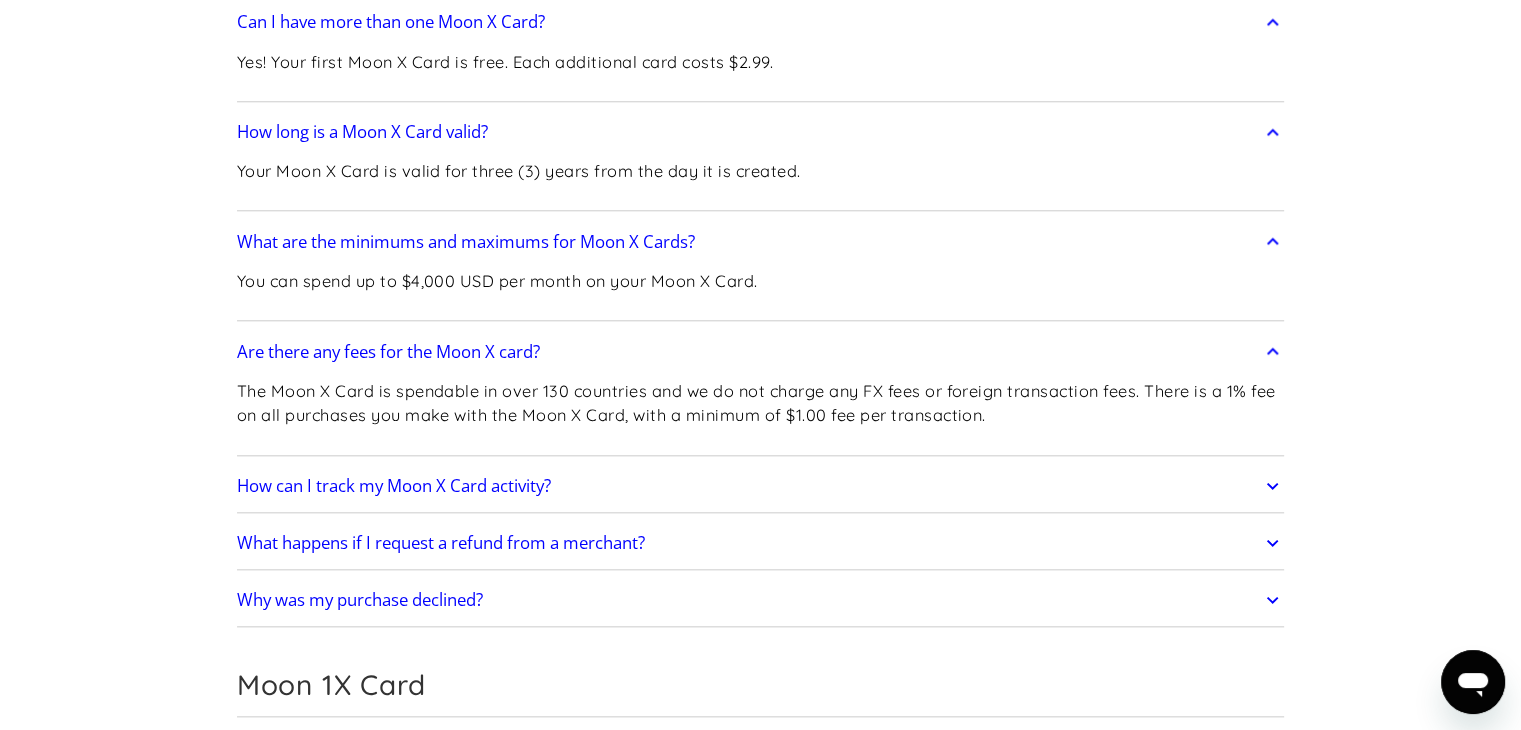 scroll, scrollTop: 2010, scrollLeft: 0, axis: vertical 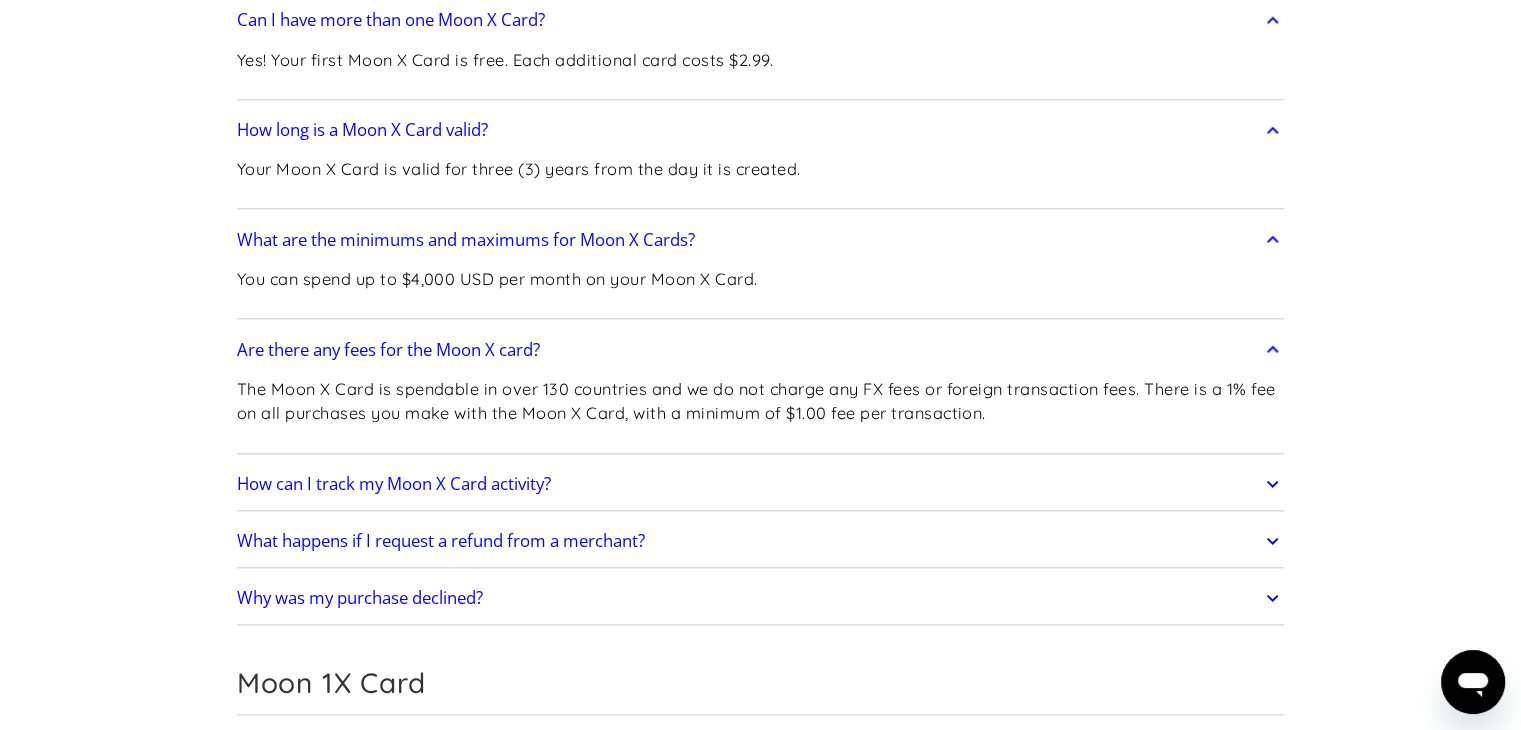 click on "How can I track my Moon X Card activity?" at bounding box center [394, 484] 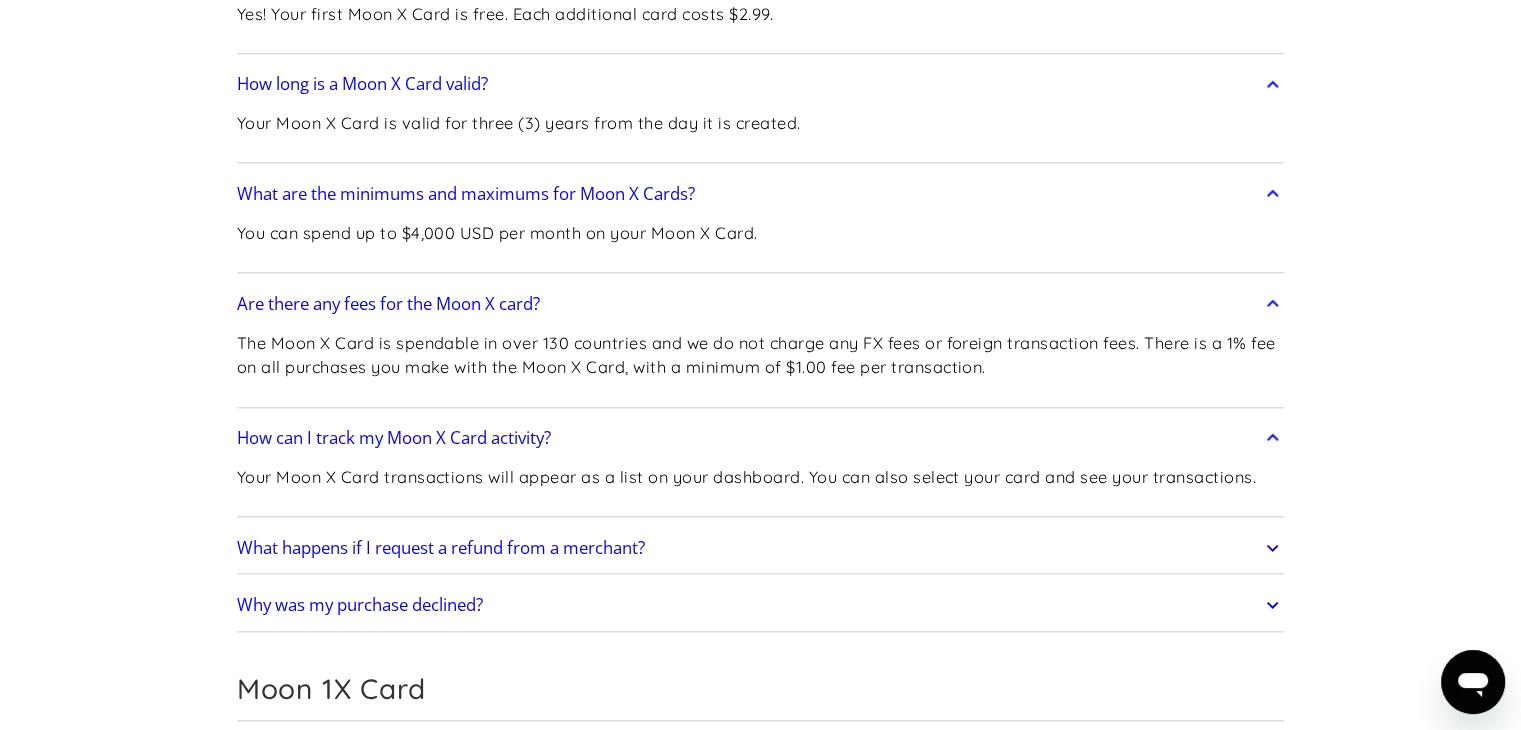 scroll, scrollTop: 2064, scrollLeft: 0, axis: vertical 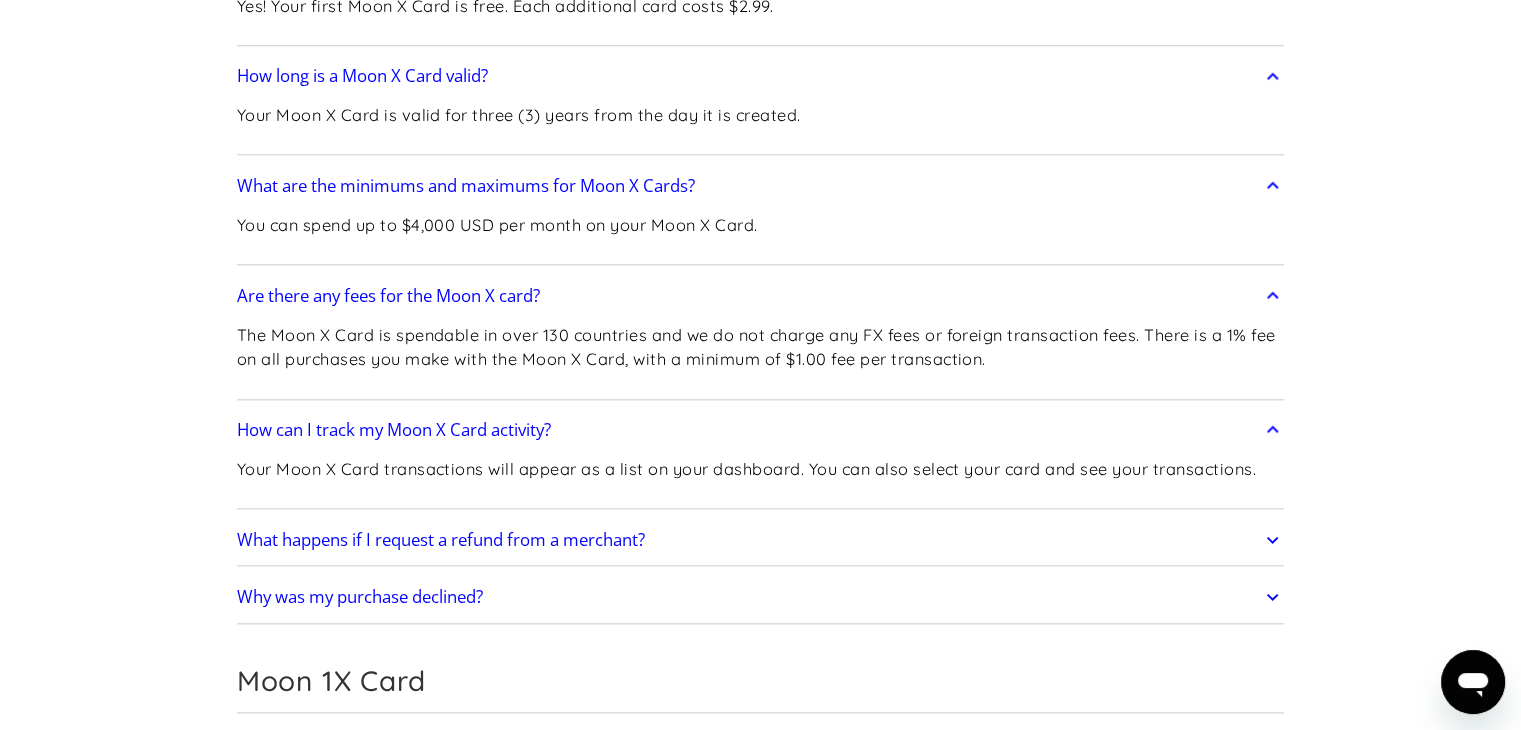 click on "What happens if I request a refund from a merchant?" at bounding box center [441, 540] 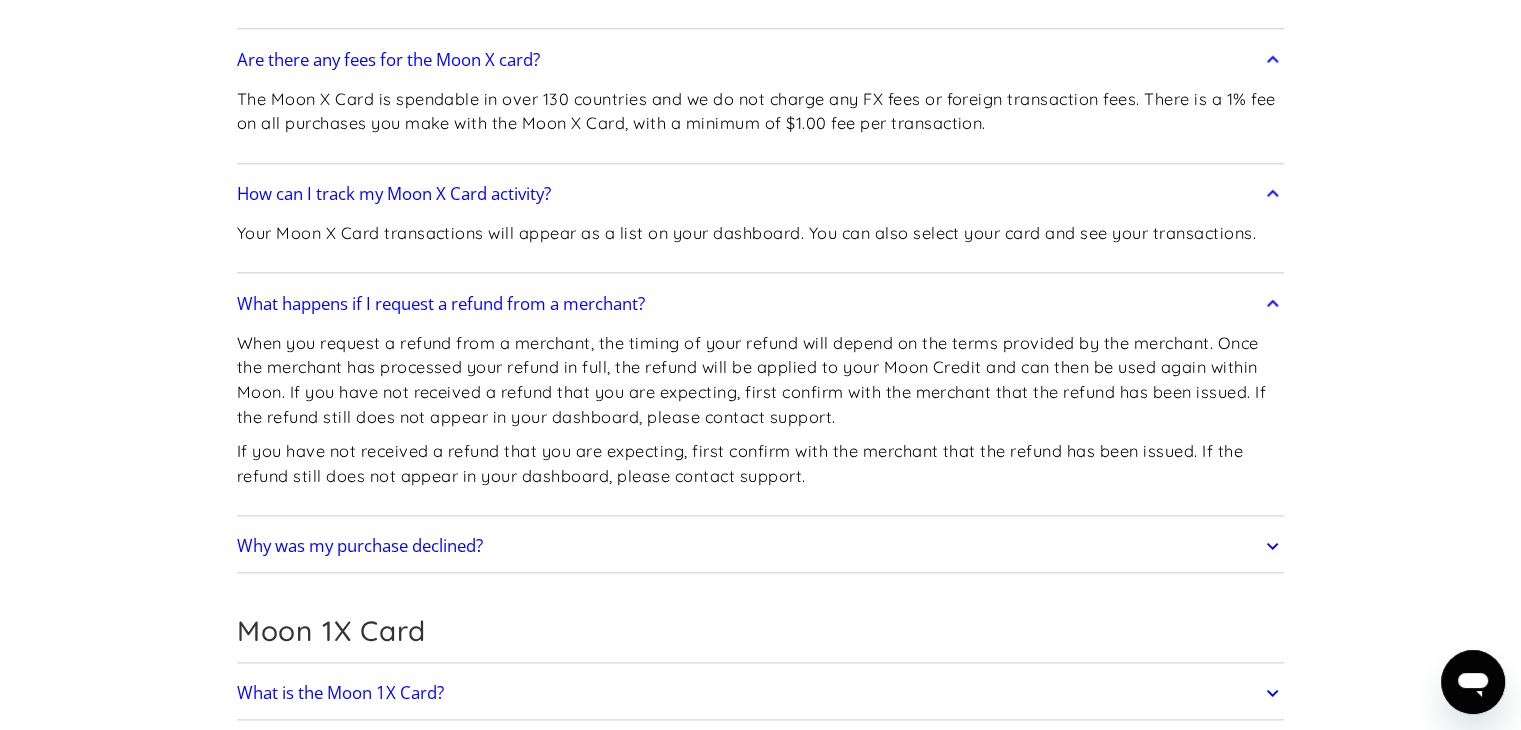 scroll, scrollTop: 2300, scrollLeft: 0, axis: vertical 